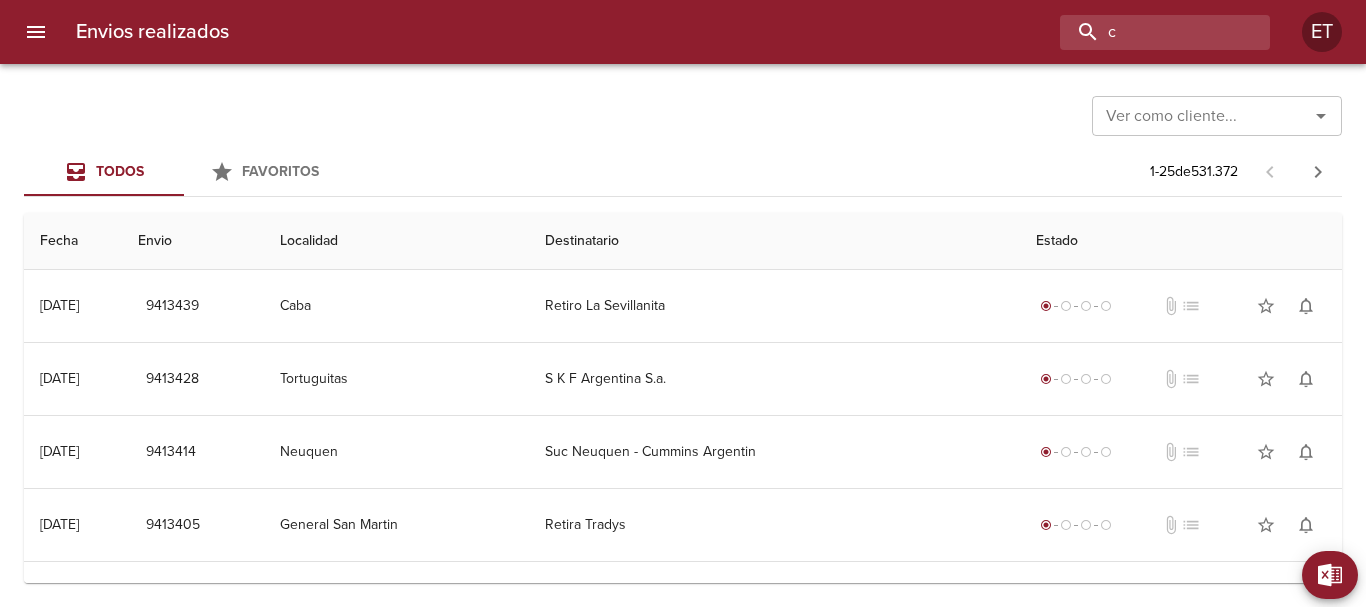 scroll, scrollTop: 0, scrollLeft: 0, axis: both 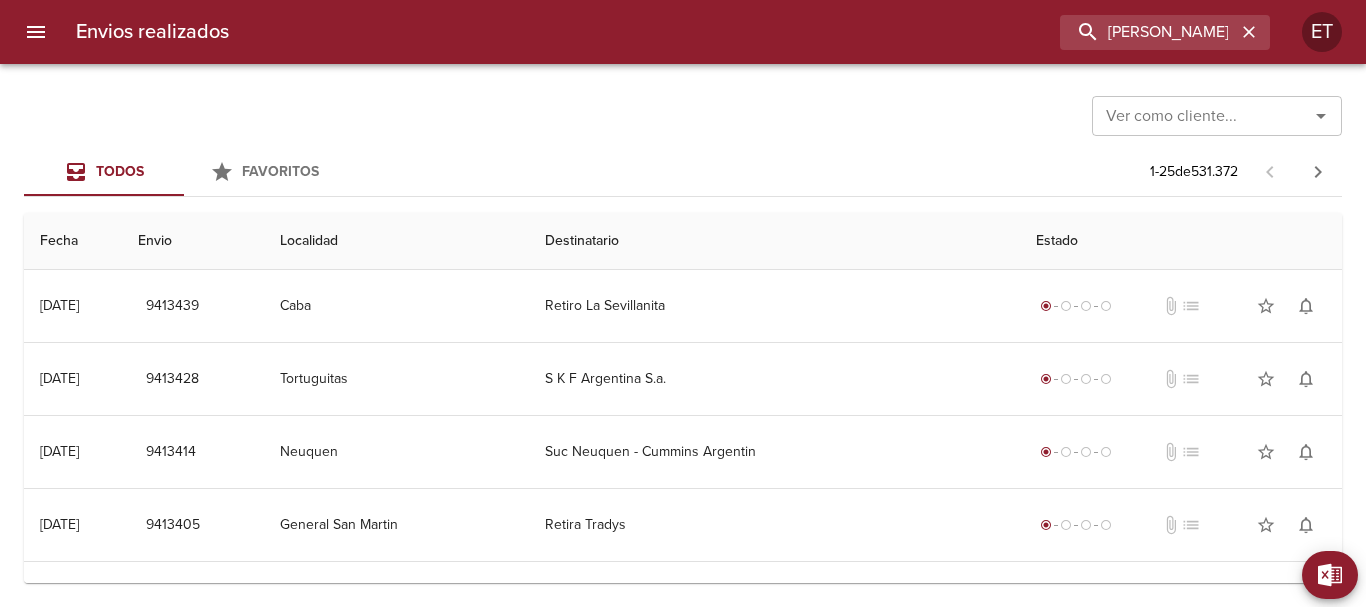 type on "[PERSON_NAME]" 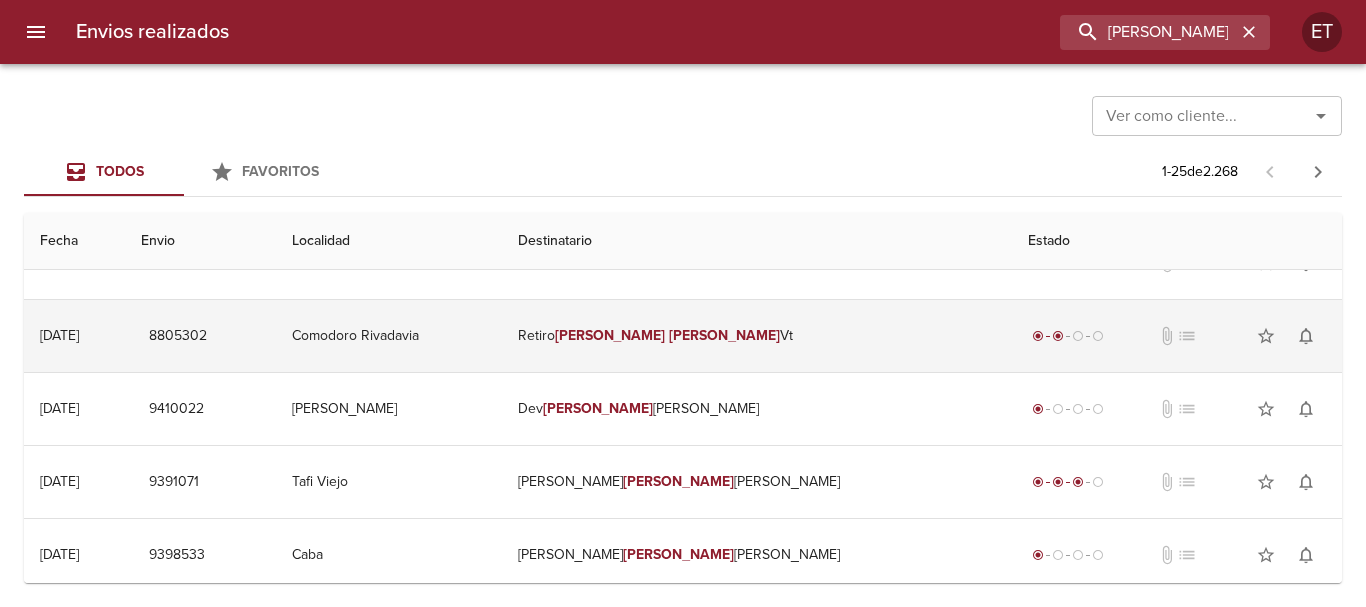 scroll, scrollTop: 0, scrollLeft: 0, axis: both 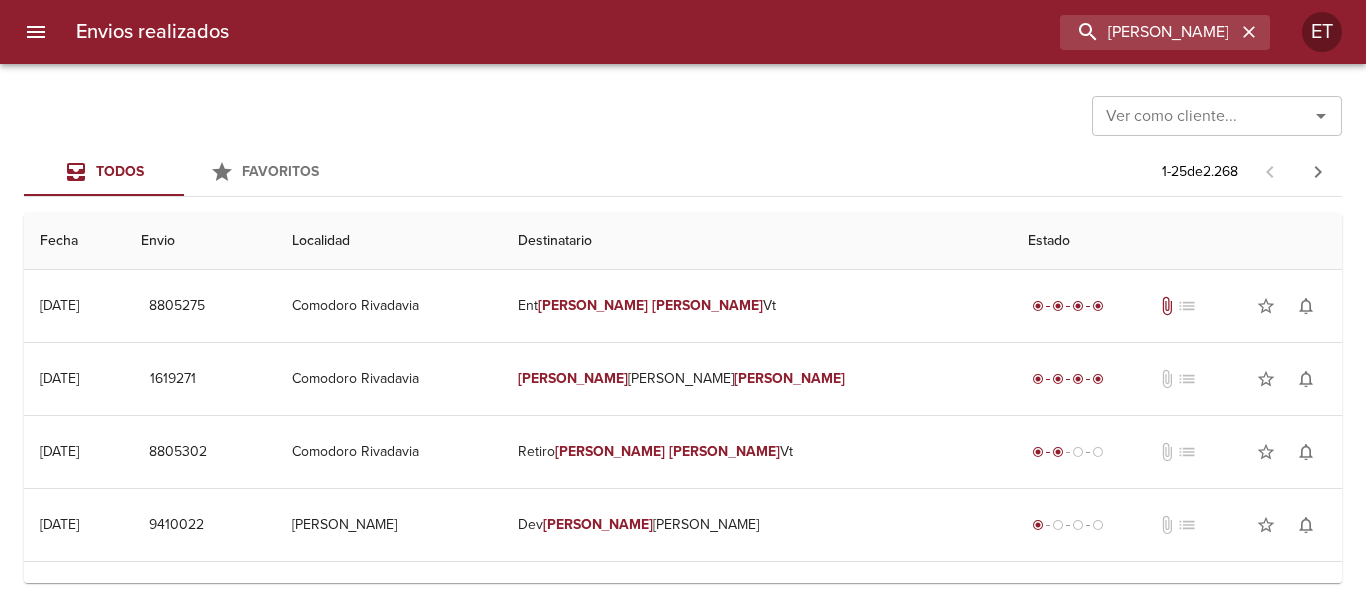 click on "Ver como cliente... Ver como cliente..." at bounding box center (683, 114) 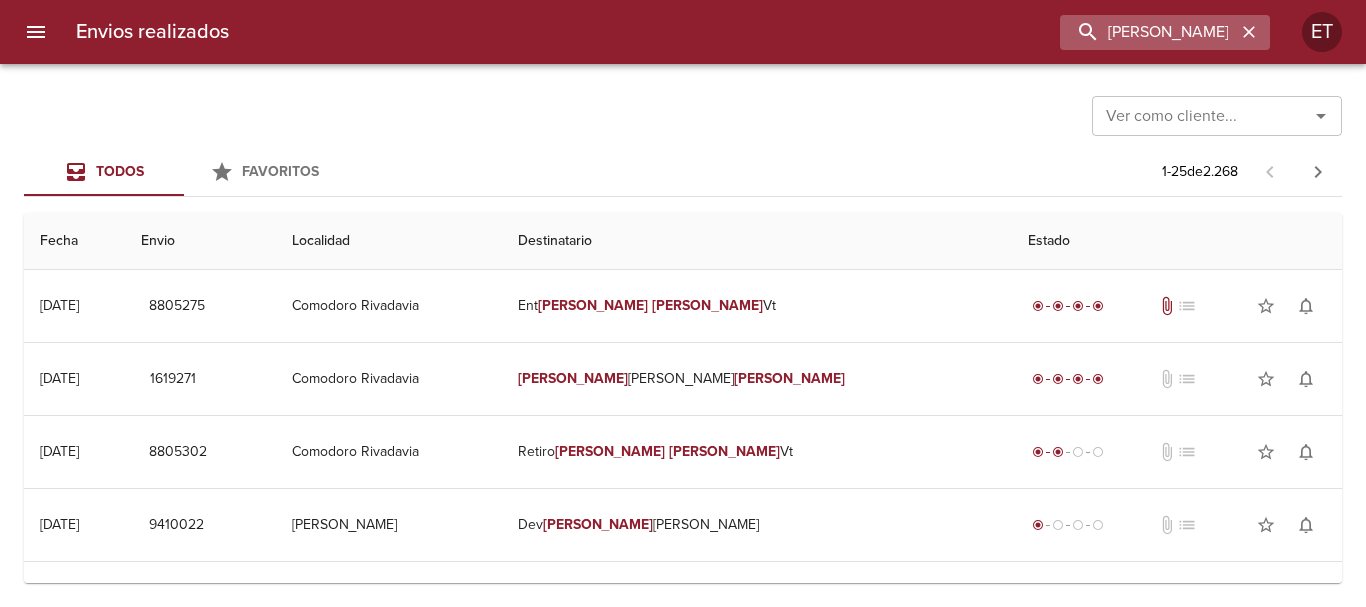 click 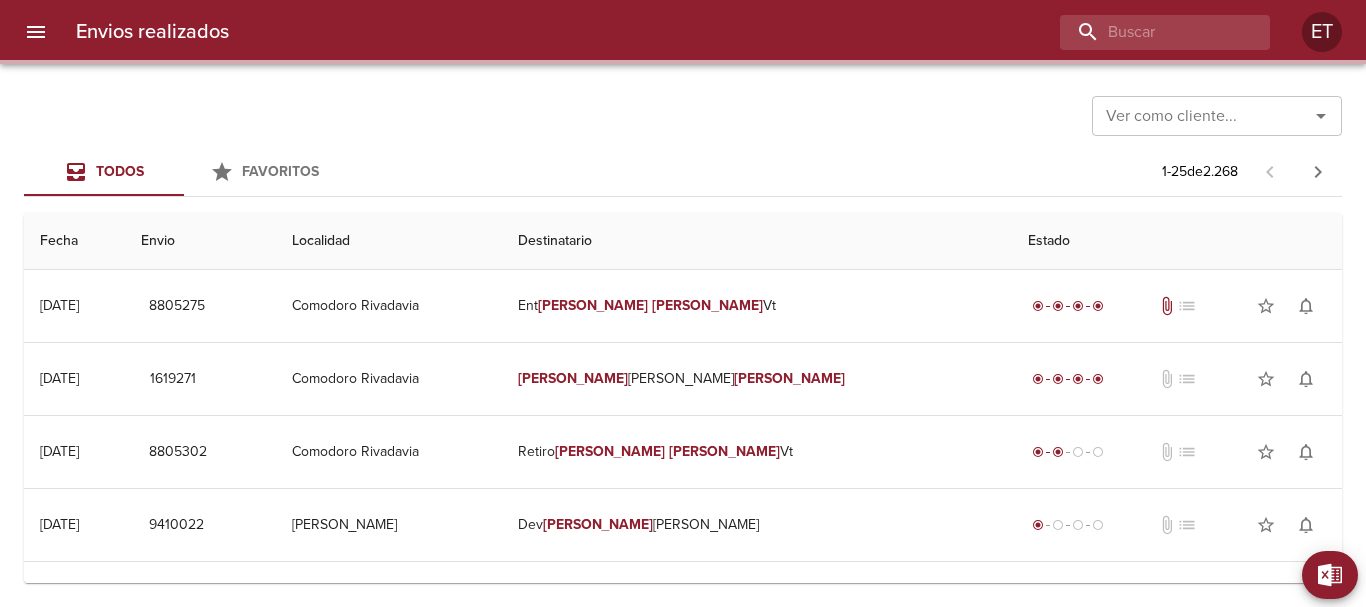 click on "Ver como cliente... Ver como cliente..." at bounding box center (683, 114) 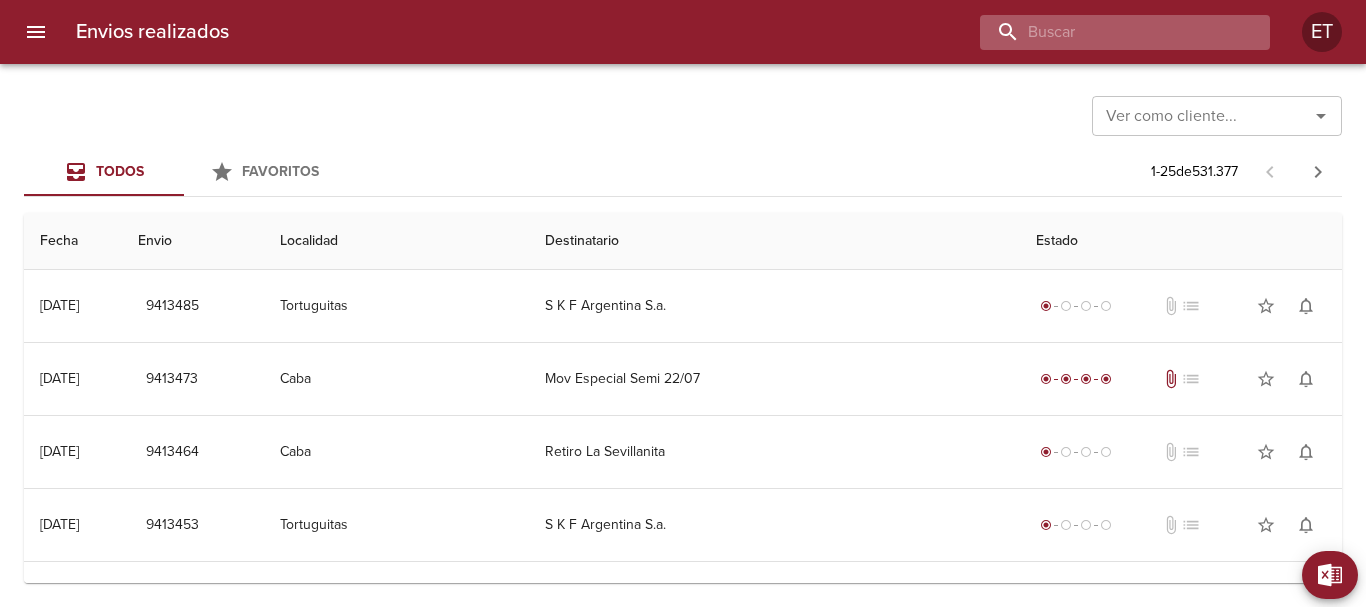 click at bounding box center [1108, 32] 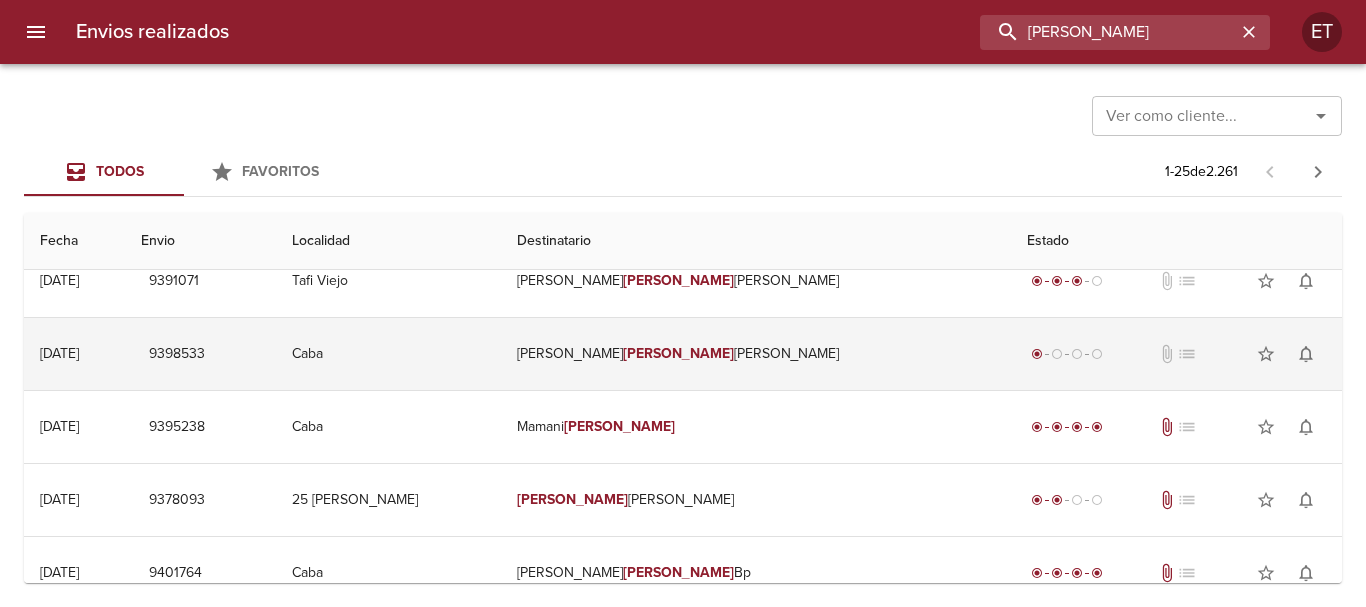 scroll, scrollTop: 0, scrollLeft: 0, axis: both 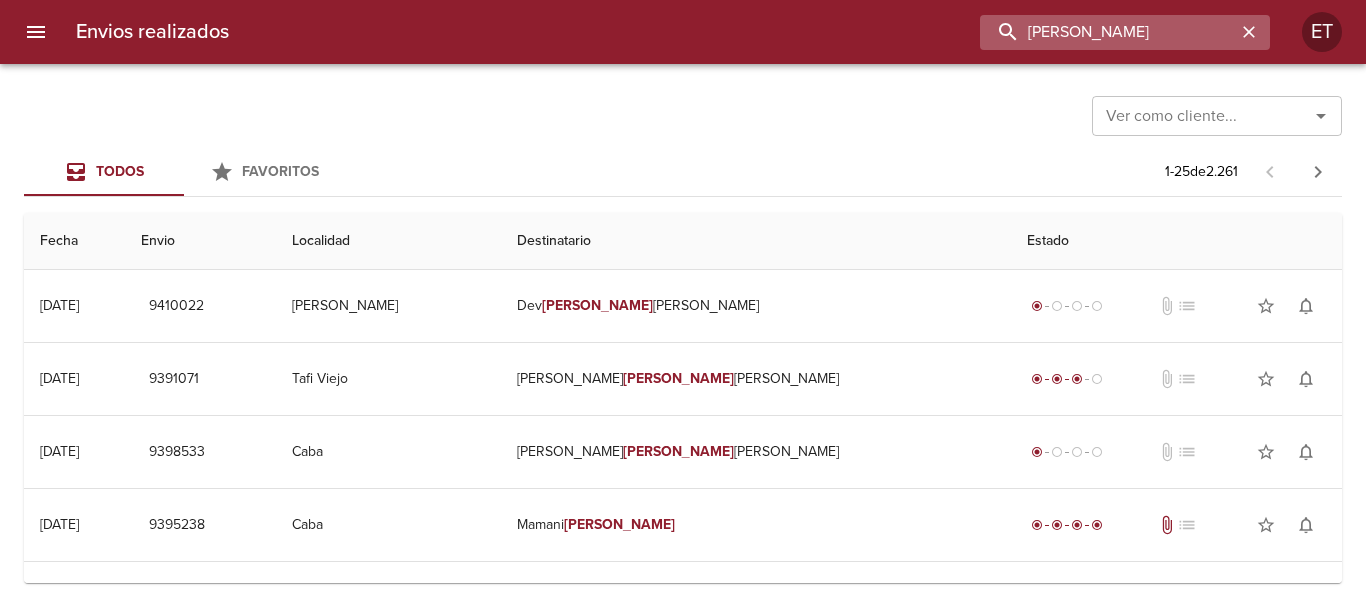 click on "[PERSON_NAME]" at bounding box center (1108, 32) 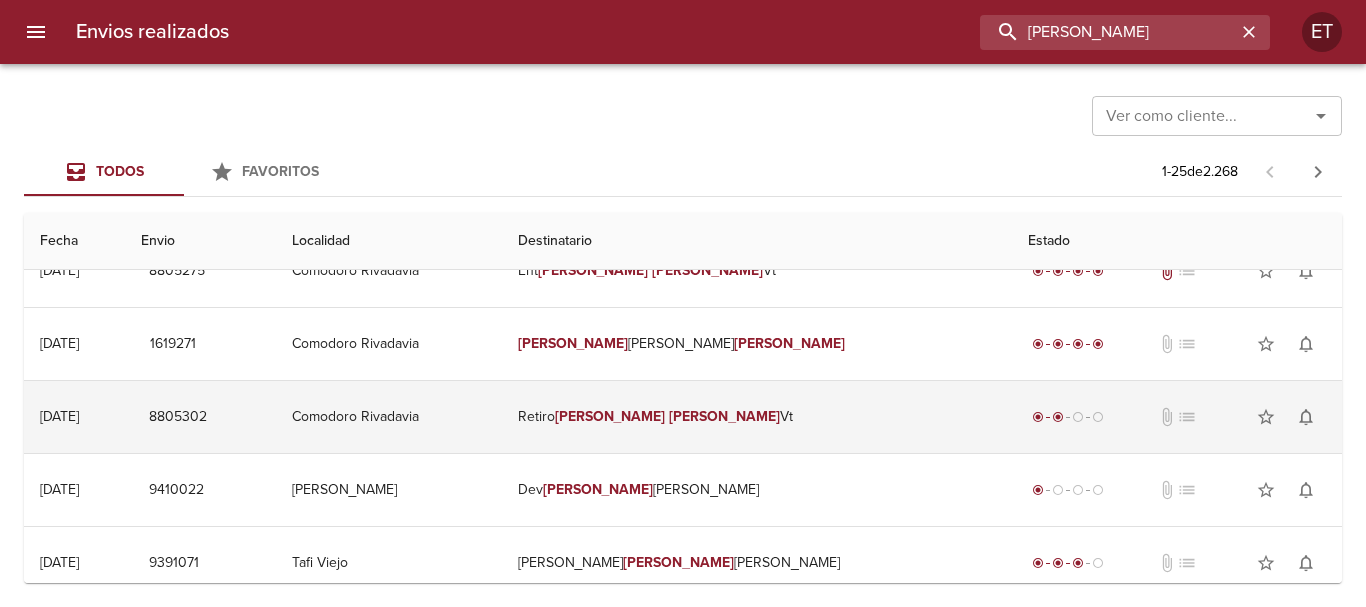 scroll, scrollTop: 0, scrollLeft: 0, axis: both 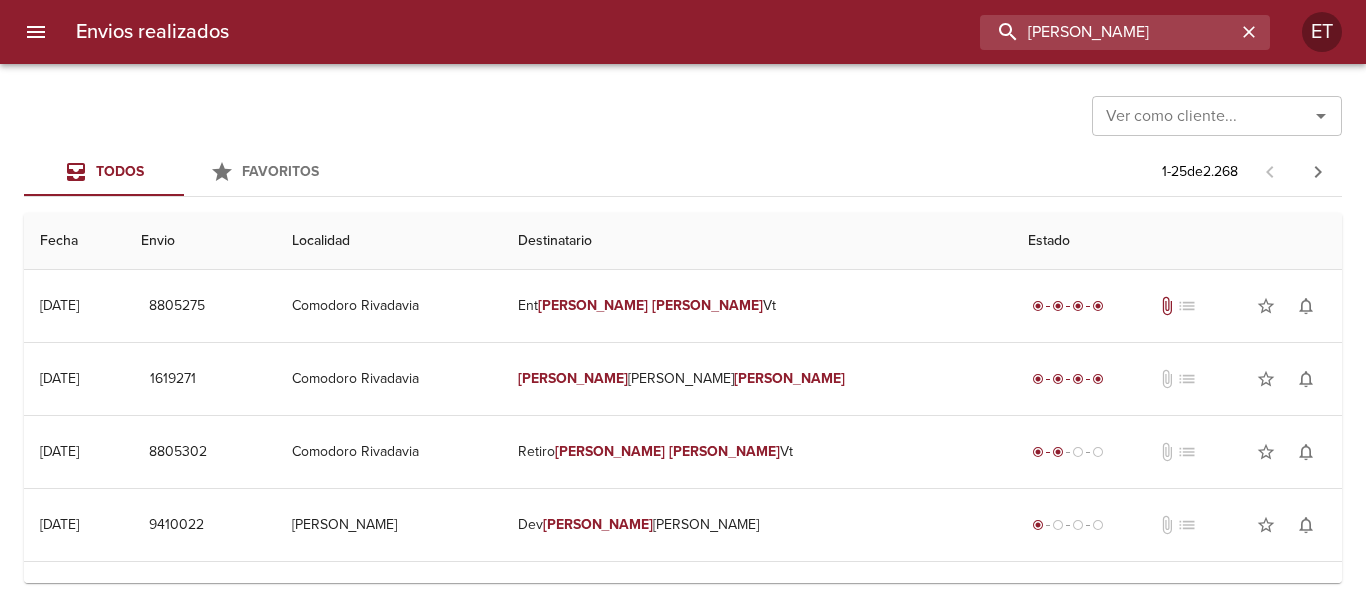 drag, startPoint x: 1165, startPoint y: 43, endPoint x: 909, endPoint y: -28, distance: 265.66333 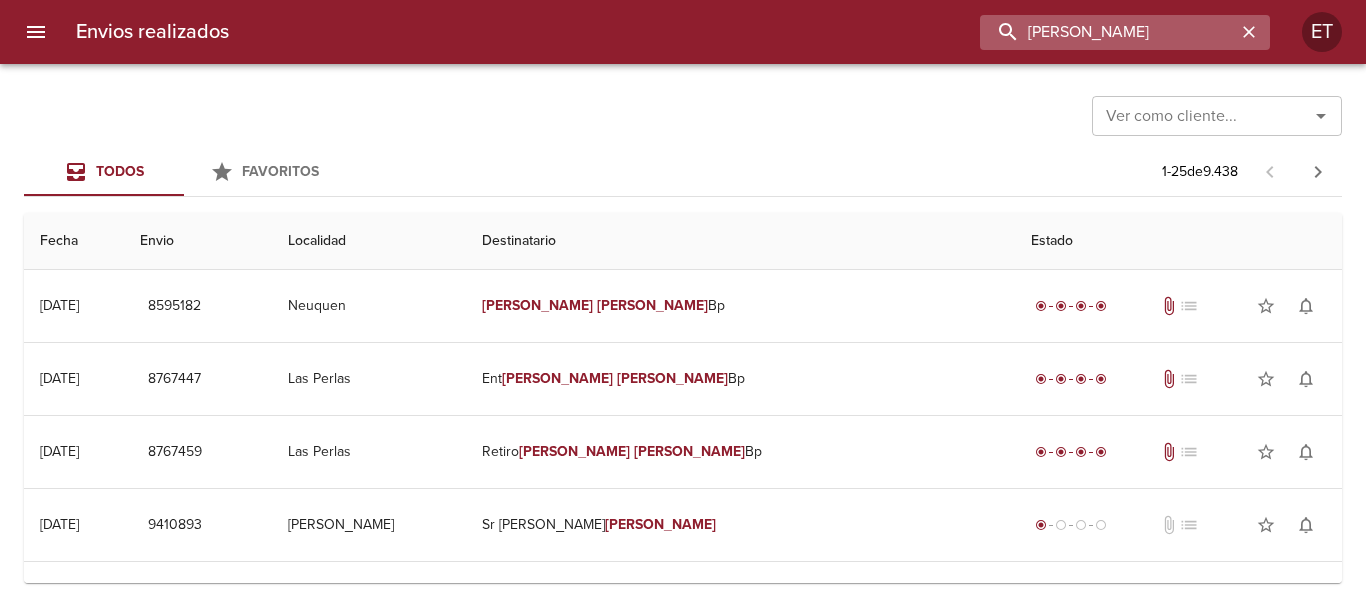 click on "[PERSON_NAME]" at bounding box center (1108, 32) 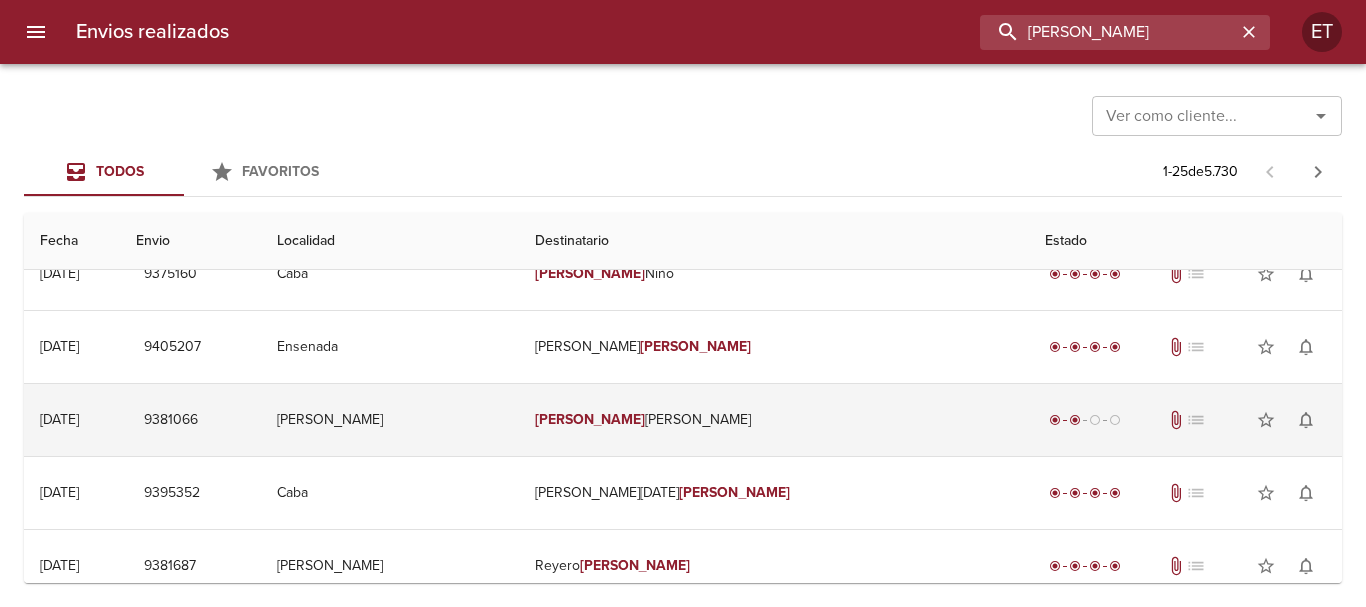 scroll, scrollTop: 500, scrollLeft: 0, axis: vertical 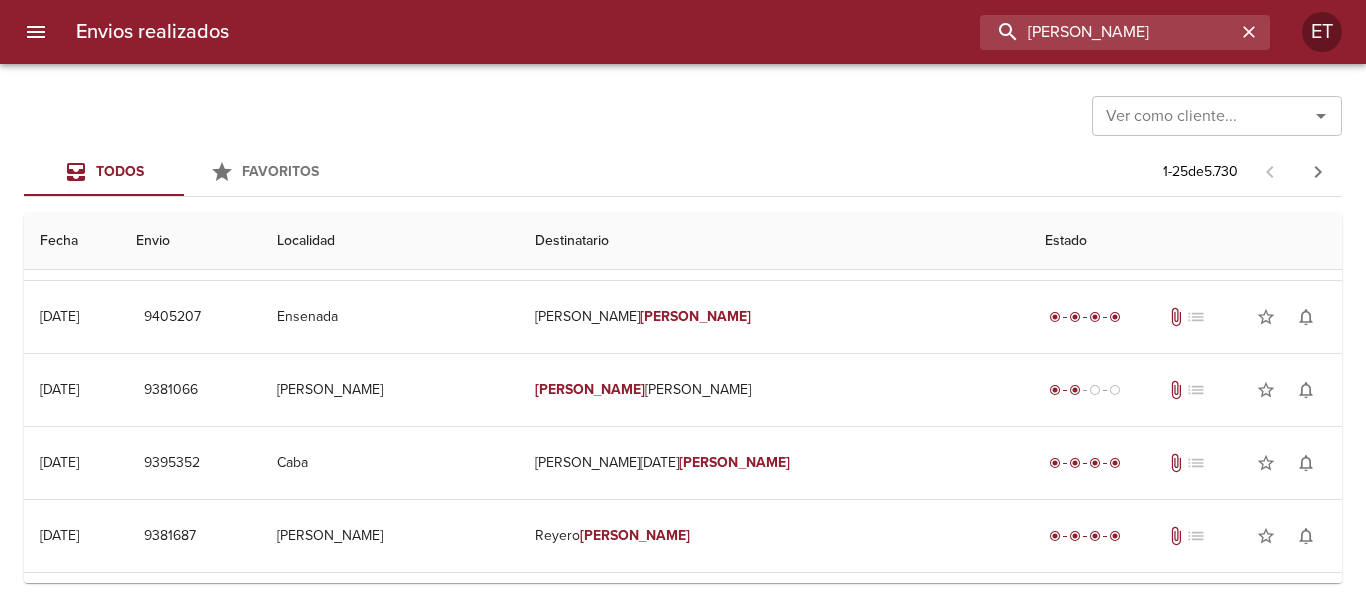drag, startPoint x: 1076, startPoint y: 29, endPoint x: 835, endPoint y: 91, distance: 248.84734 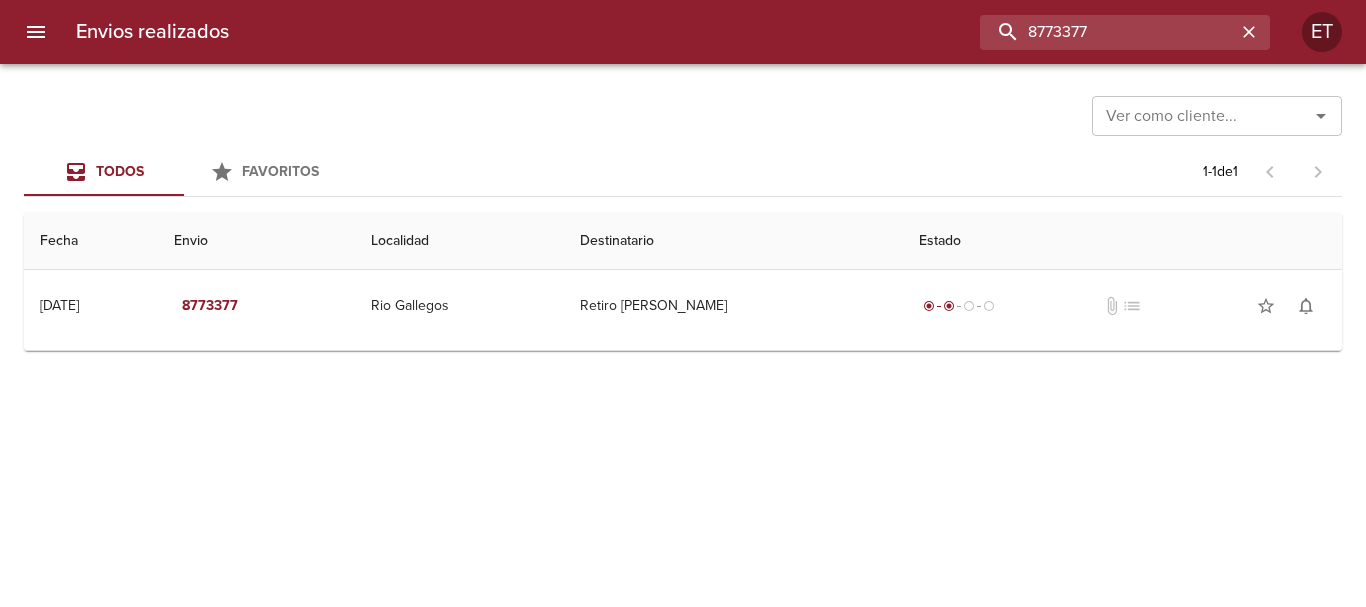 scroll, scrollTop: 0, scrollLeft: 0, axis: both 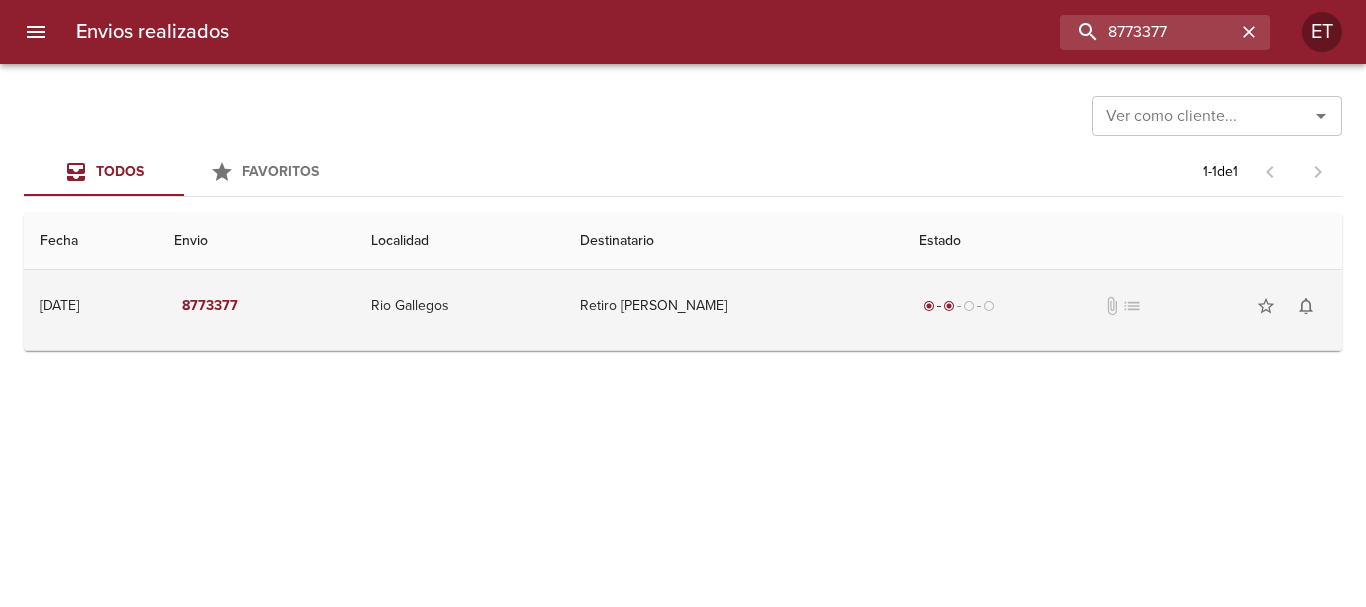 click on "Retiro [PERSON_NAME]" at bounding box center (733, 306) 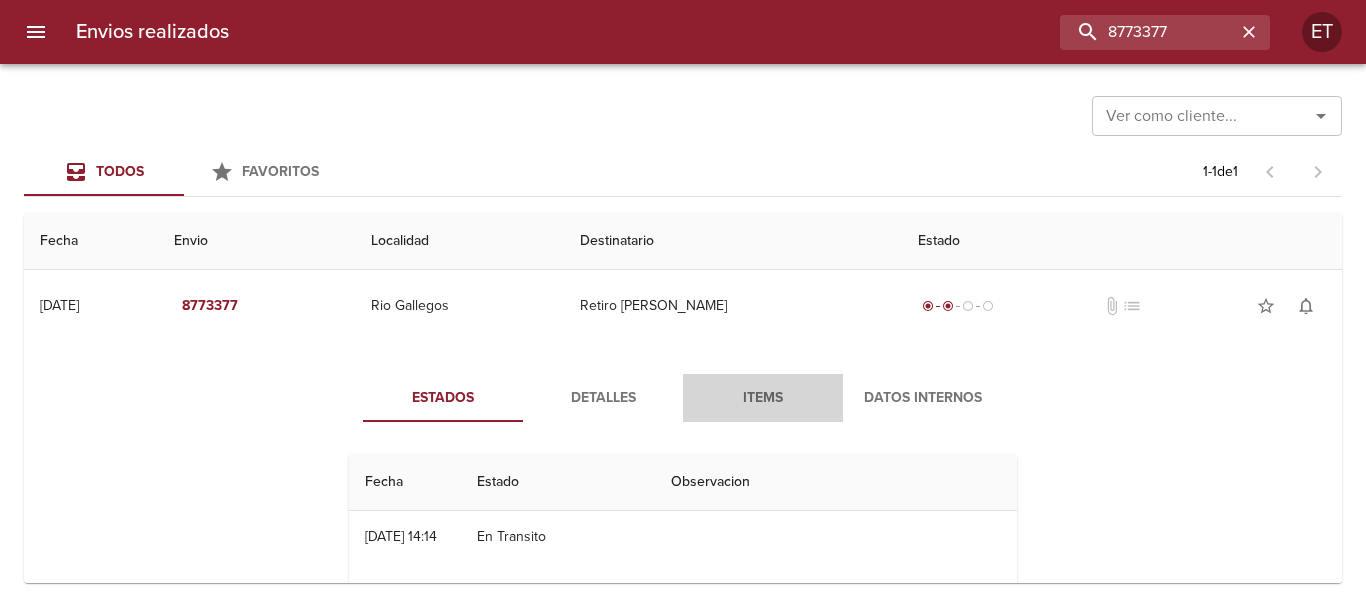 click on "Items" at bounding box center (763, 398) 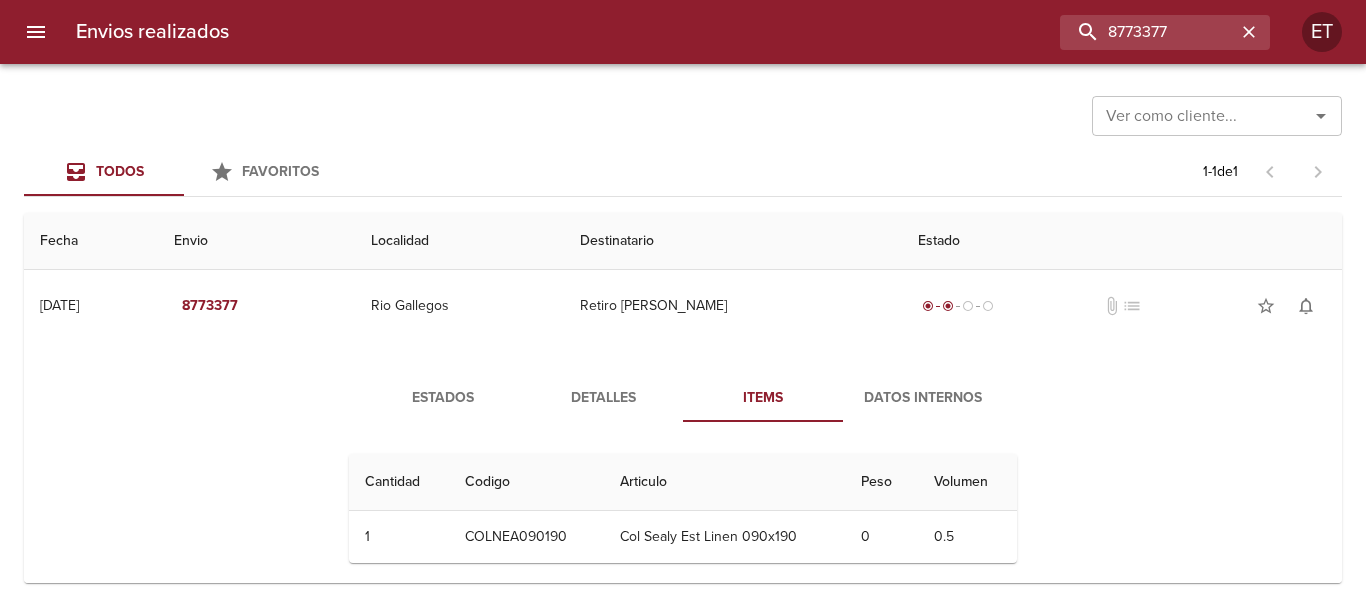 scroll, scrollTop: 21, scrollLeft: 0, axis: vertical 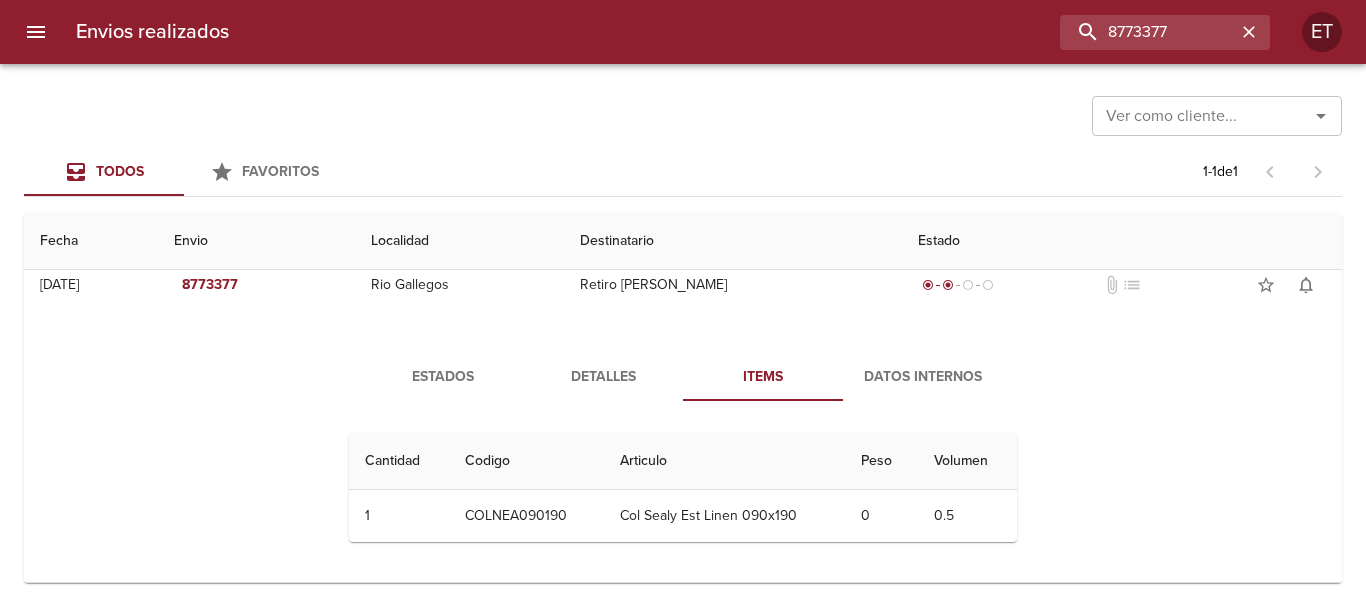 click on "Envios realizados 8773377 ET" at bounding box center (683, 32) 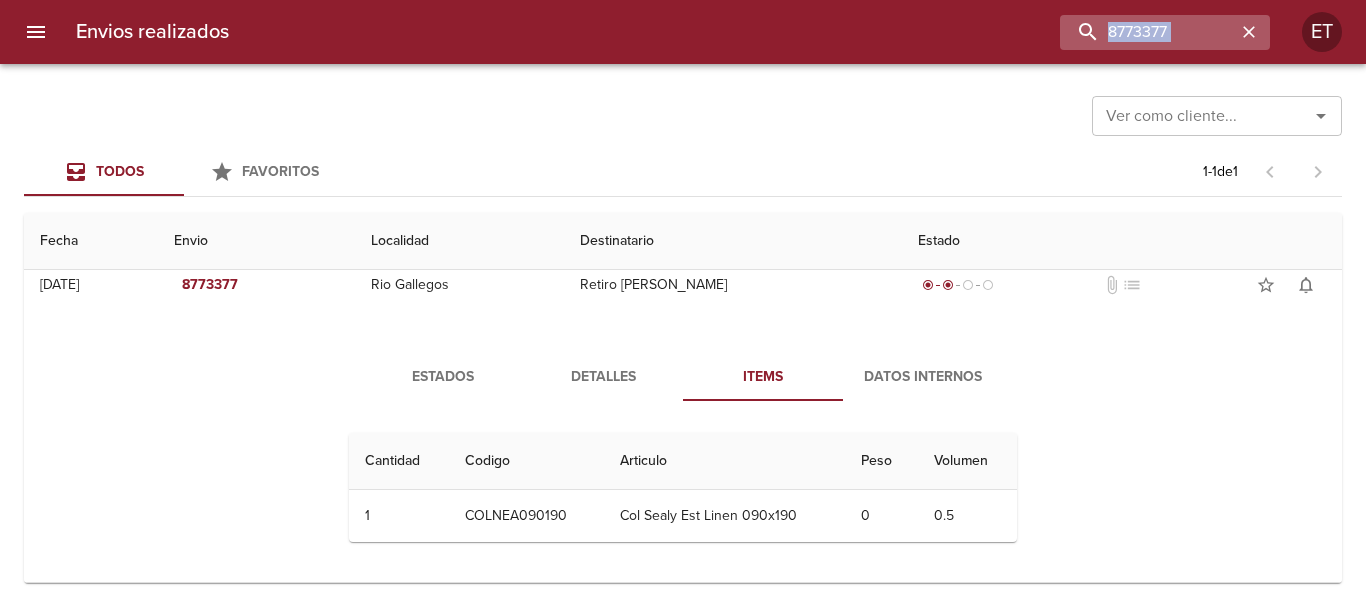click on "Envios realizados 8773377 ET" at bounding box center (683, 32) 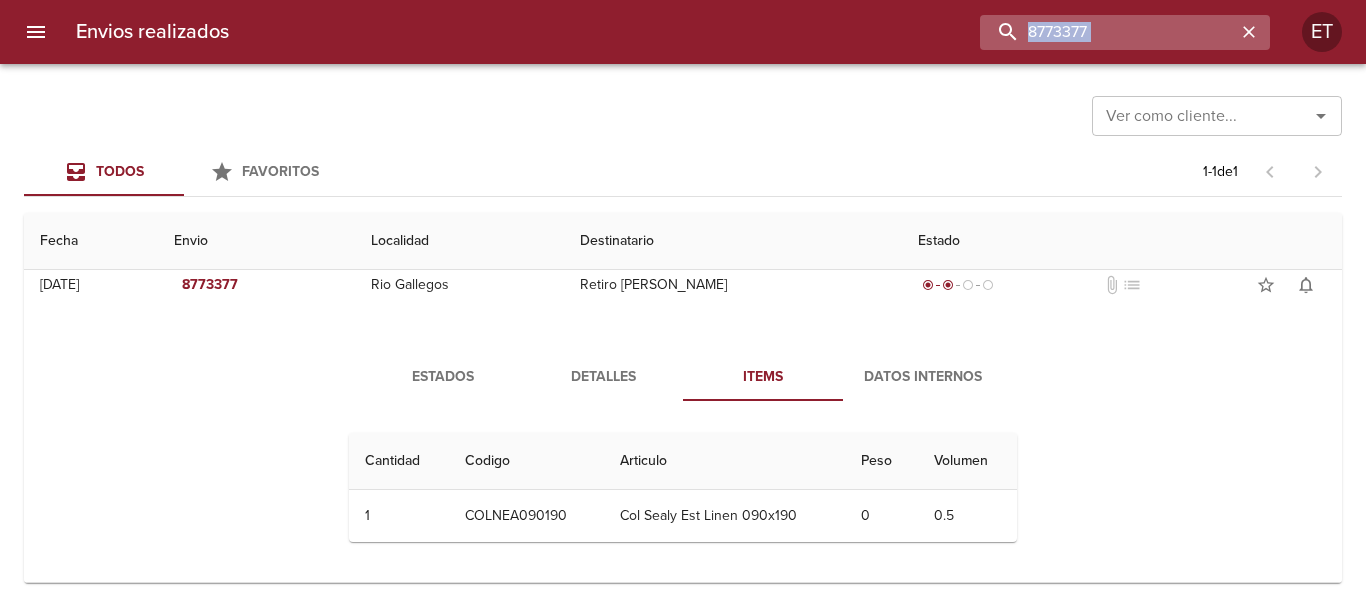 click on "8773377" at bounding box center (1108, 32) 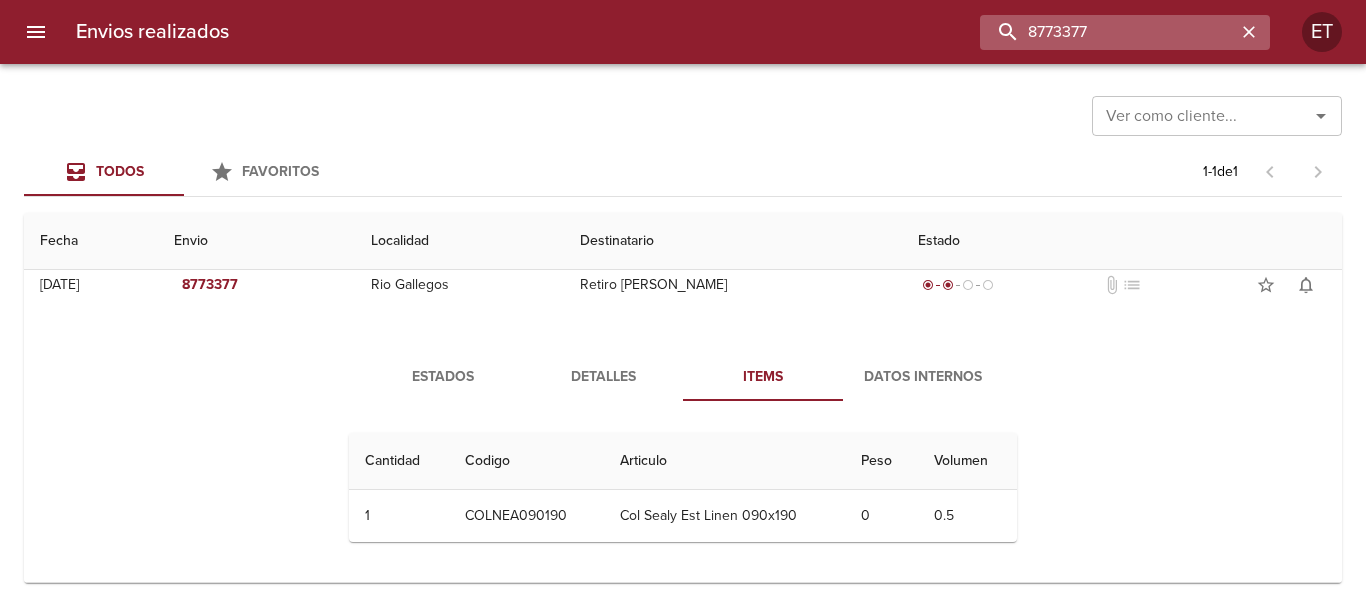click on "8773377" at bounding box center (1108, 32) 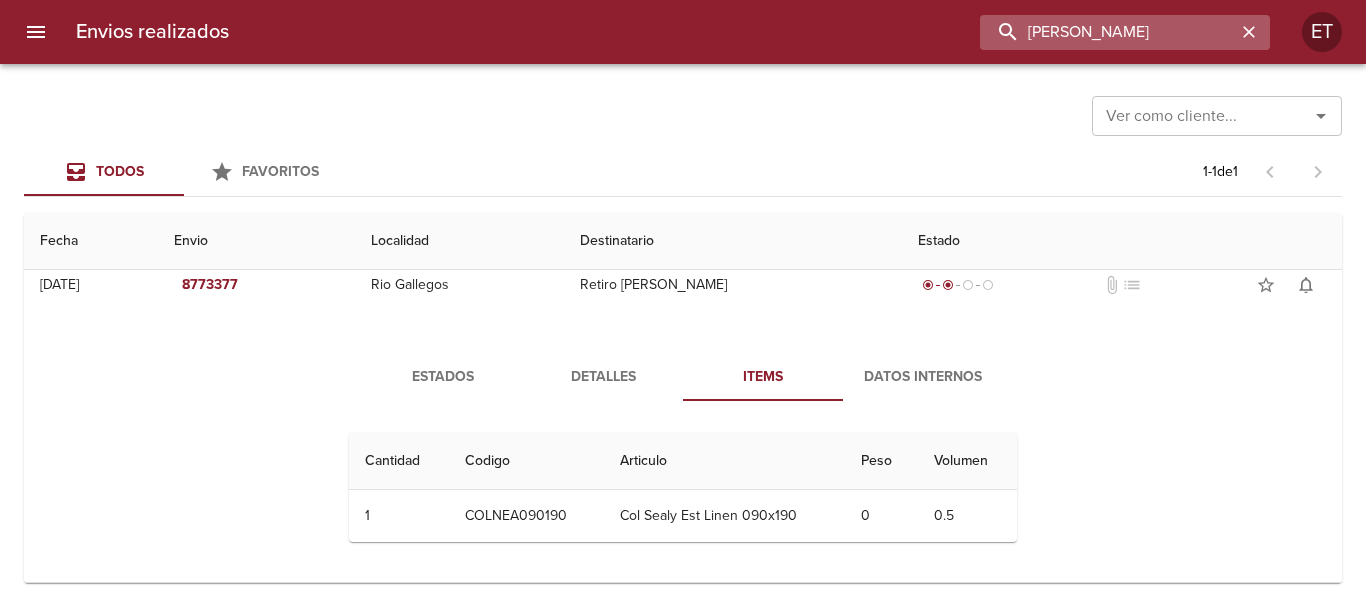 scroll, scrollTop: 0, scrollLeft: 14, axis: horizontal 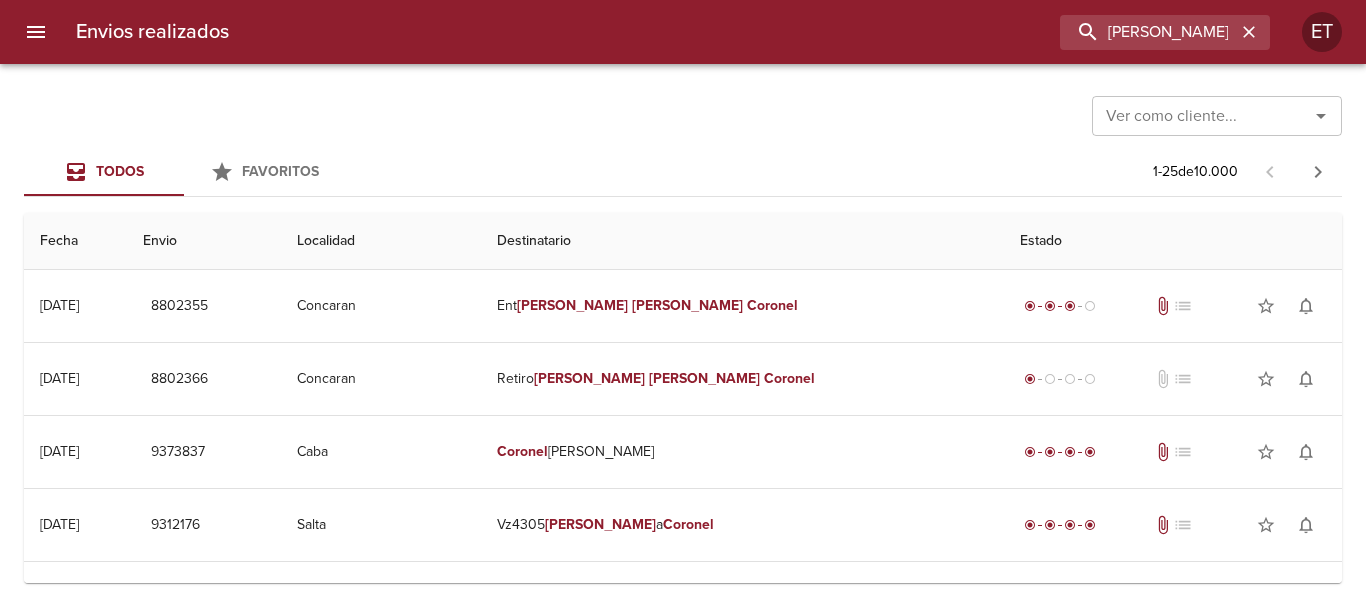 click on "Envios realizados [PERSON_NAME] ET" at bounding box center [683, 32] 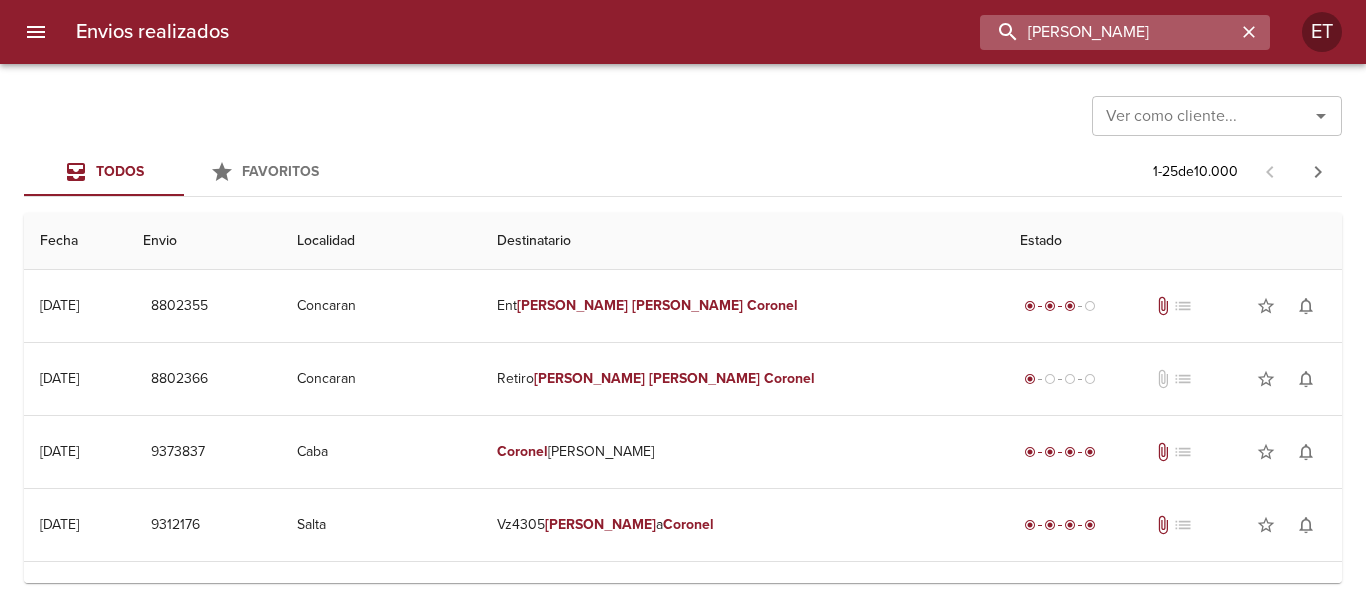 click on "[PERSON_NAME]" at bounding box center [1108, 32] 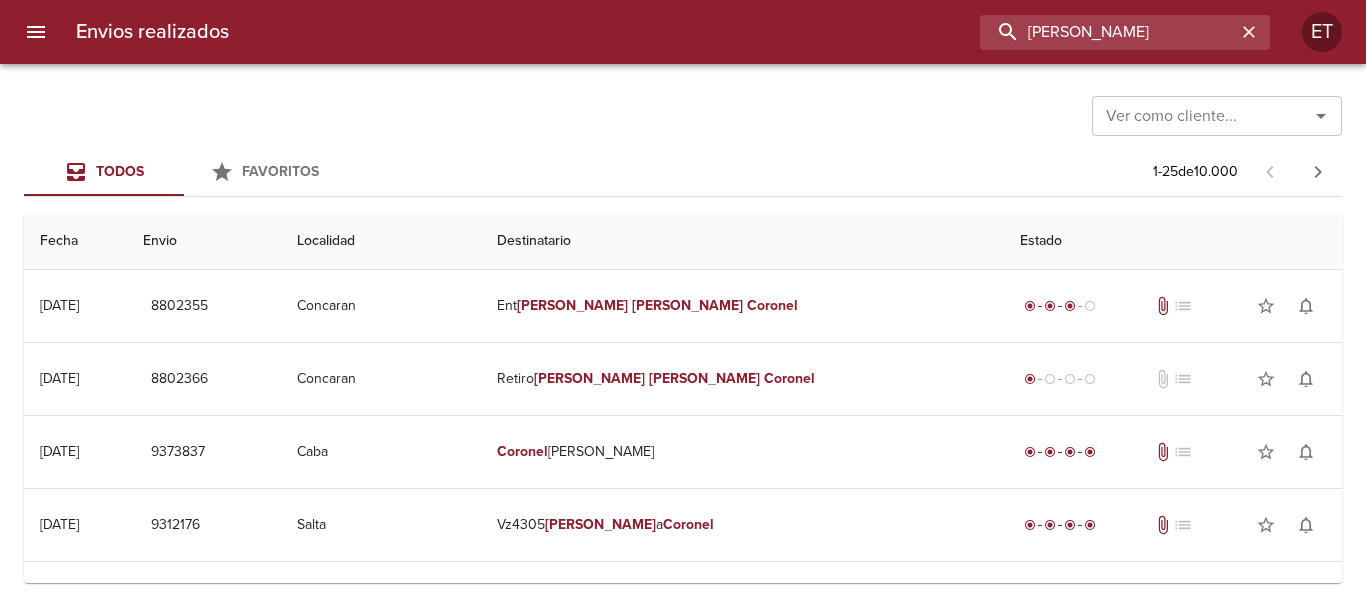 drag, startPoint x: 1197, startPoint y: 24, endPoint x: 777, endPoint y: -34, distance: 423.98584 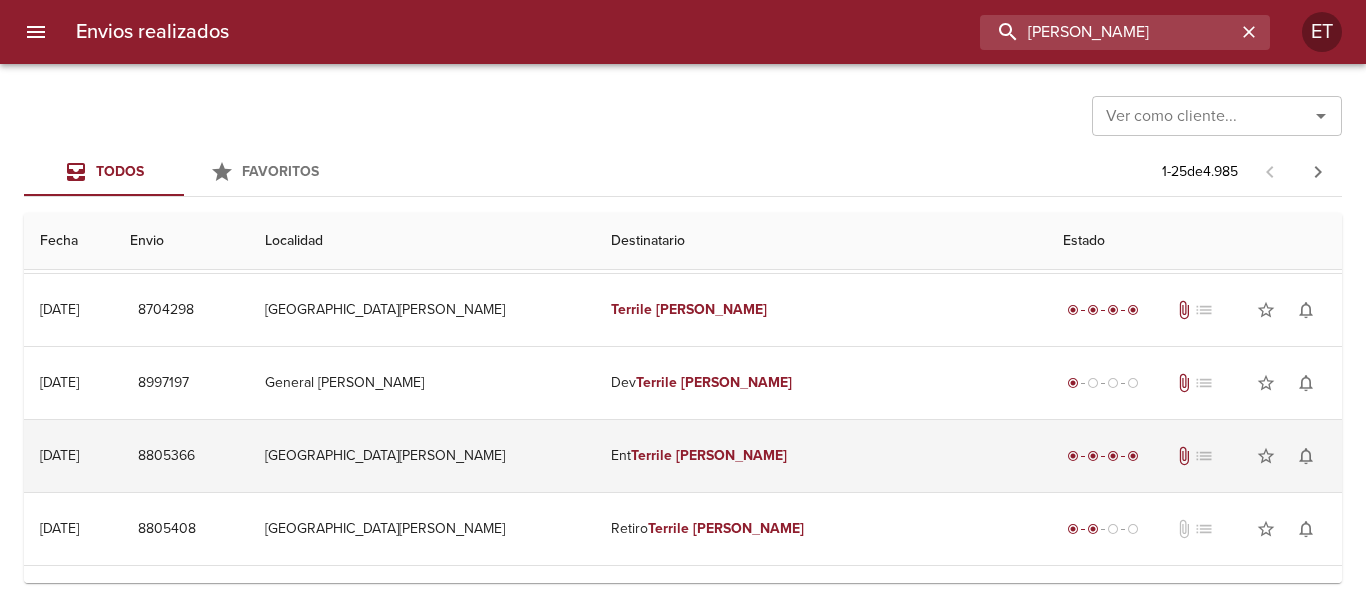 scroll, scrollTop: 200, scrollLeft: 0, axis: vertical 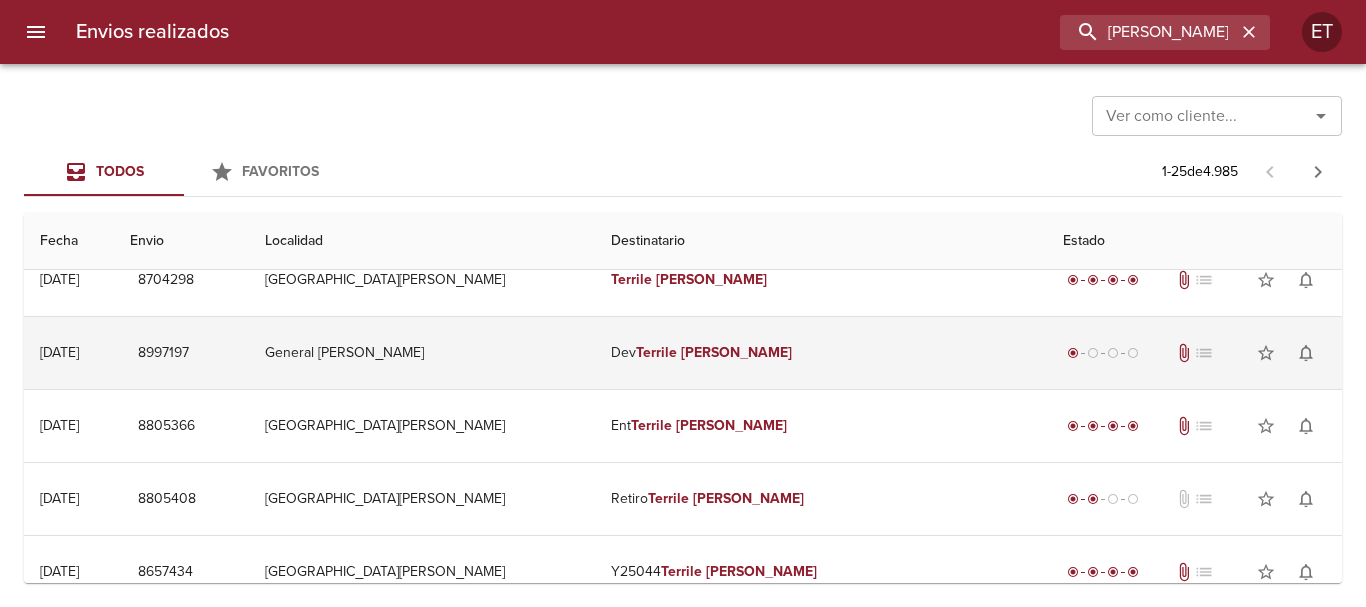 click on "Dev  [PERSON_NAME]" at bounding box center [820, 353] 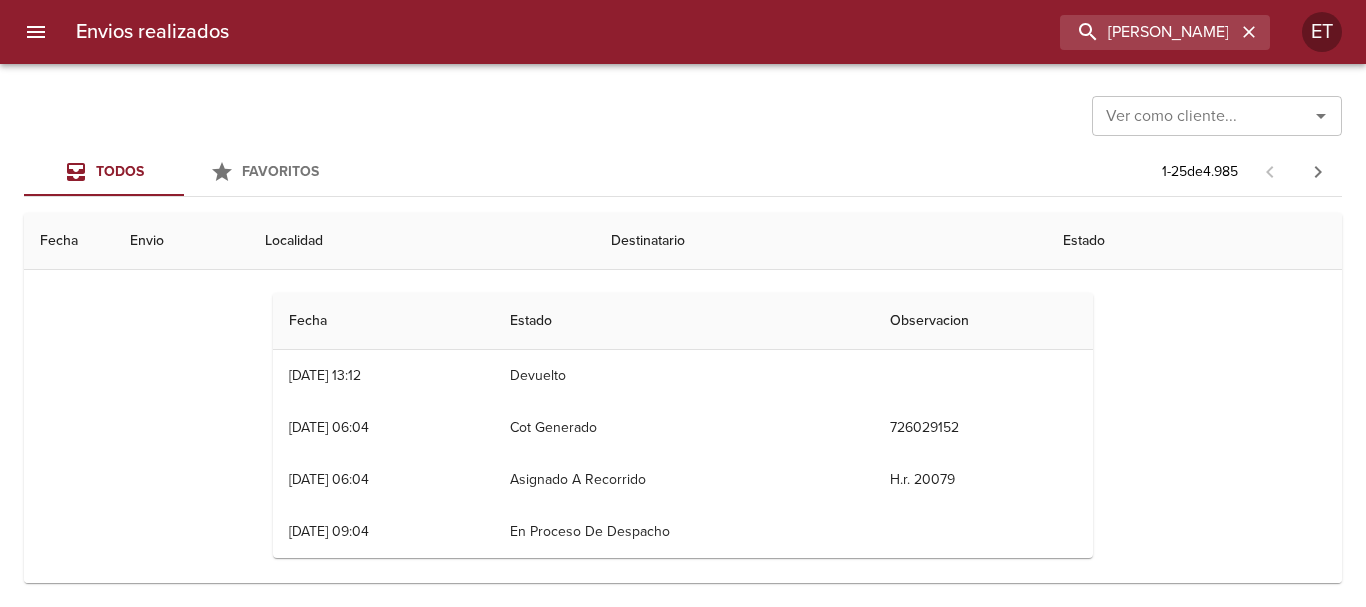 scroll, scrollTop: 300, scrollLeft: 0, axis: vertical 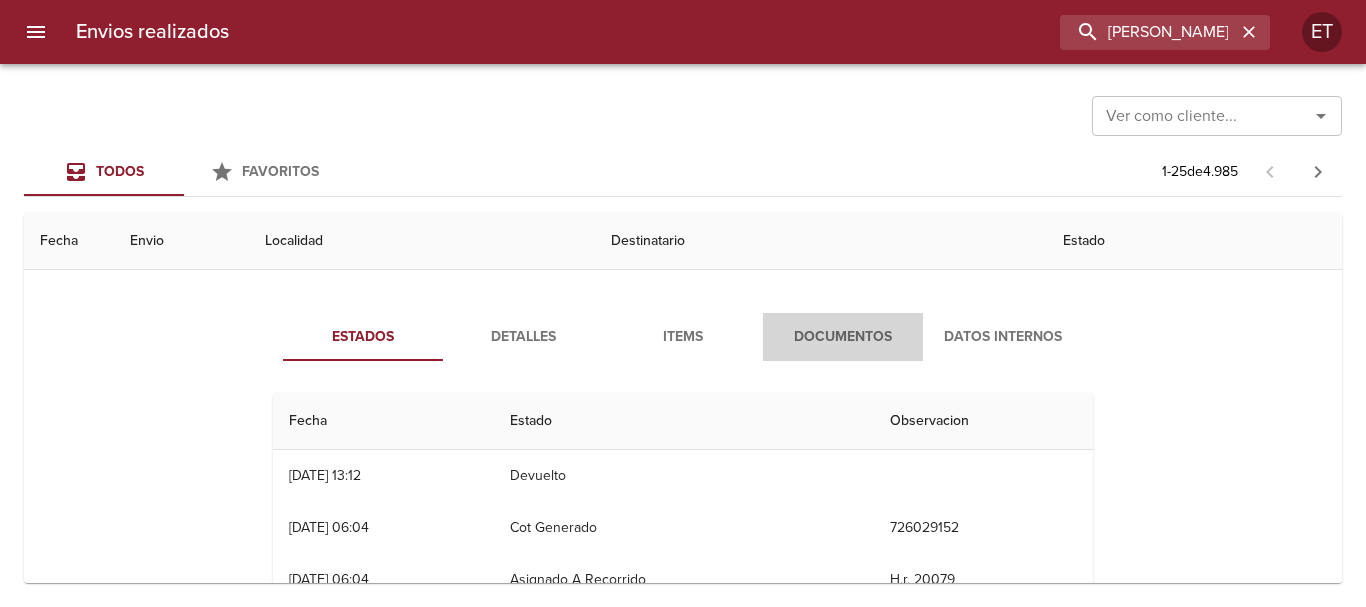 click on "Documentos" at bounding box center [843, 337] 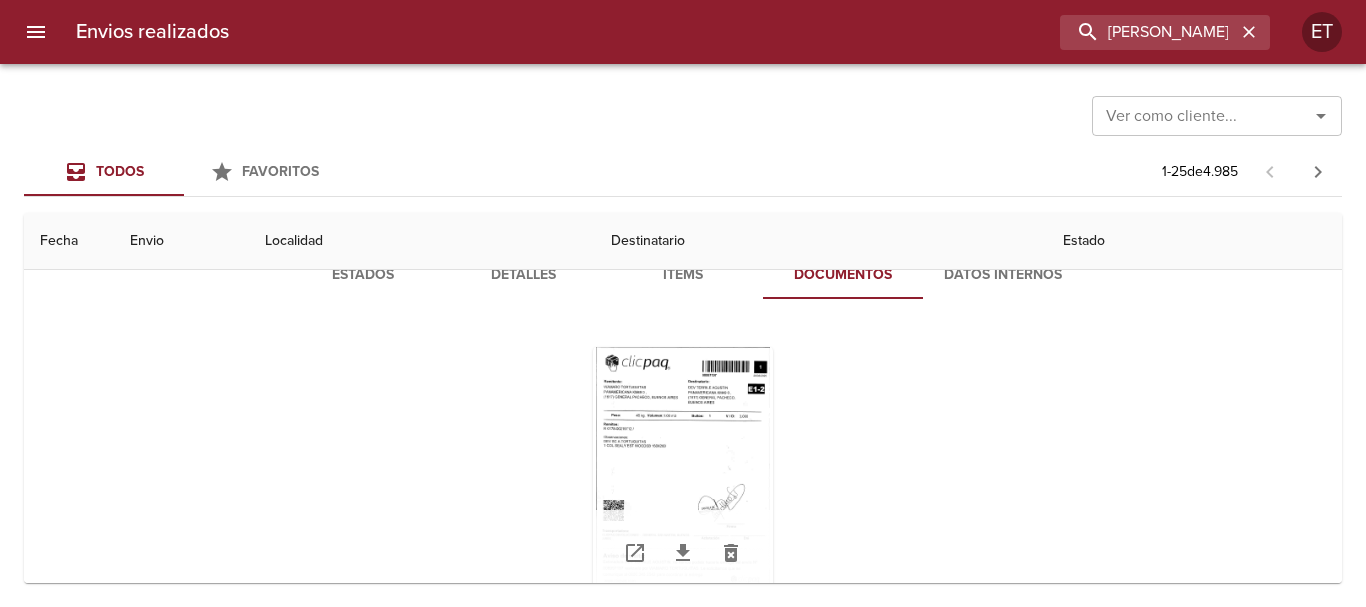 scroll, scrollTop: 400, scrollLeft: 0, axis: vertical 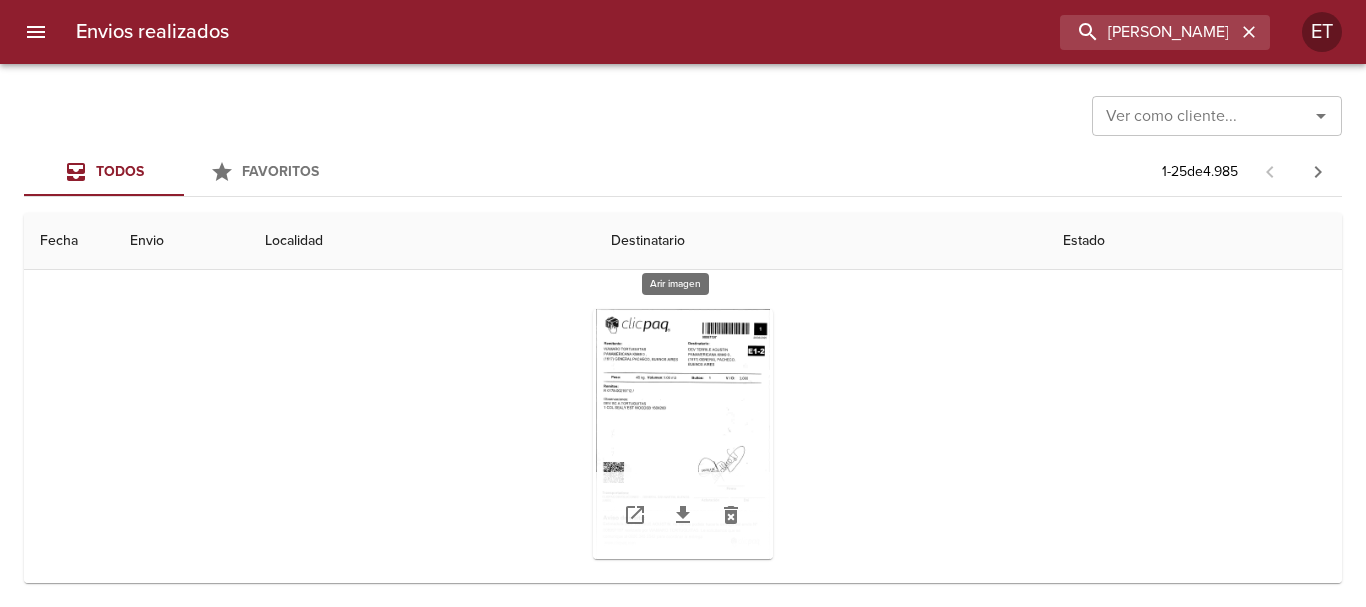 click at bounding box center [683, 434] 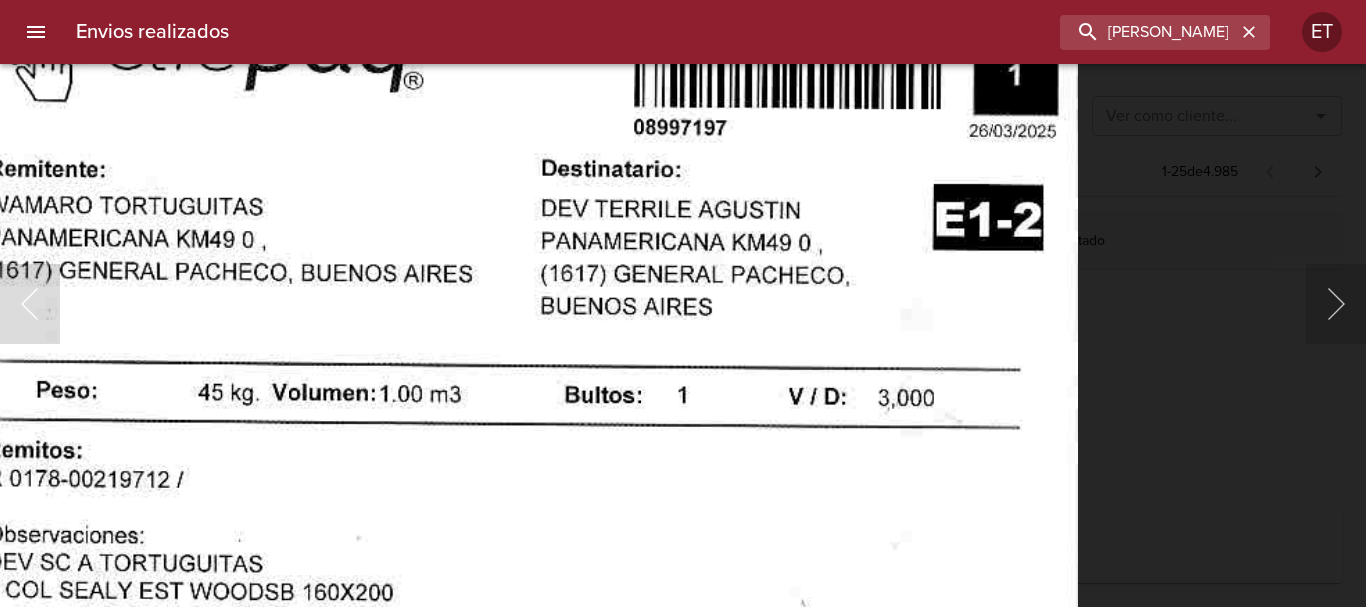 click on "Envios realizados [PERSON_NAME] ET Ver como cliente... Ver como cliente... Todos Favoritos 1 - 25  de  4.985 Fecha Envio Localidad Destinatario Estado [DATE] [DATE] 8775535 [GEOGRAPHIC_DATA][PERSON_NAME] Ent  [PERSON_NAME] radio_button_checked radio_button_checked radio_button_unchecked radio_button_unchecked attach_file list star_border notifications_none Domicilio de destino :  Pje Sosiego 746 0 Repo Por [PERSON_NAME]  [PERSON_NAME] [DATE] [DATE] 8703076 [GEOGRAPHIC_DATA][PERSON_NAME] [PERSON_NAME] radio_button_checked radio_button_checked radio_button_checked radio_button_checked attach_file list star_border notifications_none [DATE] [DATE] 8704298 [GEOGRAPHIC_DATA][PERSON_NAME] [PERSON_NAME] radio_button_checked radio_button_checked radio_button_checked radio_button_checked attach_file list star_border notifications_none [DATE] [DATE] 8997197 General [PERSON_NAME] Dev  [PERSON_NAME] radio_button_checked radio_button_unchecked radio_button_unchecked radio_button_unchecked attach_file" at bounding box center [683, 0] 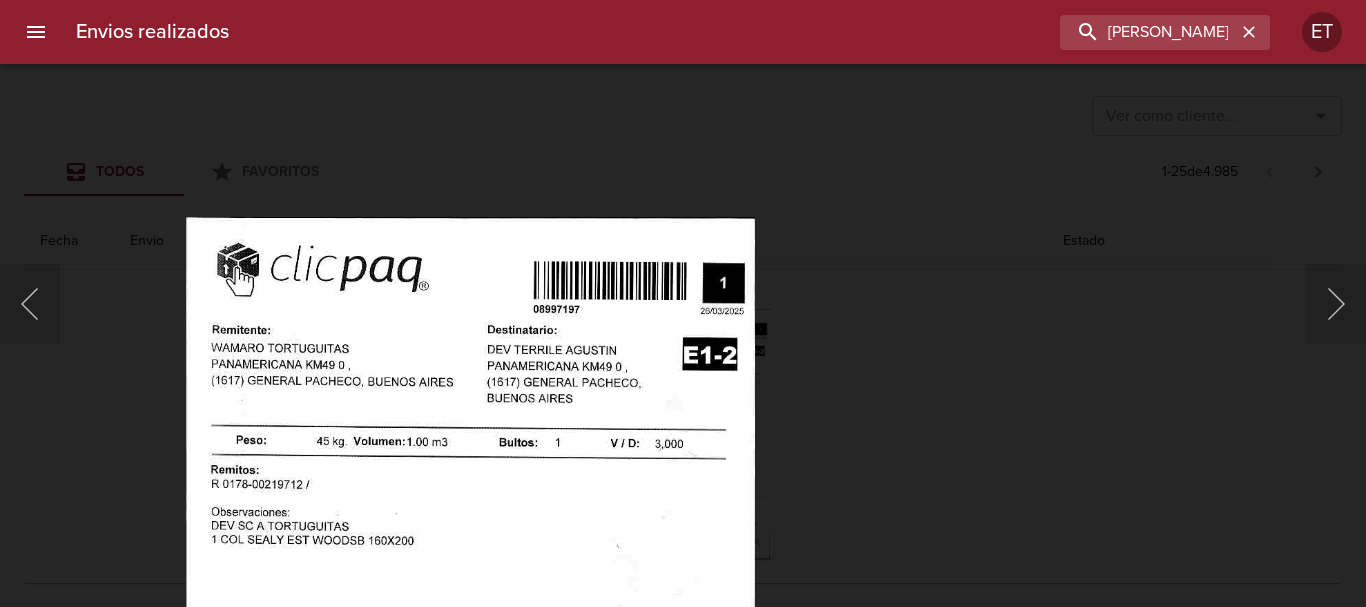 click at bounding box center [683, 303] 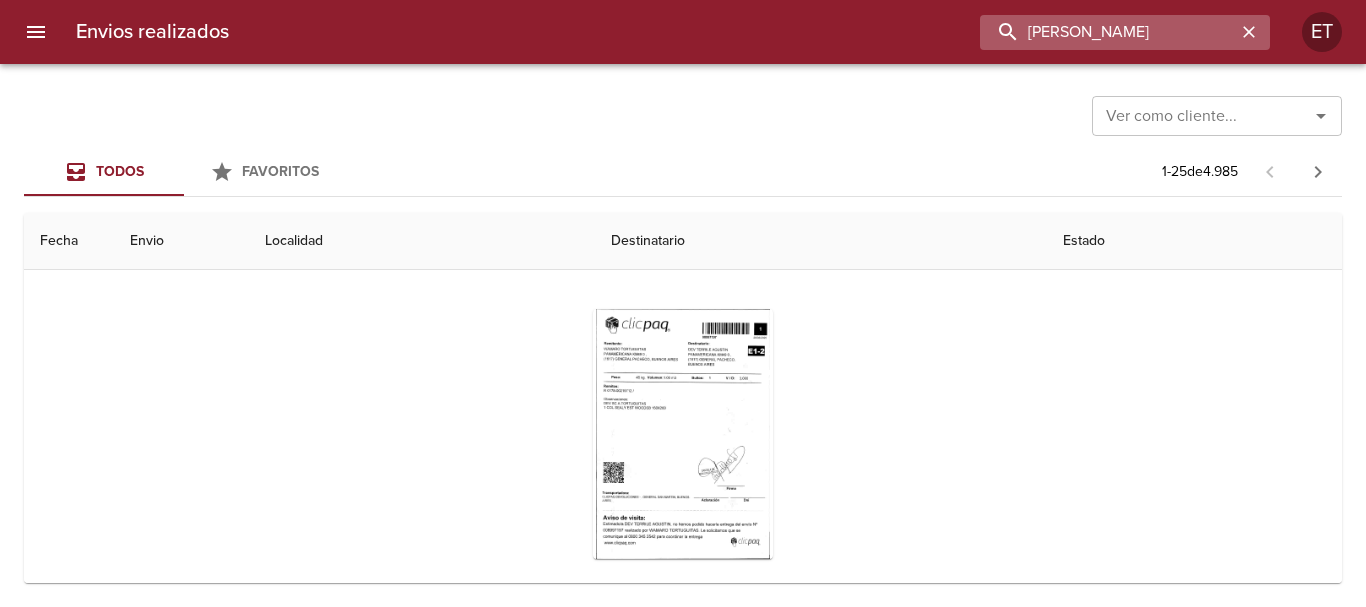 click on "[PERSON_NAME]" at bounding box center [1108, 32] 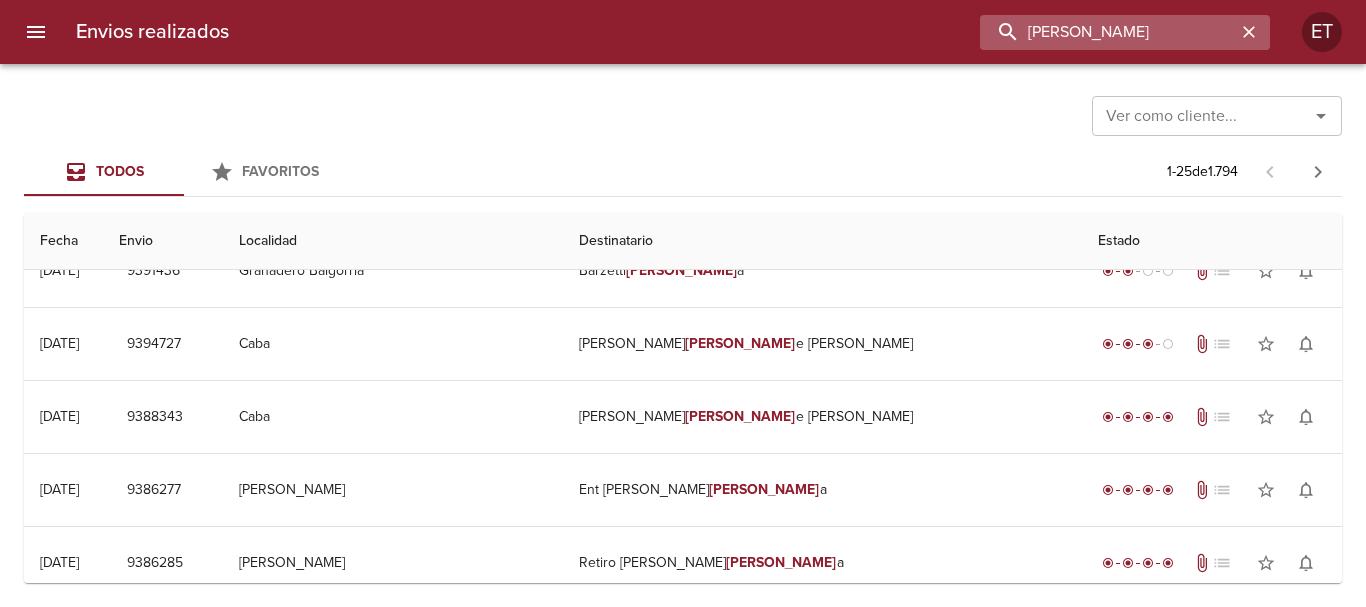 scroll, scrollTop: 0, scrollLeft: 0, axis: both 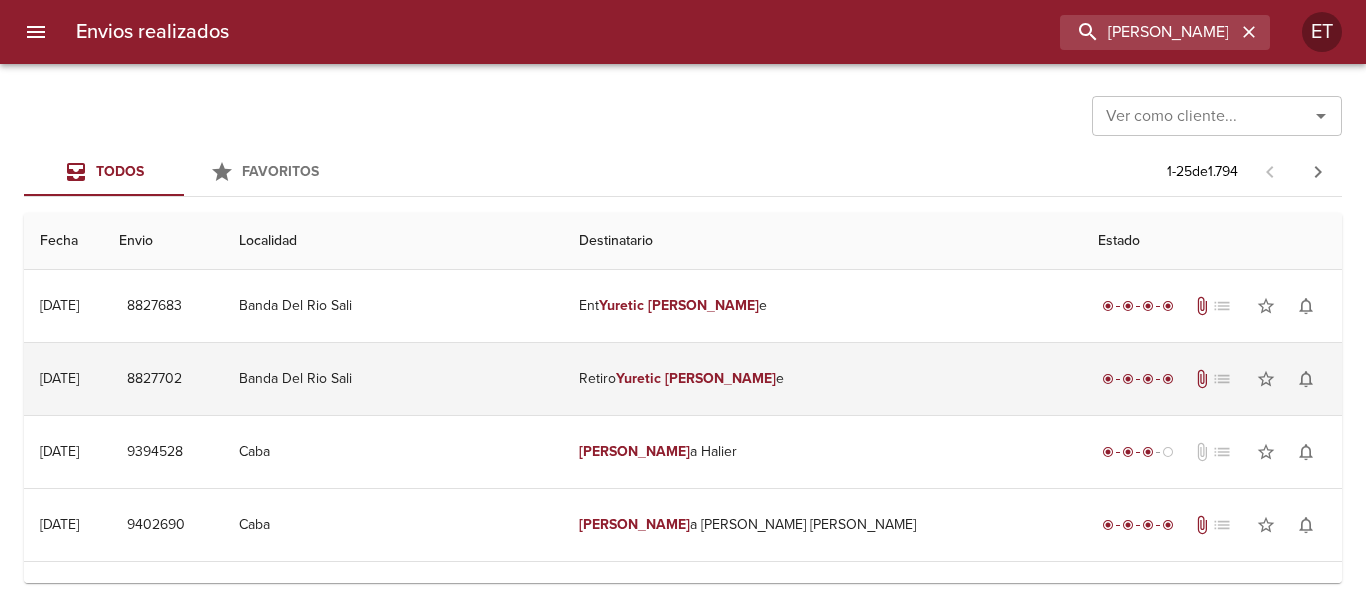 click on "Retiro  [PERSON_NAME] e" at bounding box center [822, 379] 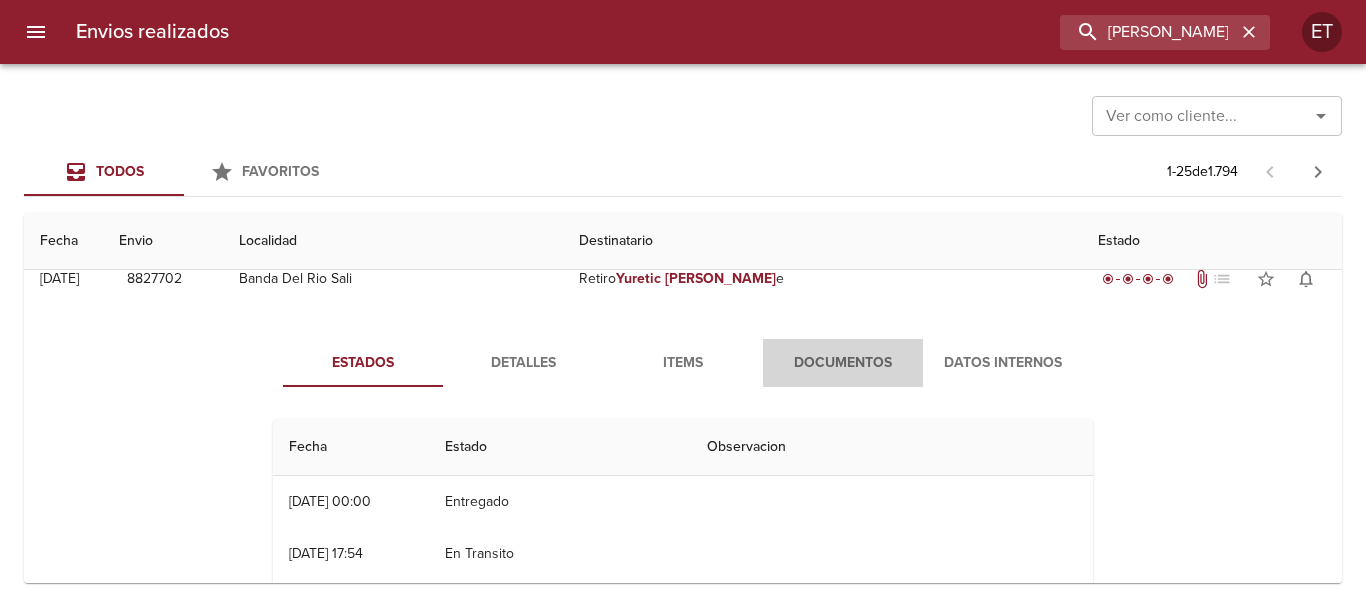 click on "Documentos" at bounding box center (843, 363) 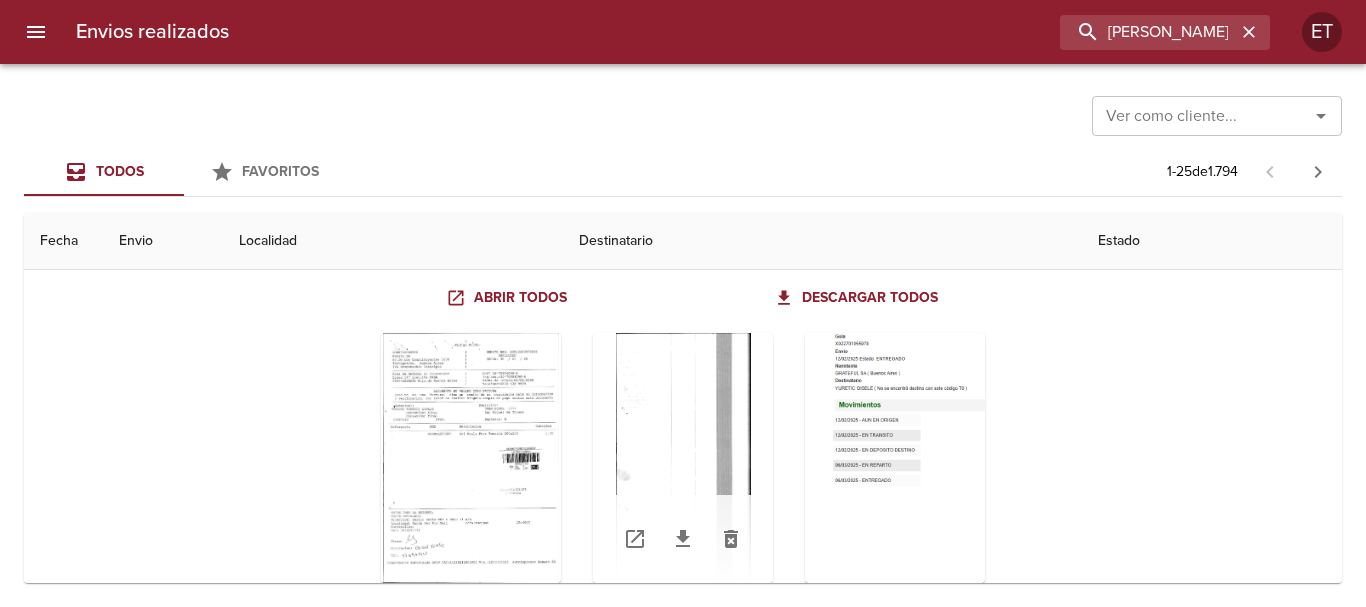 scroll, scrollTop: 300, scrollLeft: 0, axis: vertical 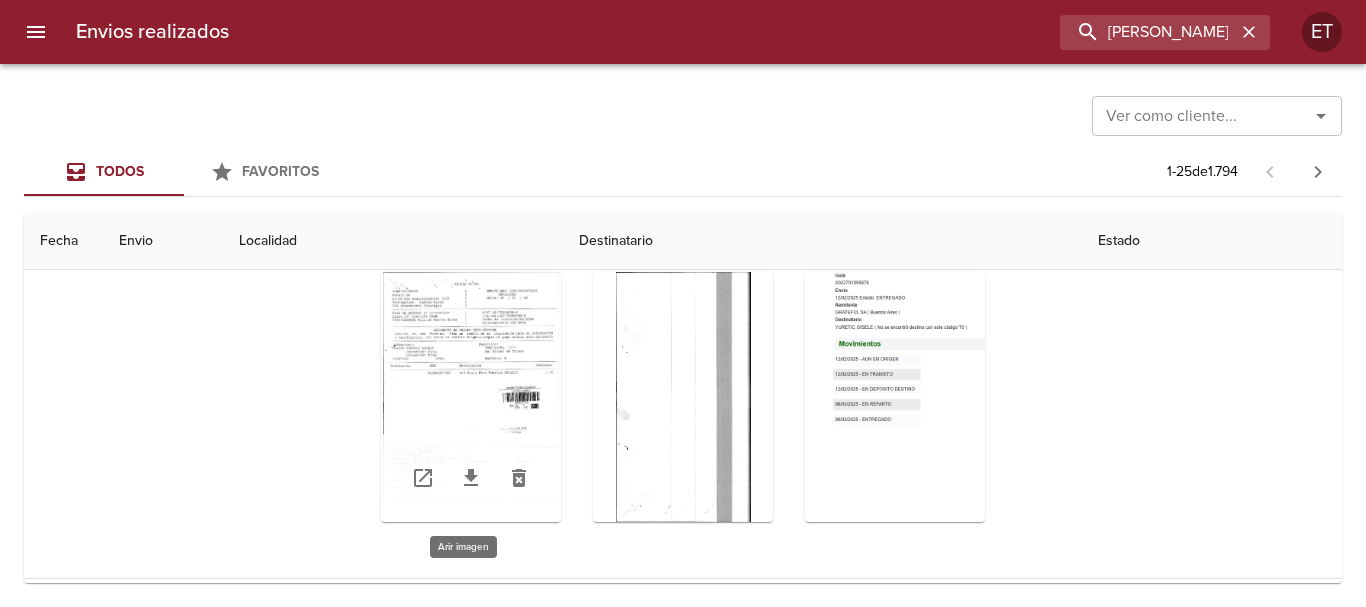 click at bounding box center (471, 397) 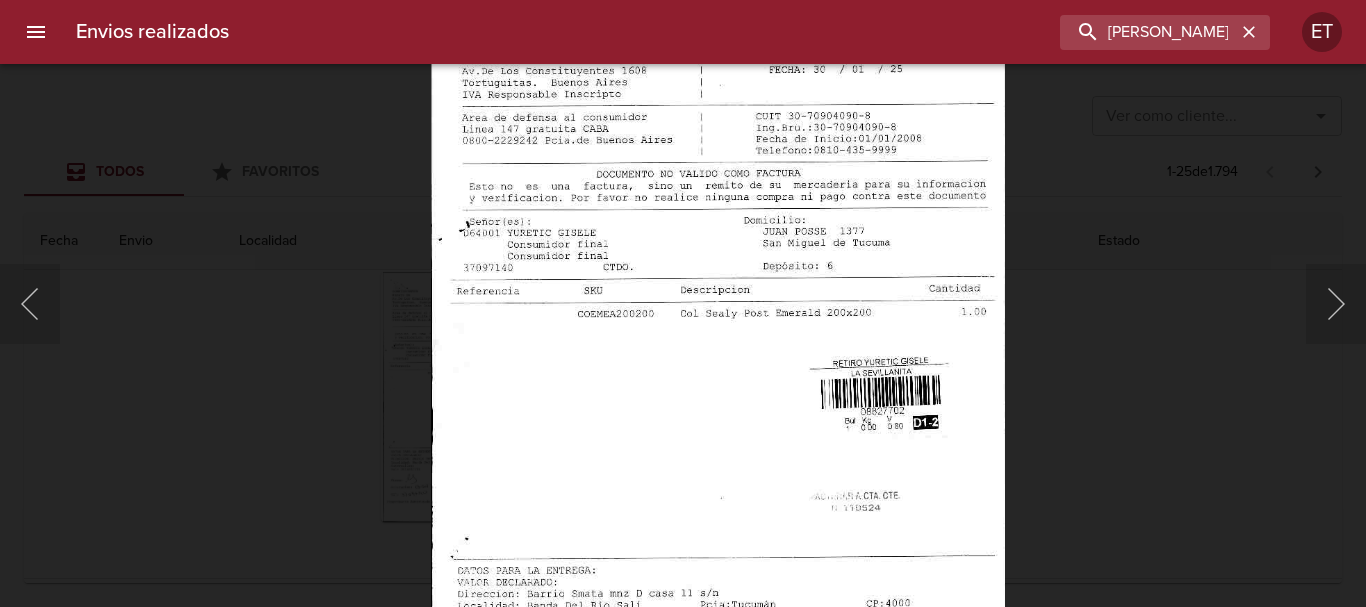 click at bounding box center (717, 393) 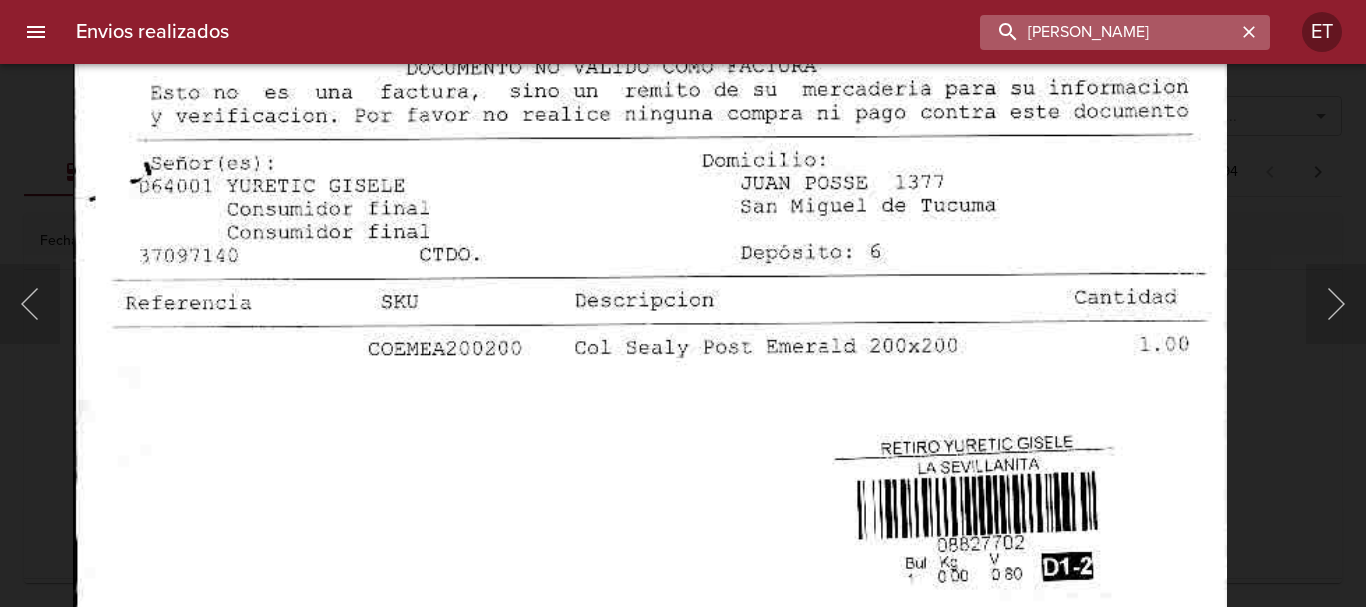 click on "[PERSON_NAME]" at bounding box center (1108, 32) 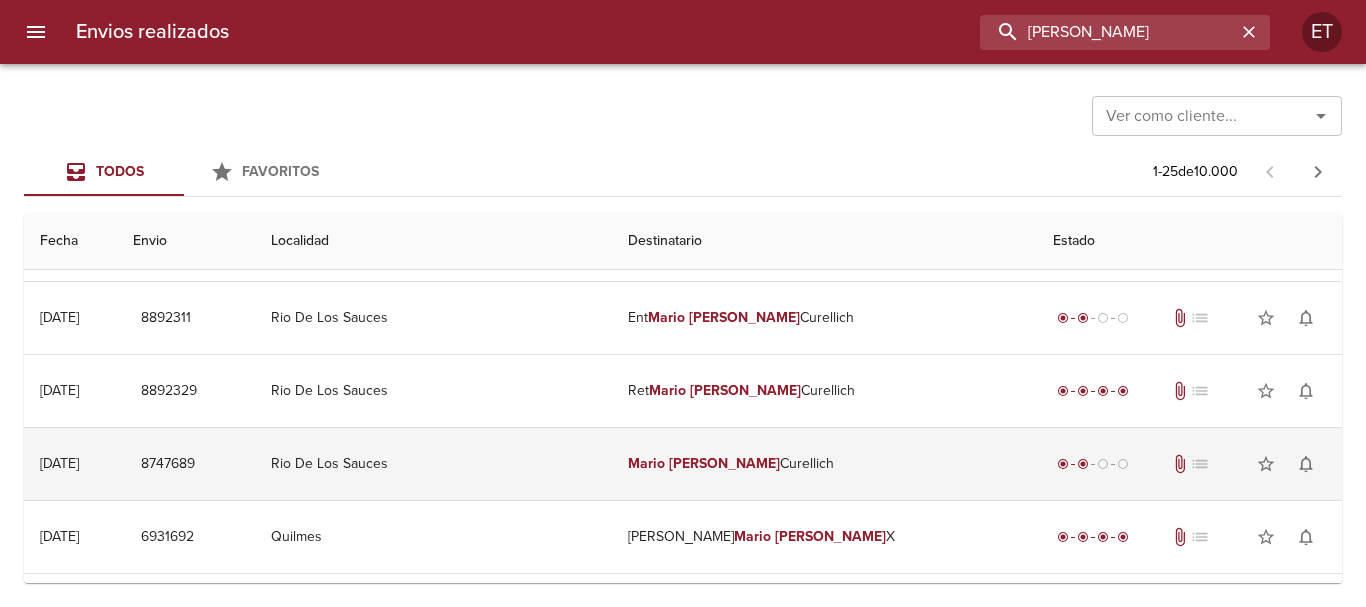 scroll, scrollTop: 500, scrollLeft: 0, axis: vertical 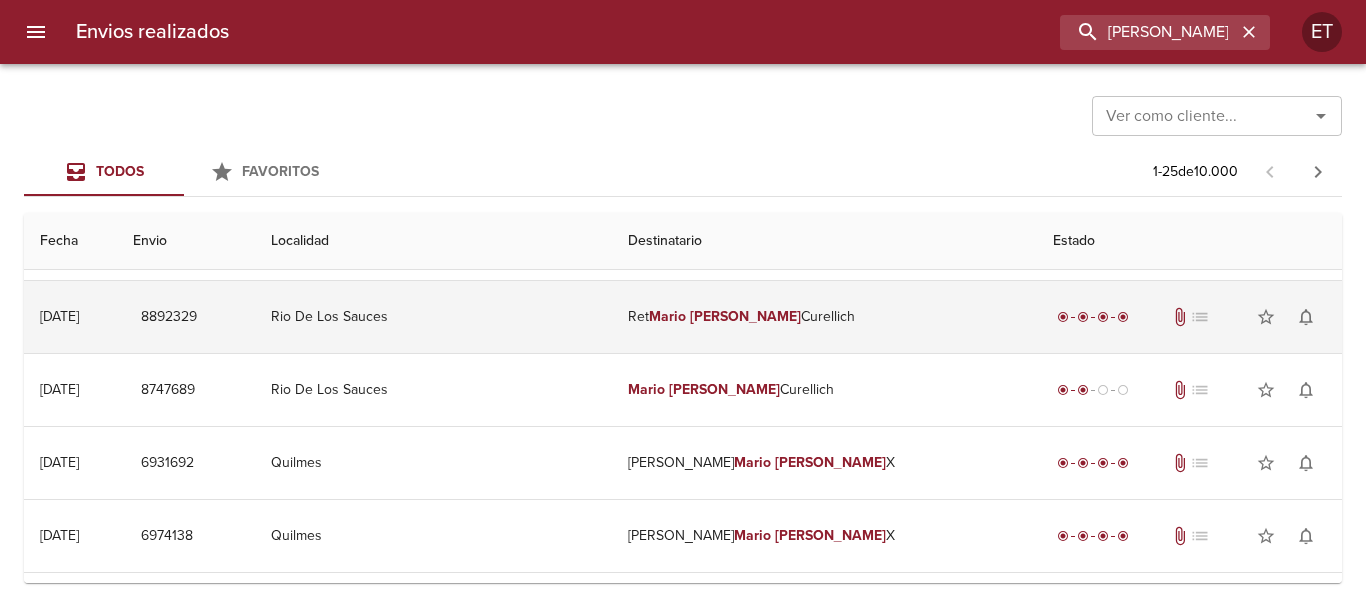 click on "[PERSON_NAME]" at bounding box center (745, 316) 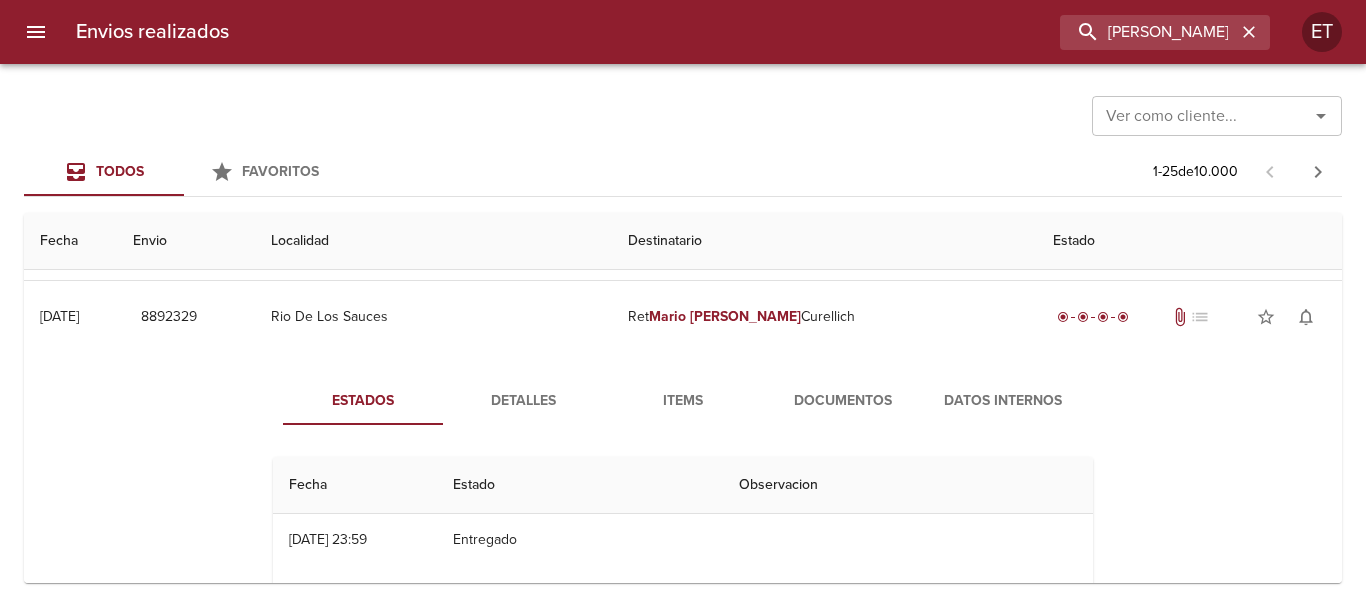 click on "Estados Detalles Items Documentos Datos Internos Fecha Estado Observacion 05/03 [DATE] 23:59 Entregado 01/03 [DATE] 07:22 En [PERSON_NAME] 27/02 [DATE] 11:04 En Distribucion Asignado Chofer [PERSON_NAME], 27/02 [DATE] 11:04 Asignado A Recorrido H.r. 19793 27/02 [DATE] 10:58 En Espera De Despacho 19/02 [DATE] 14:54 En Proceso De Despacho 19/02 [DATE] 14:54 Envio Generado Clicpaq" at bounding box center [683, 609] 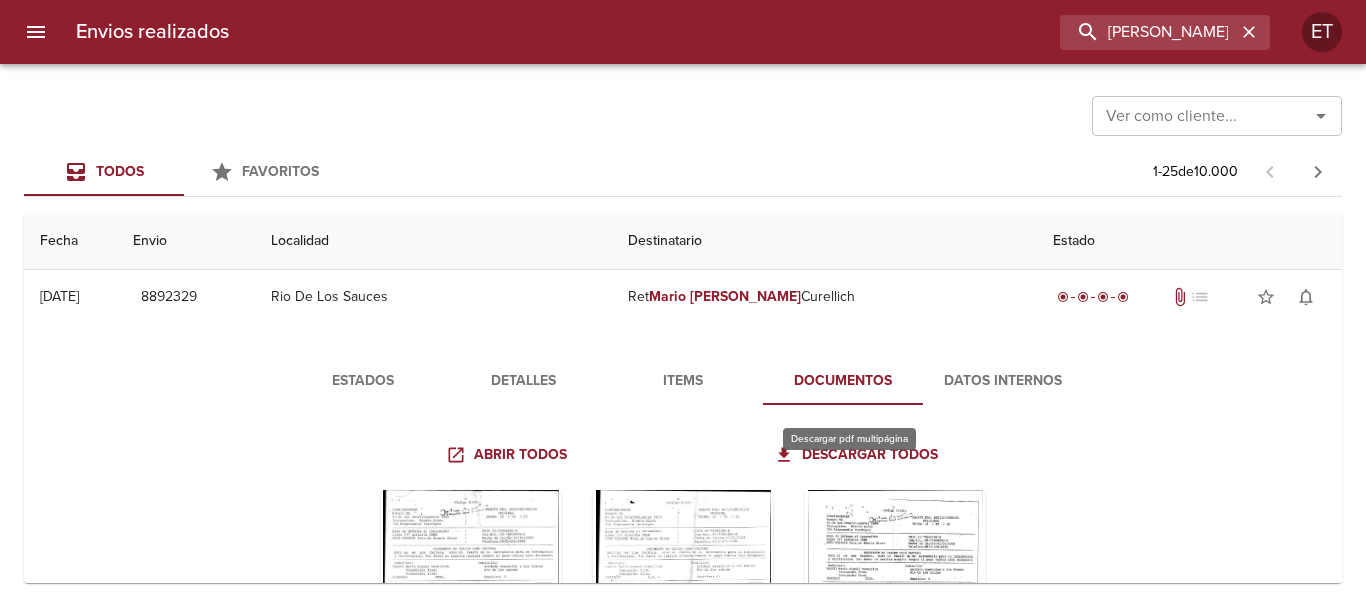 scroll, scrollTop: 500, scrollLeft: 0, axis: vertical 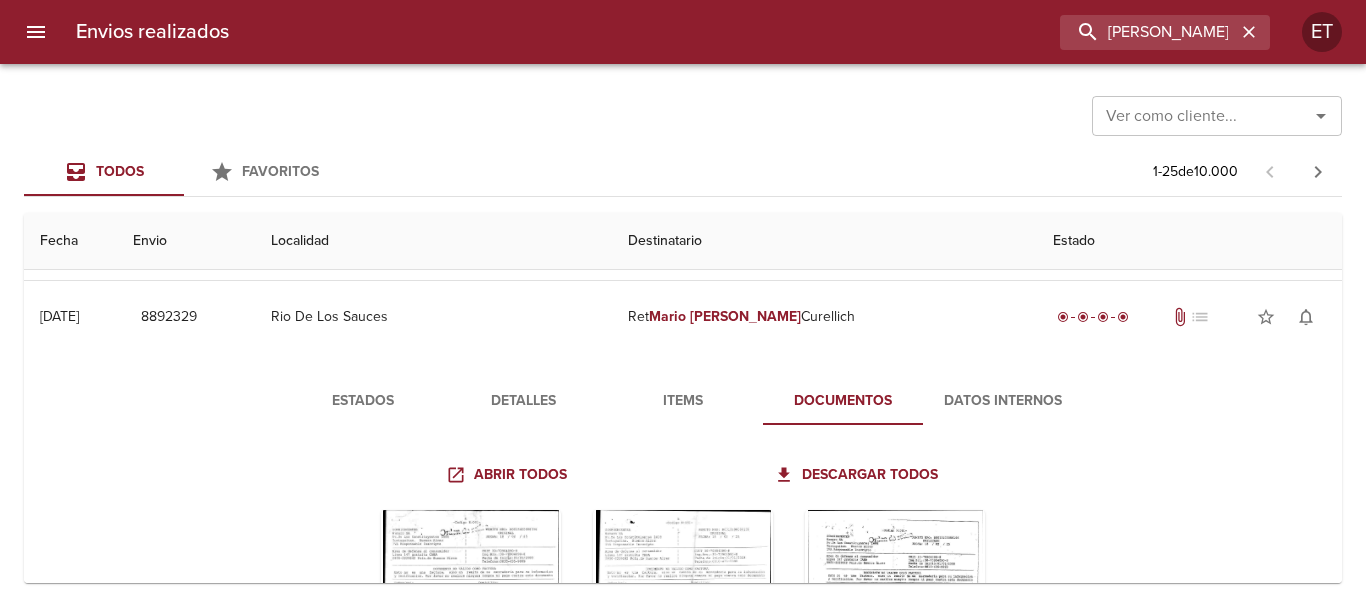 drag, startPoint x: 550, startPoint y: 377, endPoint x: 539, endPoint y: 393, distance: 19.416489 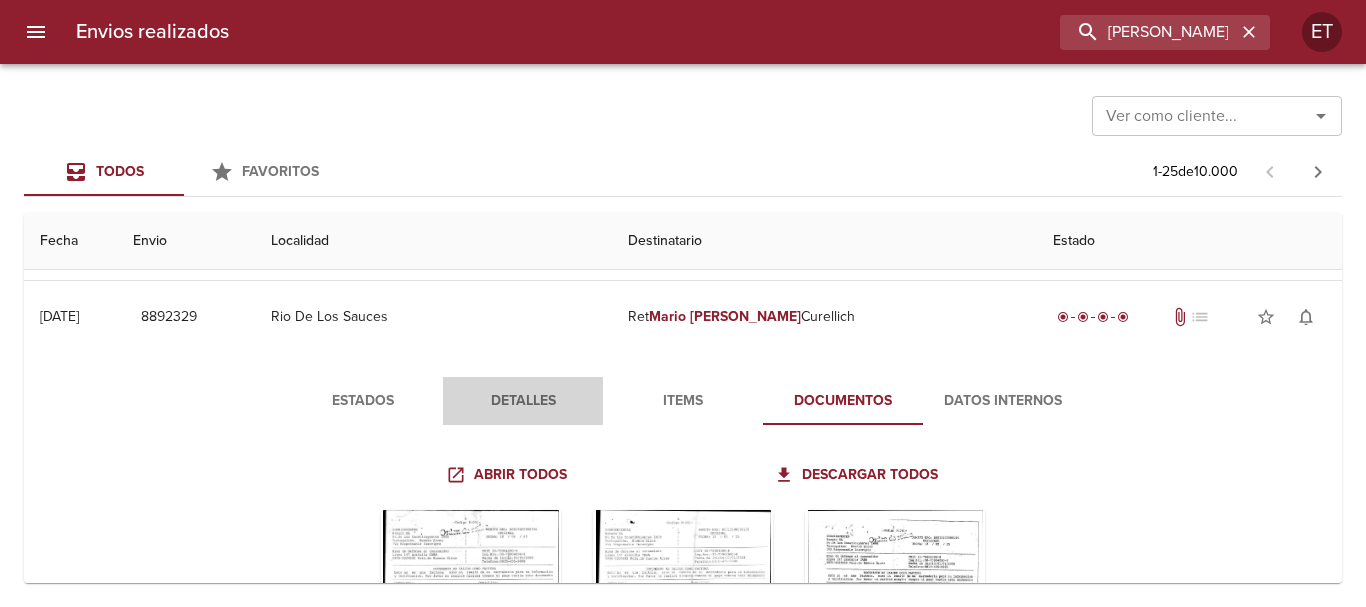 click on "Detalles" at bounding box center [523, 401] 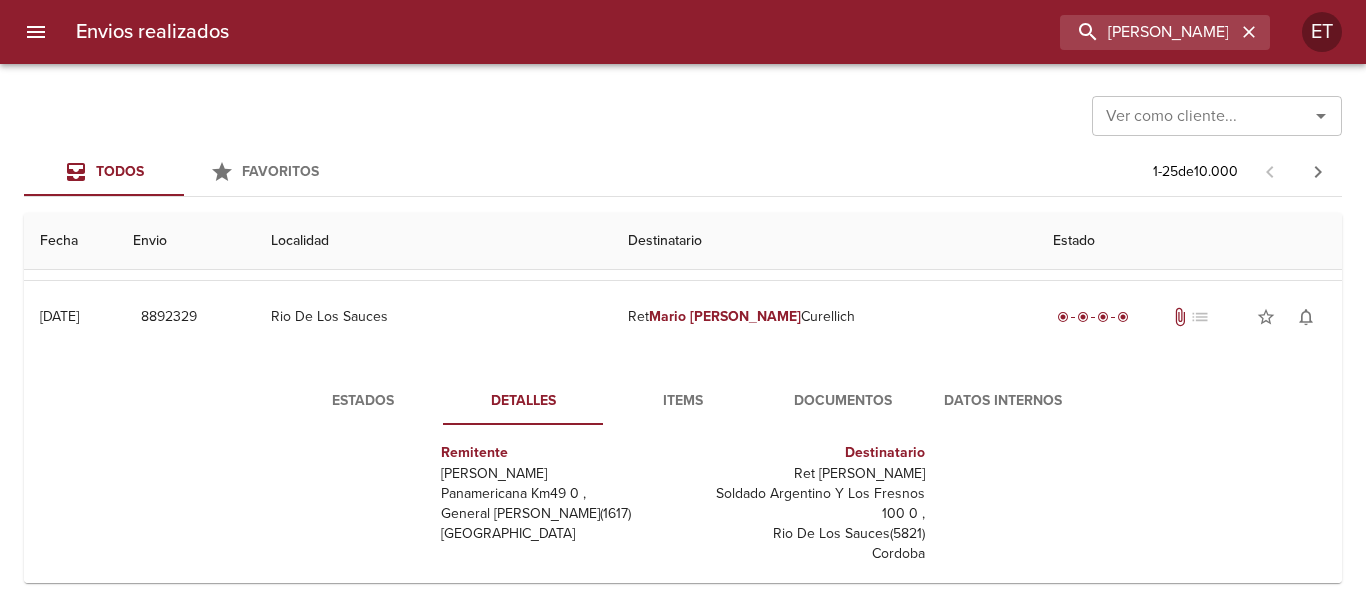 scroll, scrollTop: 30, scrollLeft: 0, axis: vertical 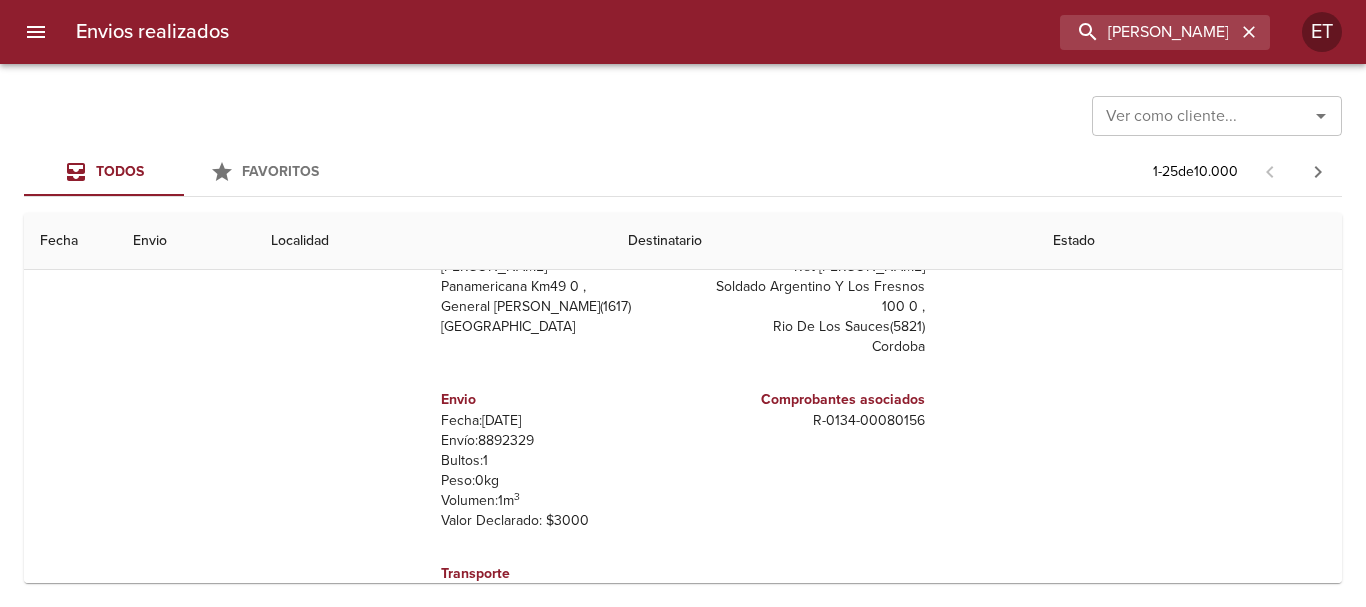 click on "R - 0134 - 00080156" at bounding box center [808, 421] 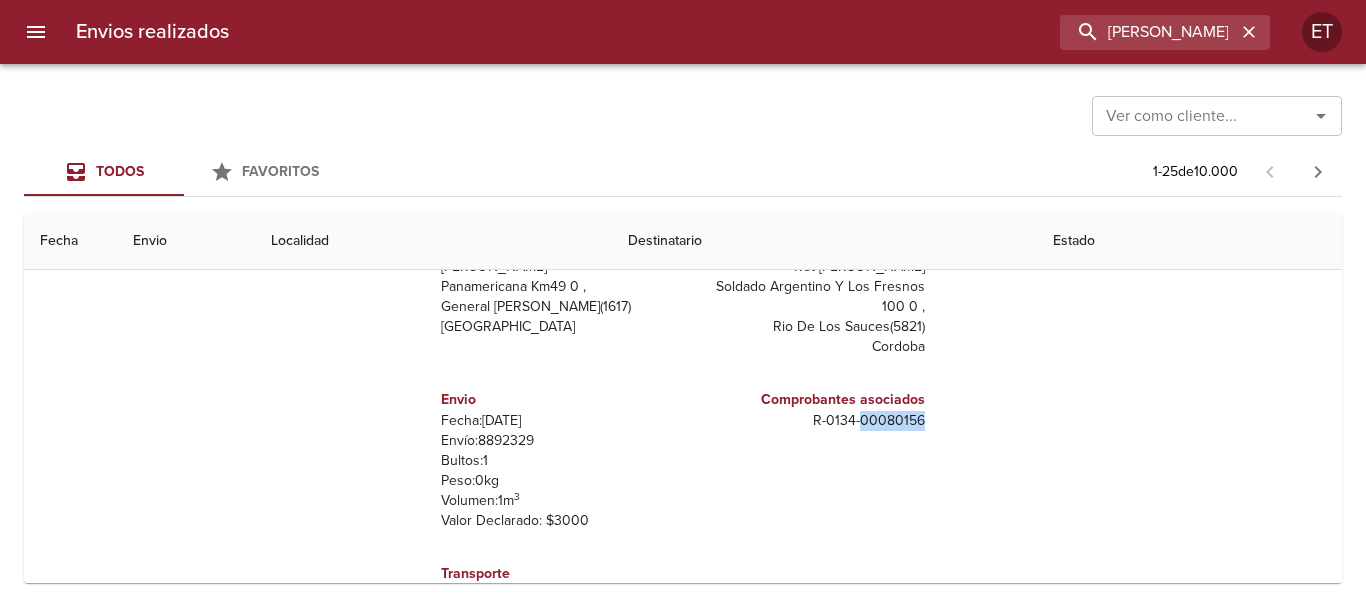 click on "R - 0134 - 00080156" at bounding box center (808, 421) 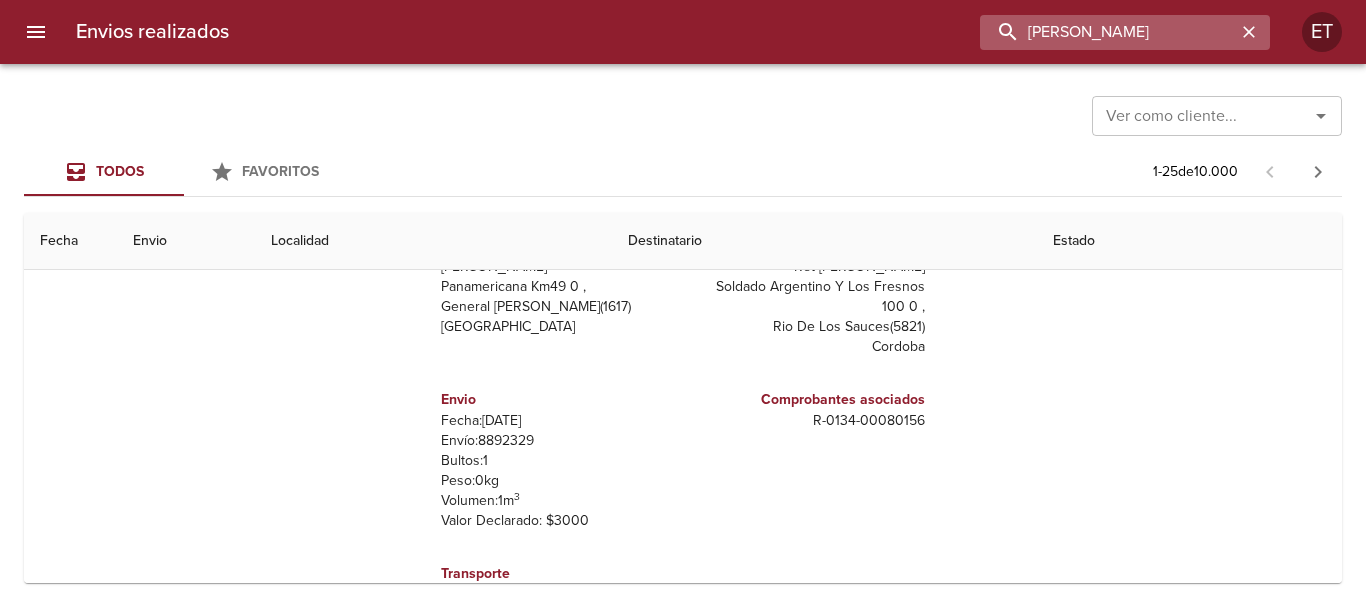 click on "[PERSON_NAME]" at bounding box center (1108, 32) 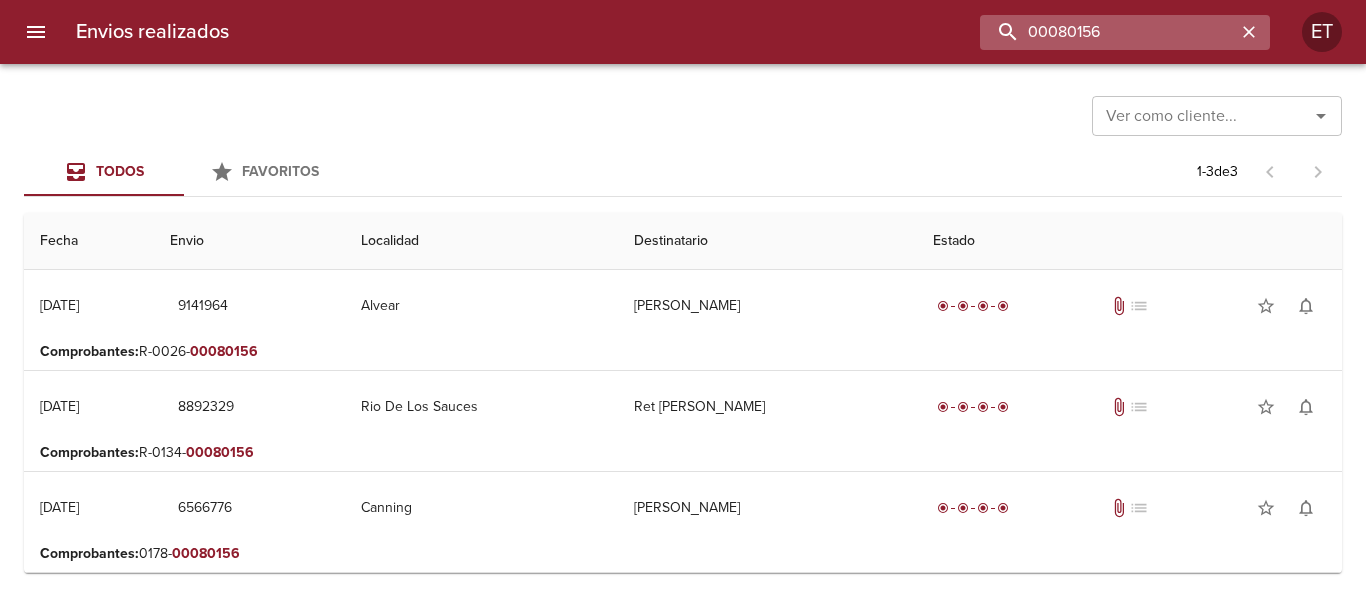 scroll, scrollTop: 0, scrollLeft: 0, axis: both 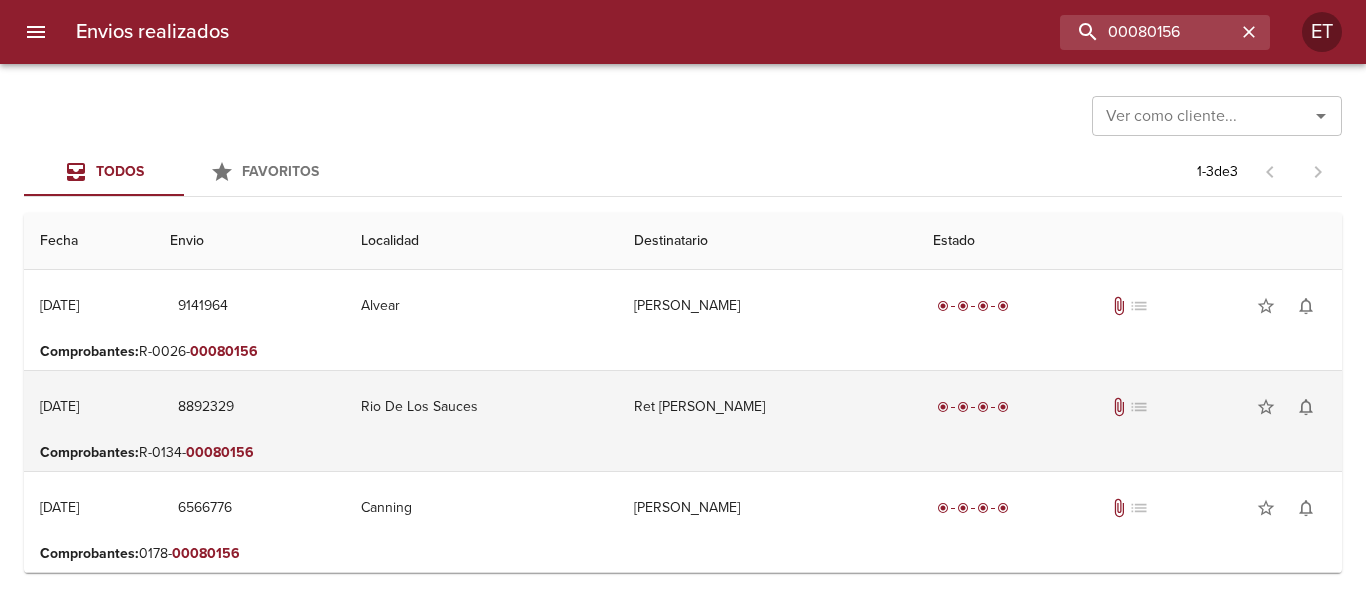click on "Ret [PERSON_NAME]" at bounding box center [767, 407] 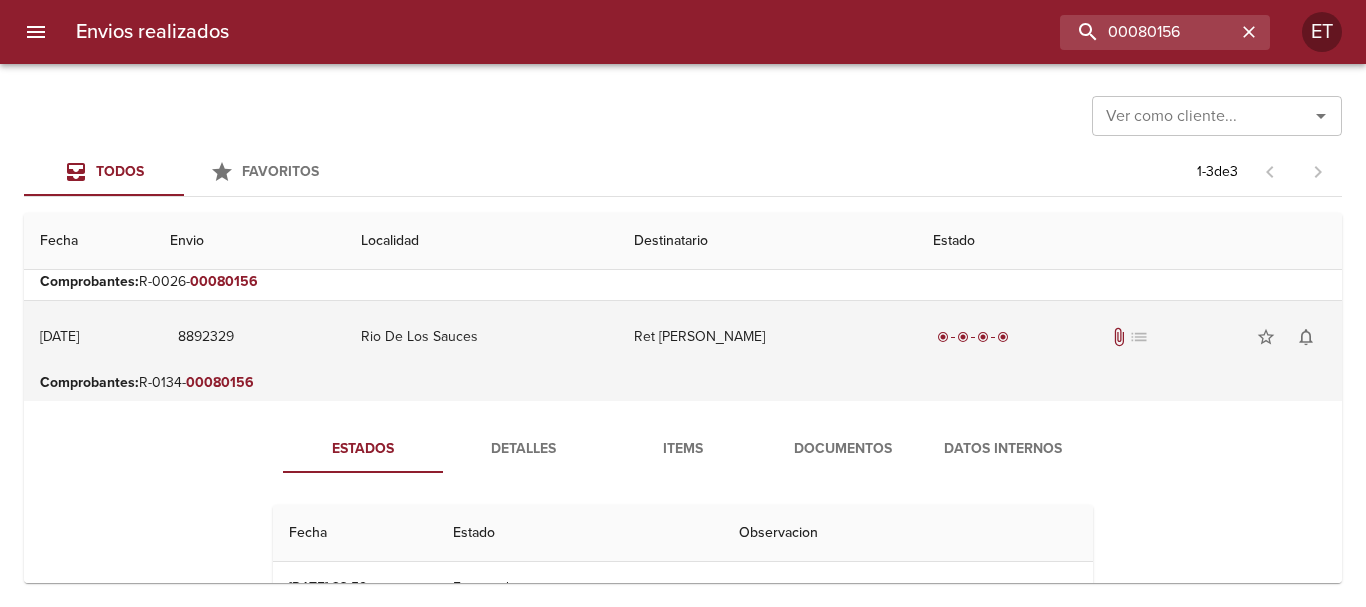 scroll, scrollTop: 100, scrollLeft: 0, axis: vertical 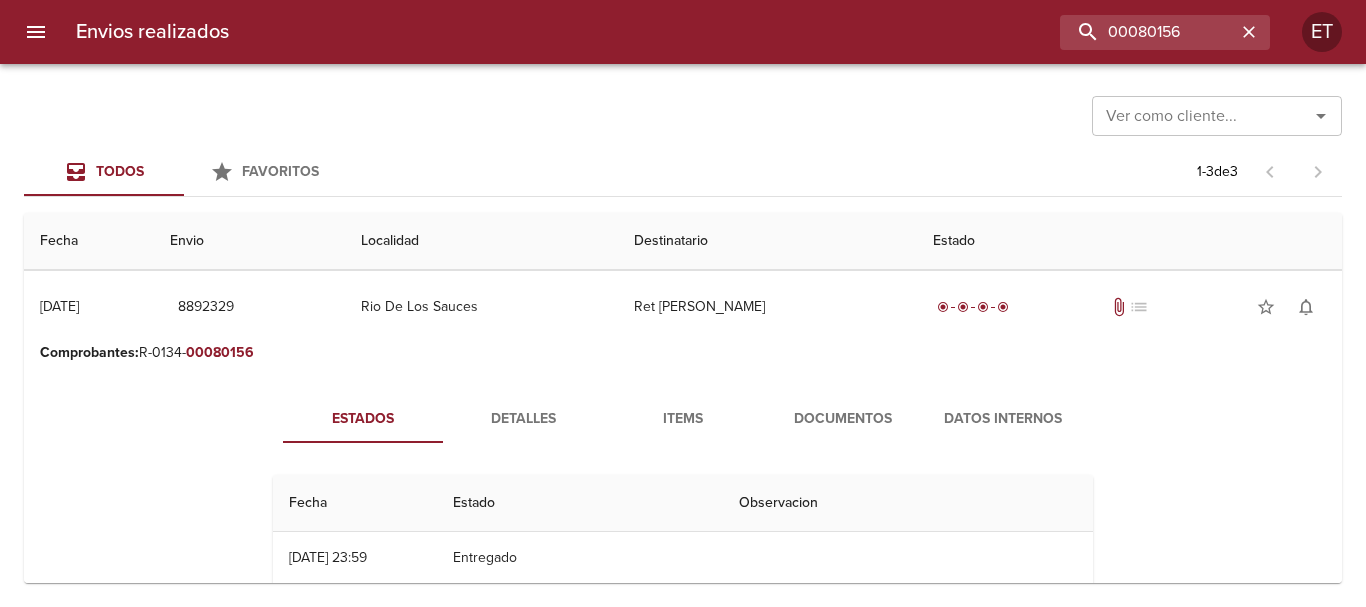 click on "Estados Detalles Items Documentos Datos Internos Fecha Estado Observacion 05/03 [DATE] 23:59 Entregado 01/03 [DATE] 07:22 En [PERSON_NAME] 27/02 [DATE] 11:04 En Distribucion Asignado Chofer [PERSON_NAME], 27/02 [DATE] 11:04 Asignado A Recorrido H.r. 19793 27/02 [DATE] 10:58 En Espera De Despacho 19/02 [DATE] 14:54 En Proceso De Despacho 19/02 [DATE] 14:54 Envio Generado Clicpaq" at bounding box center [683, 627] 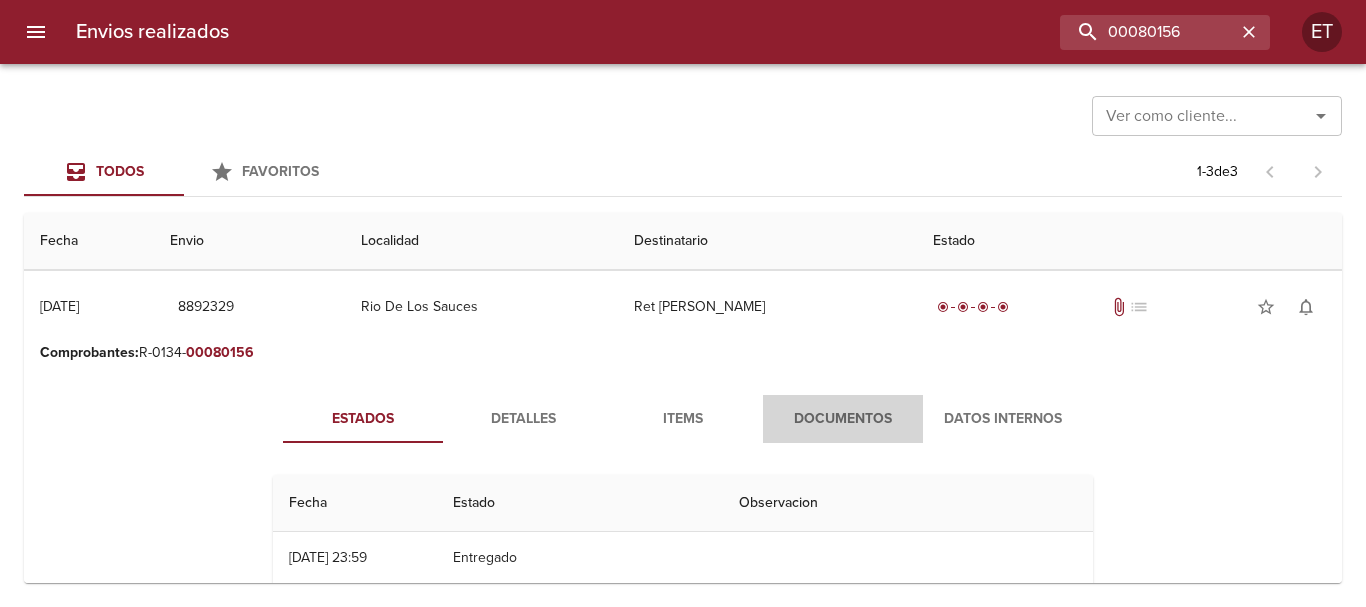 click on "Documentos" at bounding box center (843, 419) 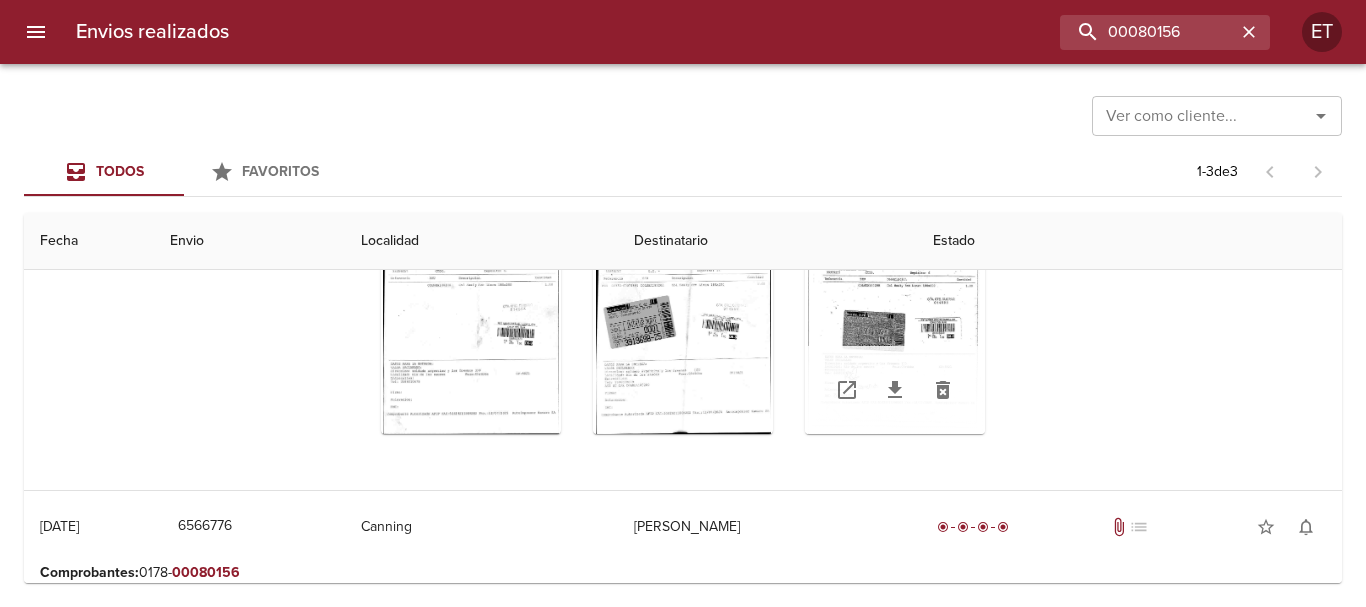 scroll, scrollTop: 453, scrollLeft: 0, axis: vertical 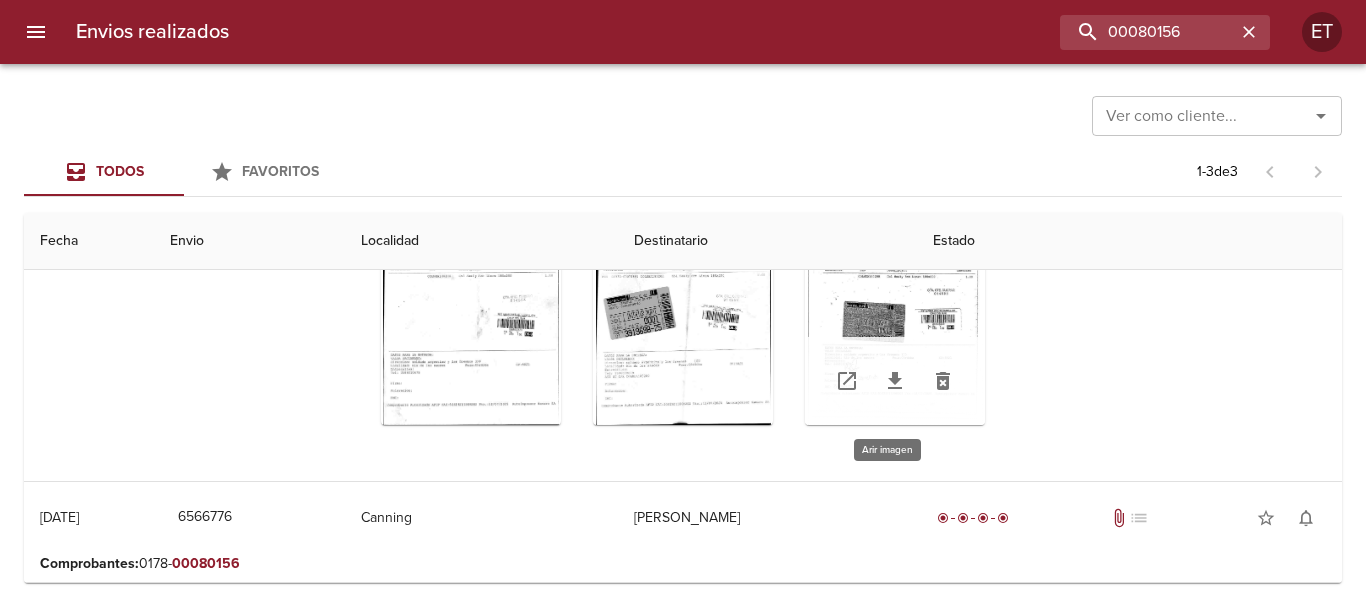 click at bounding box center (895, 300) 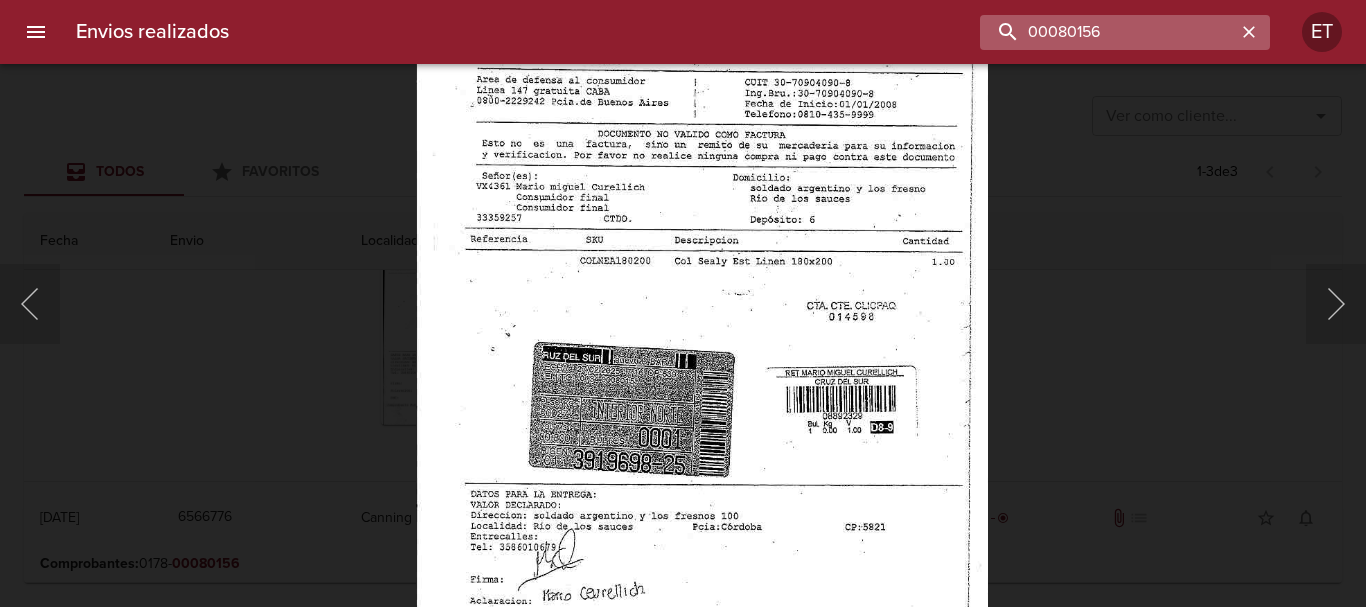 click on "00080156" at bounding box center [1108, 32] 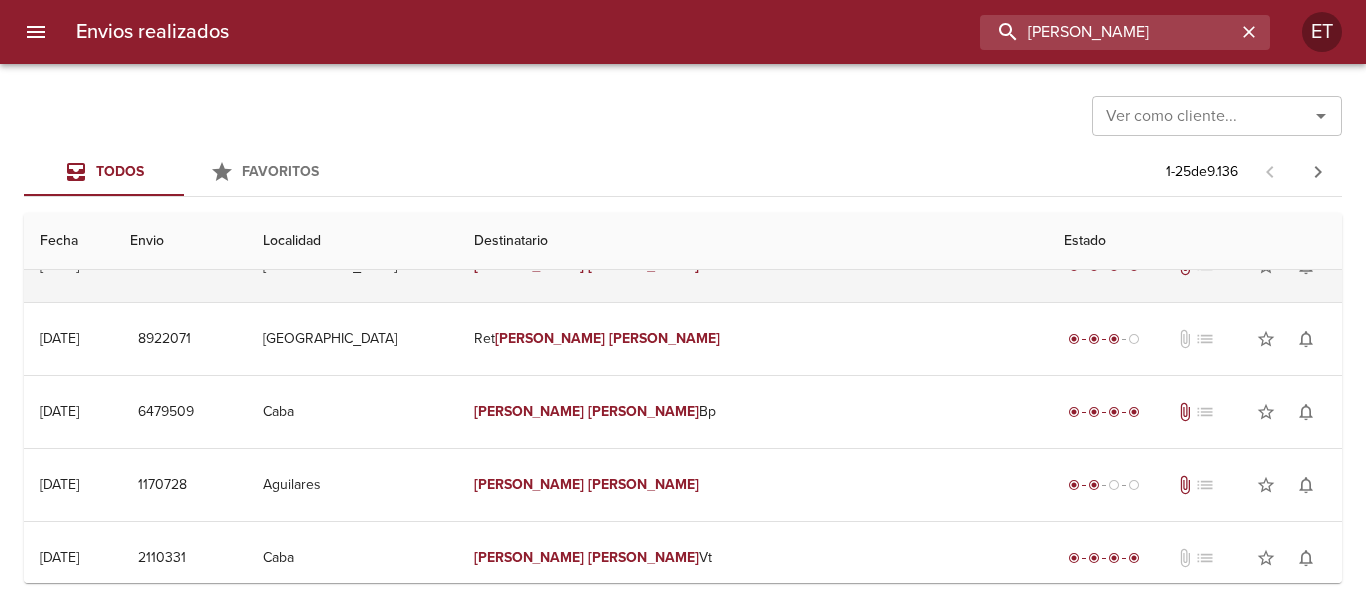 scroll, scrollTop: 0, scrollLeft: 0, axis: both 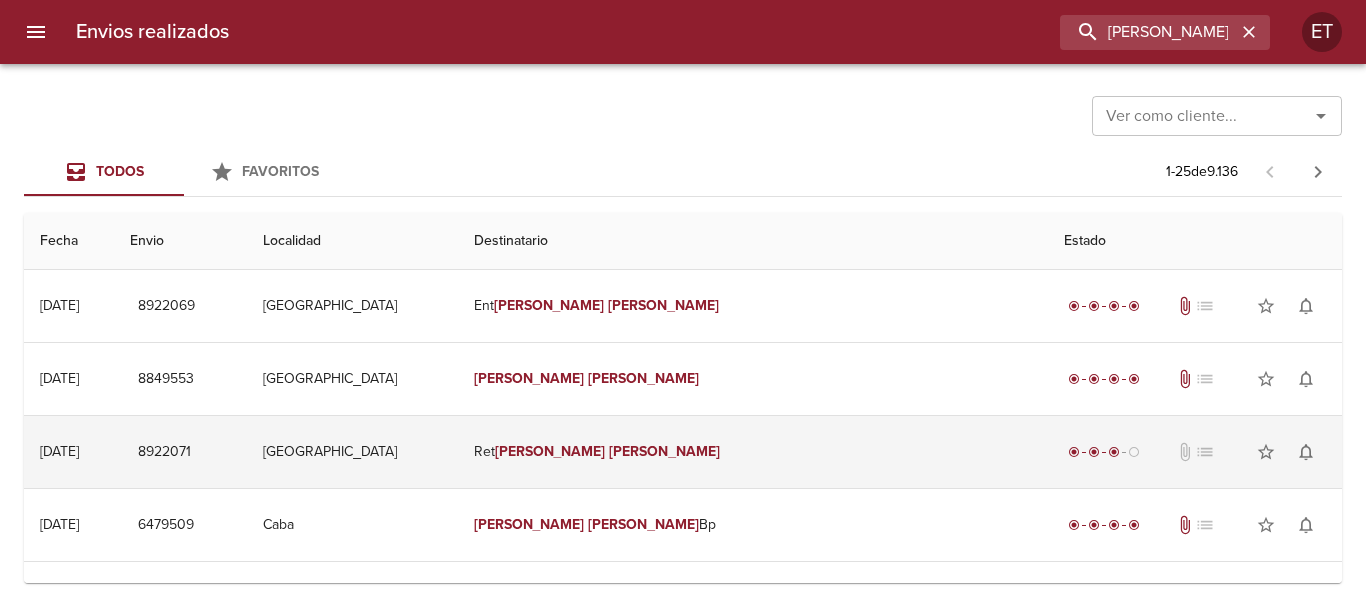 click on "[PERSON_NAME]" at bounding box center (550, 451) 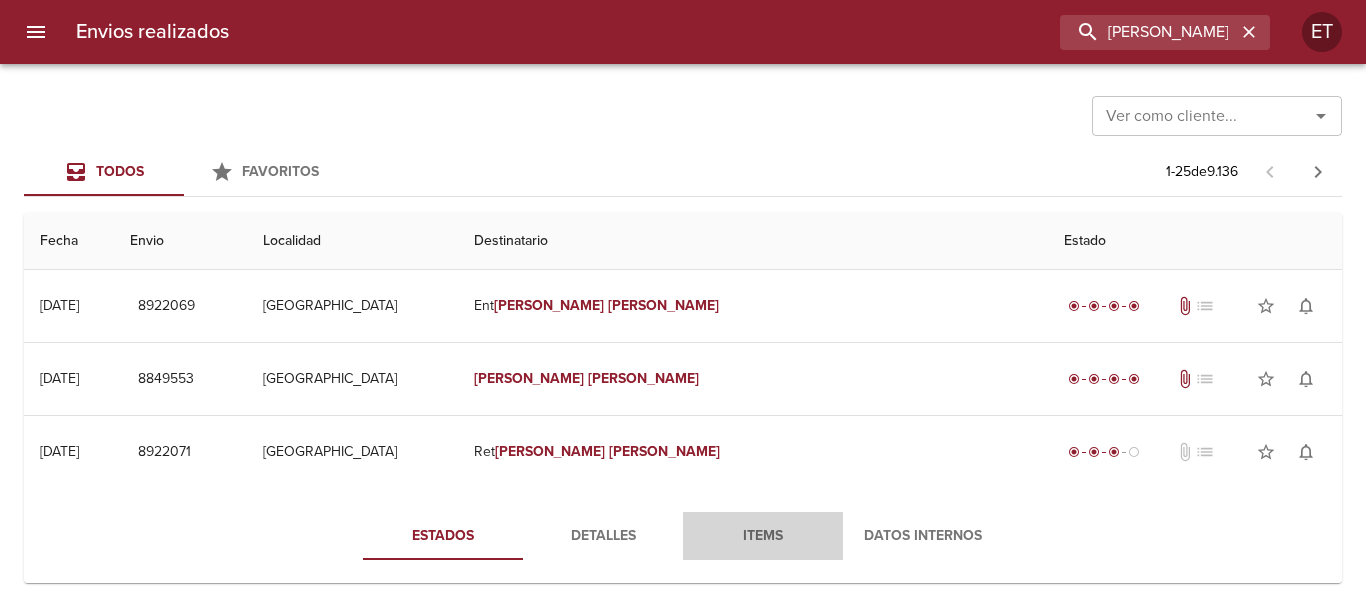 click on "Items" at bounding box center (763, 536) 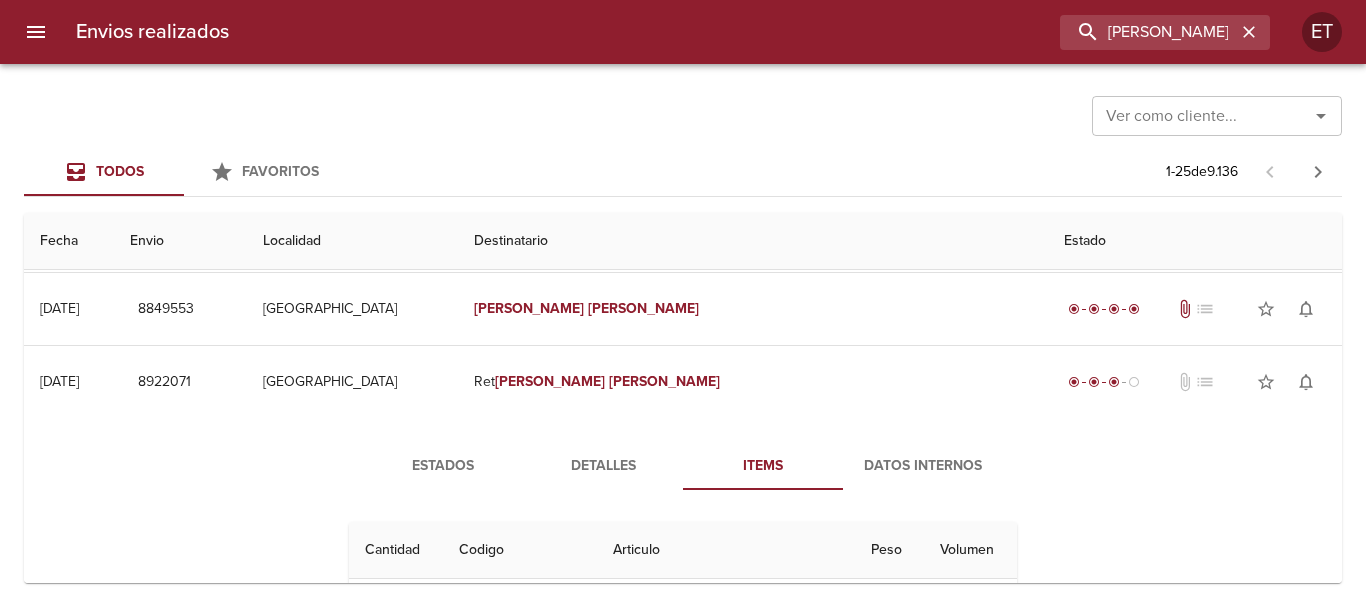 scroll, scrollTop: 100, scrollLeft: 0, axis: vertical 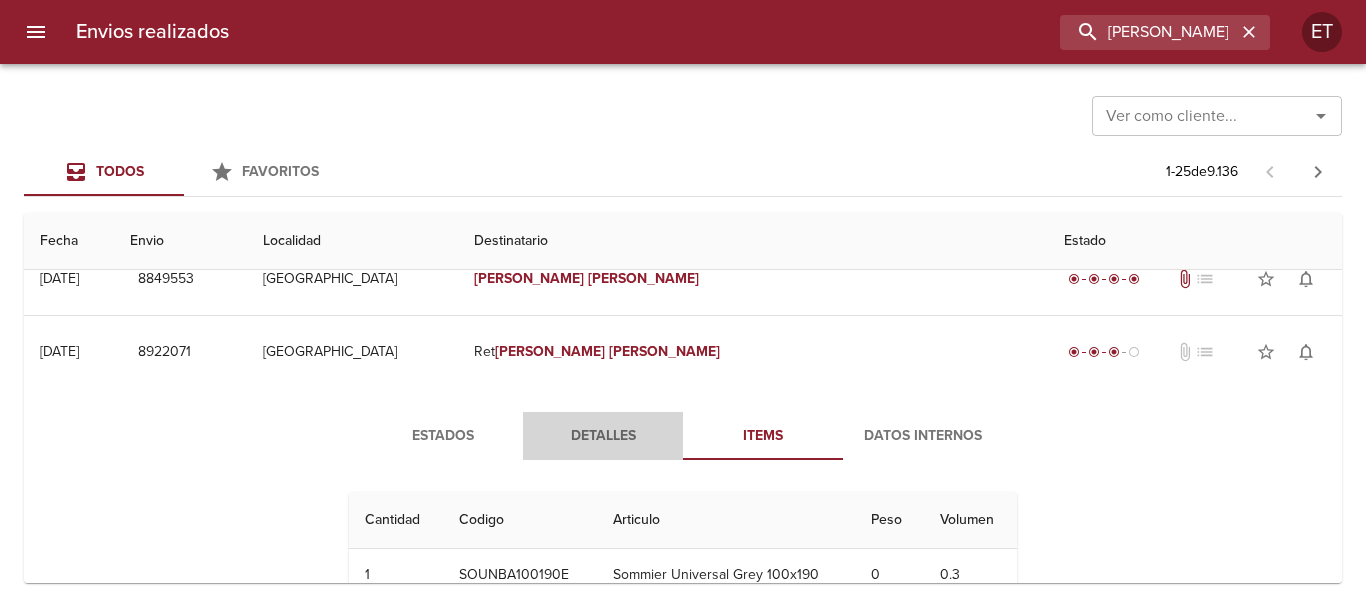click on "Detalles" at bounding box center [603, 436] 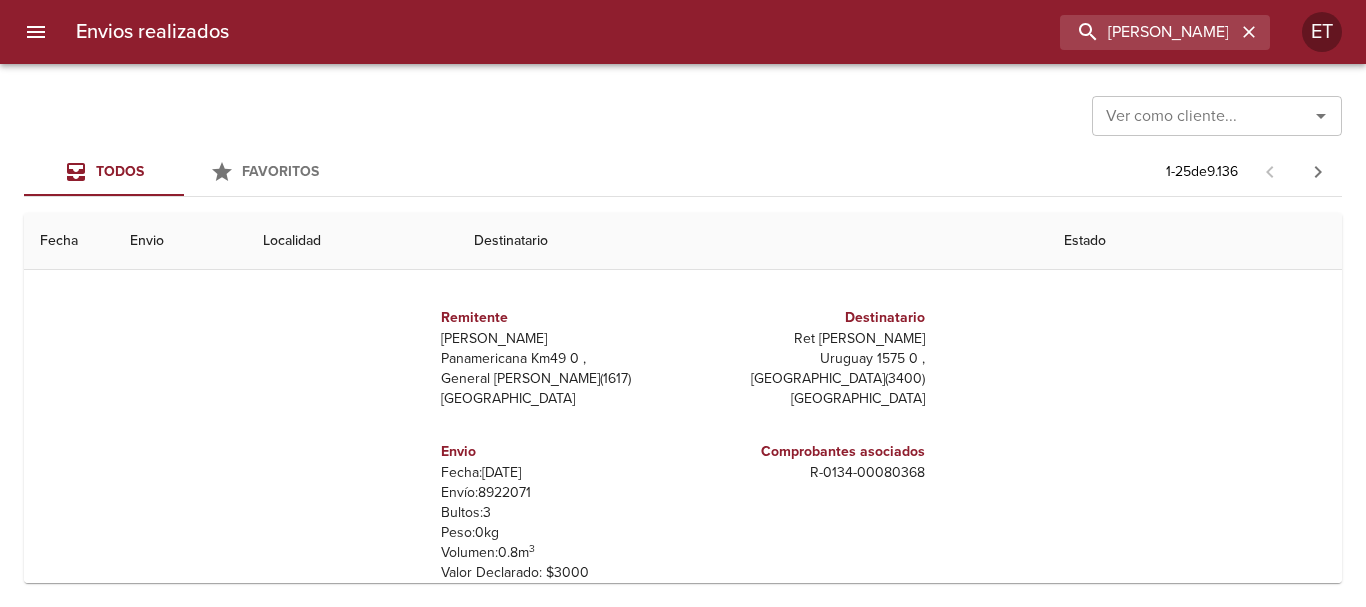 scroll, scrollTop: 300, scrollLeft: 0, axis: vertical 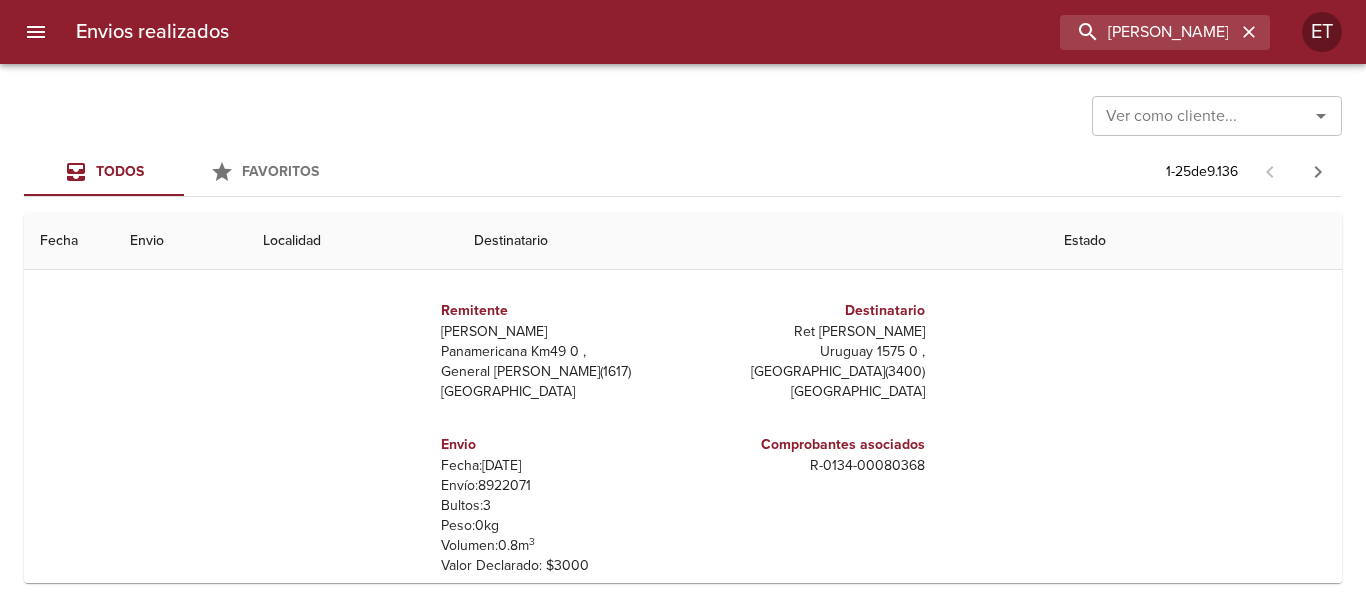 click on "R - 0134 - 00080368" at bounding box center (808, 466) 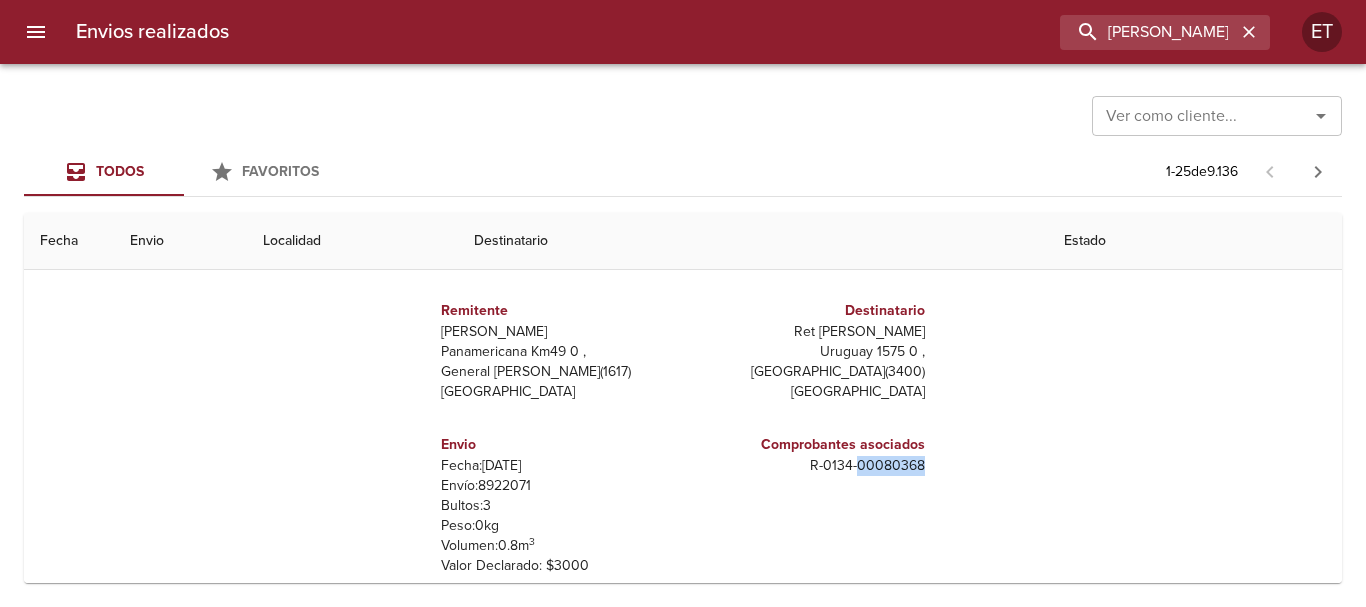 click on "R - 0134 - 00080368" at bounding box center [808, 466] 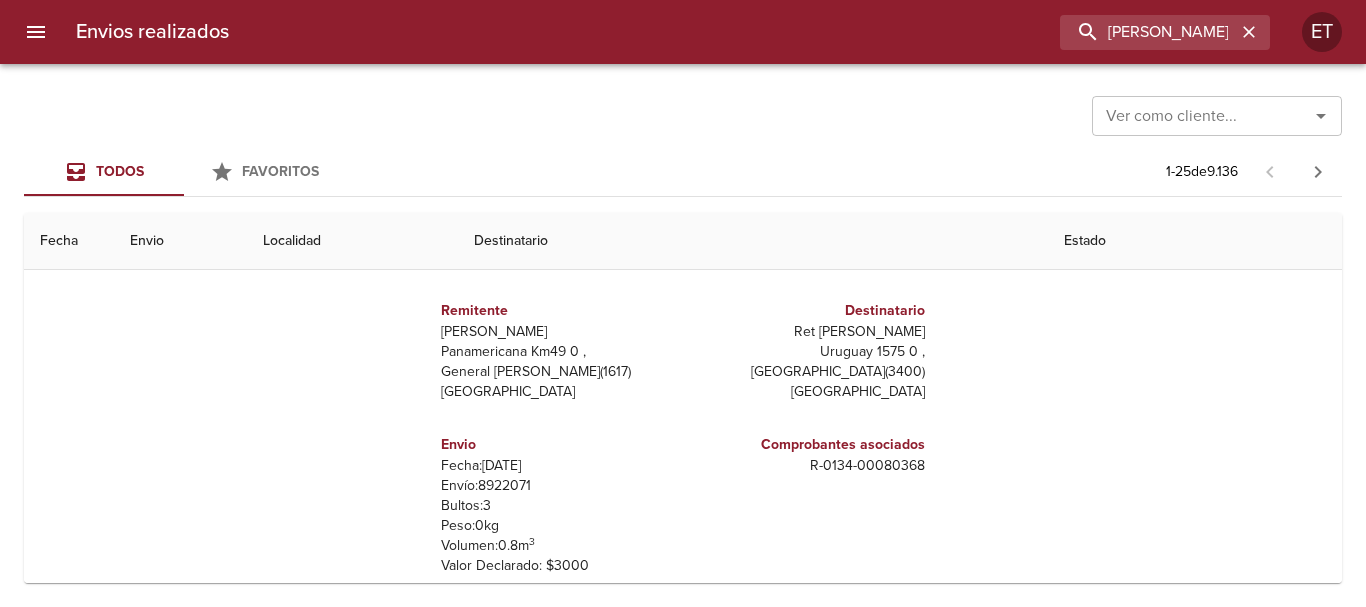 click on "Envios realizados [PERSON_NAME] ET" at bounding box center (683, 32) 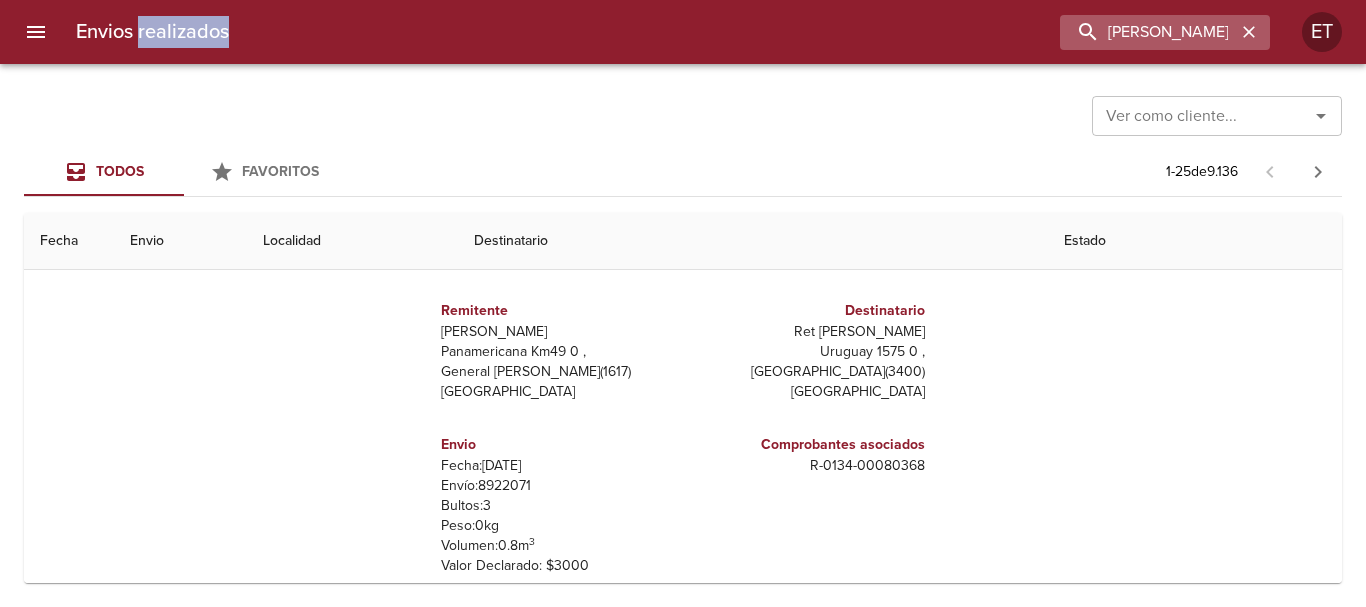 drag, startPoint x: 1204, startPoint y: 11, endPoint x: 1208, endPoint y: 30, distance: 19.416489 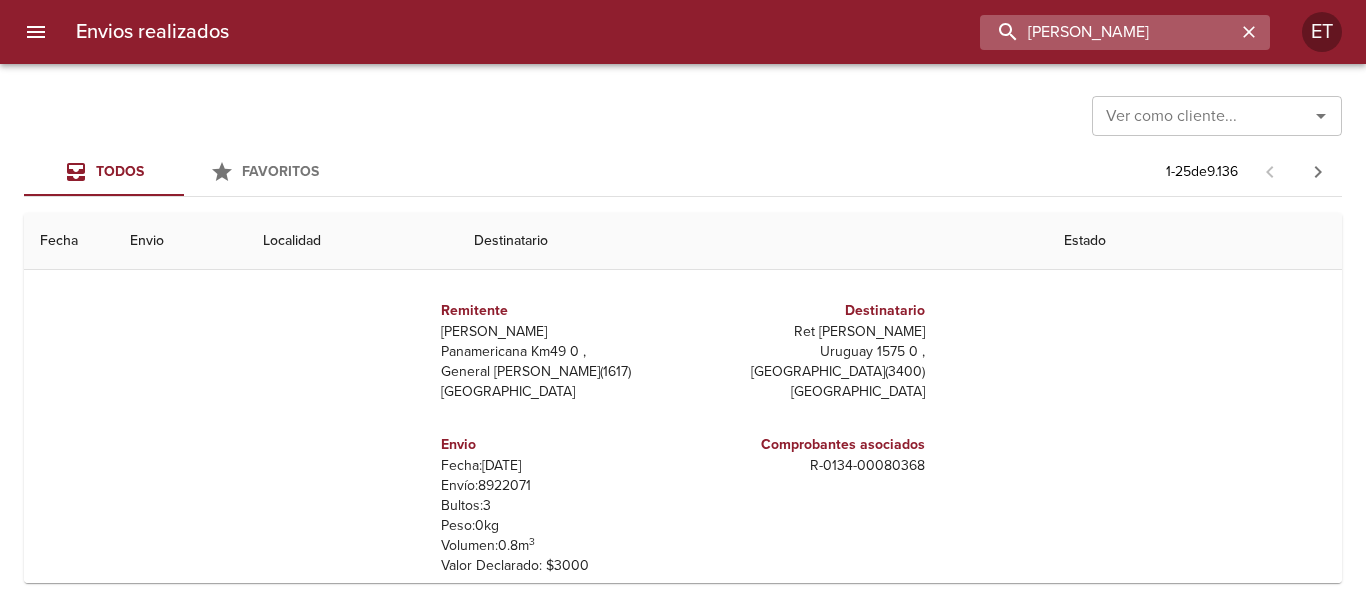 click on "[PERSON_NAME]" at bounding box center [1108, 32] 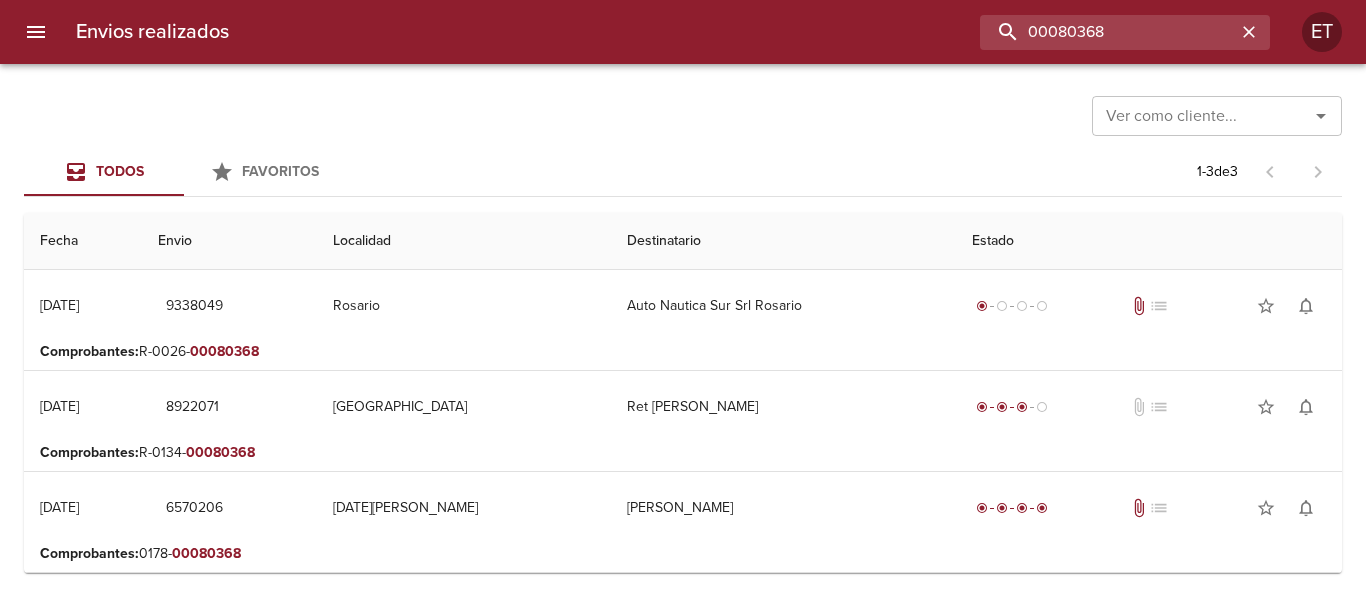 scroll, scrollTop: 0, scrollLeft: 0, axis: both 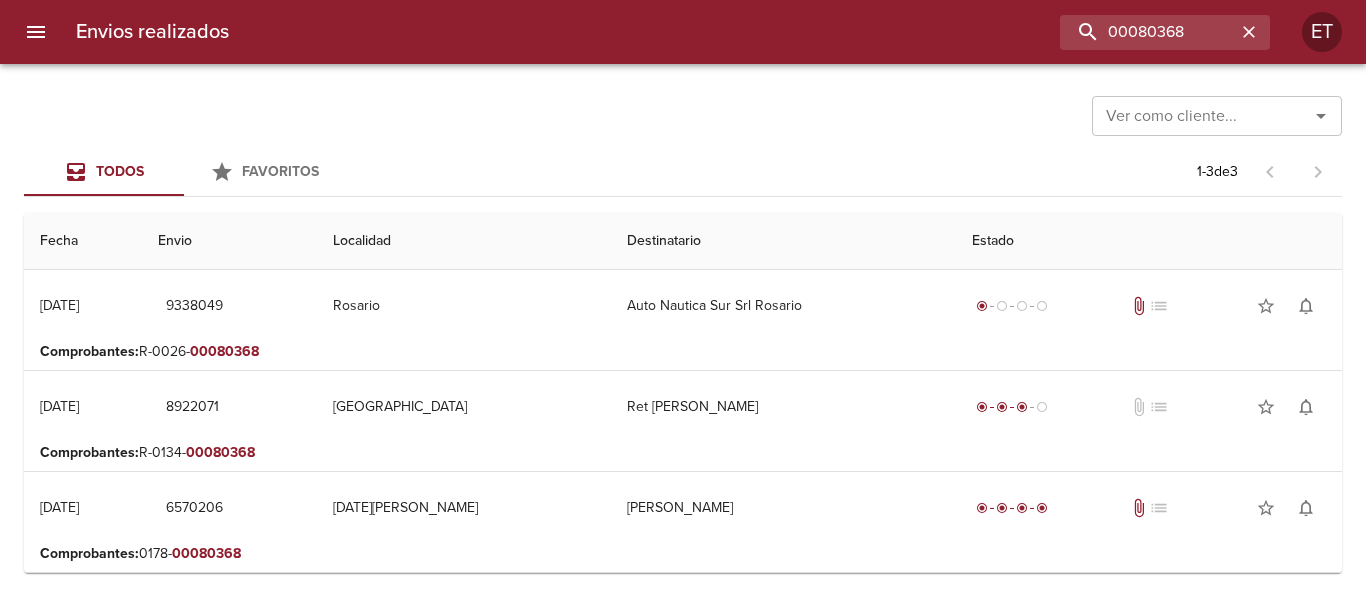 click on "Envios realizados 00080368 ET" at bounding box center (683, 32) 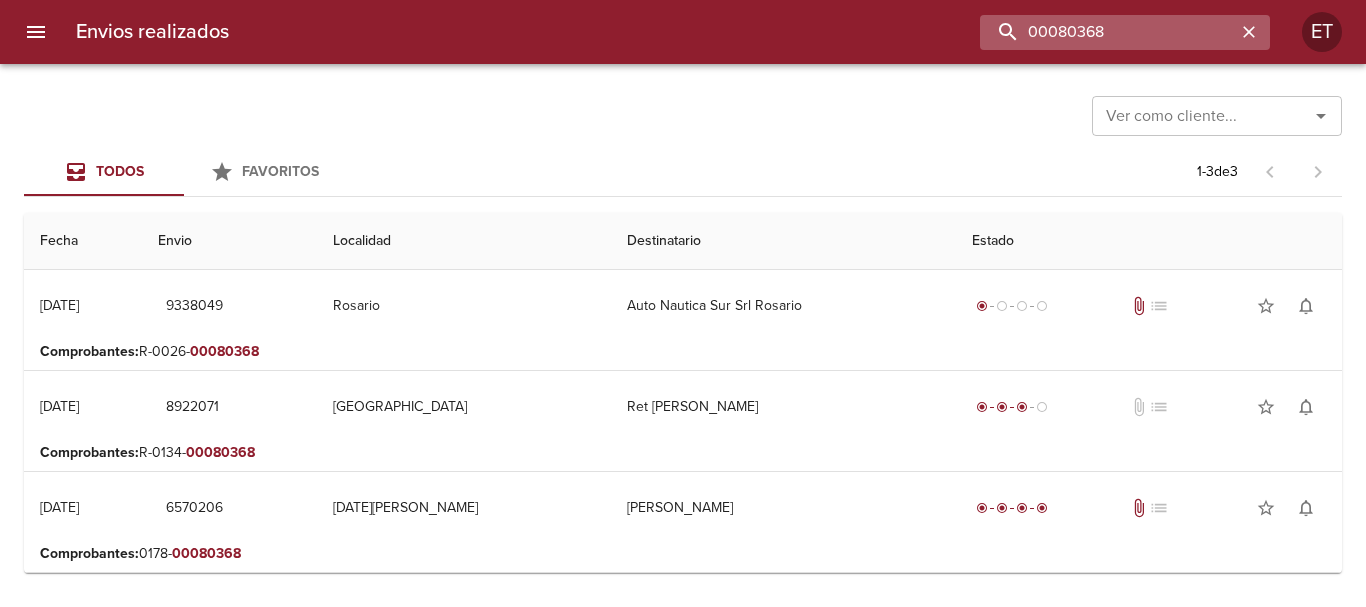 click on "00080368" at bounding box center (1108, 32) 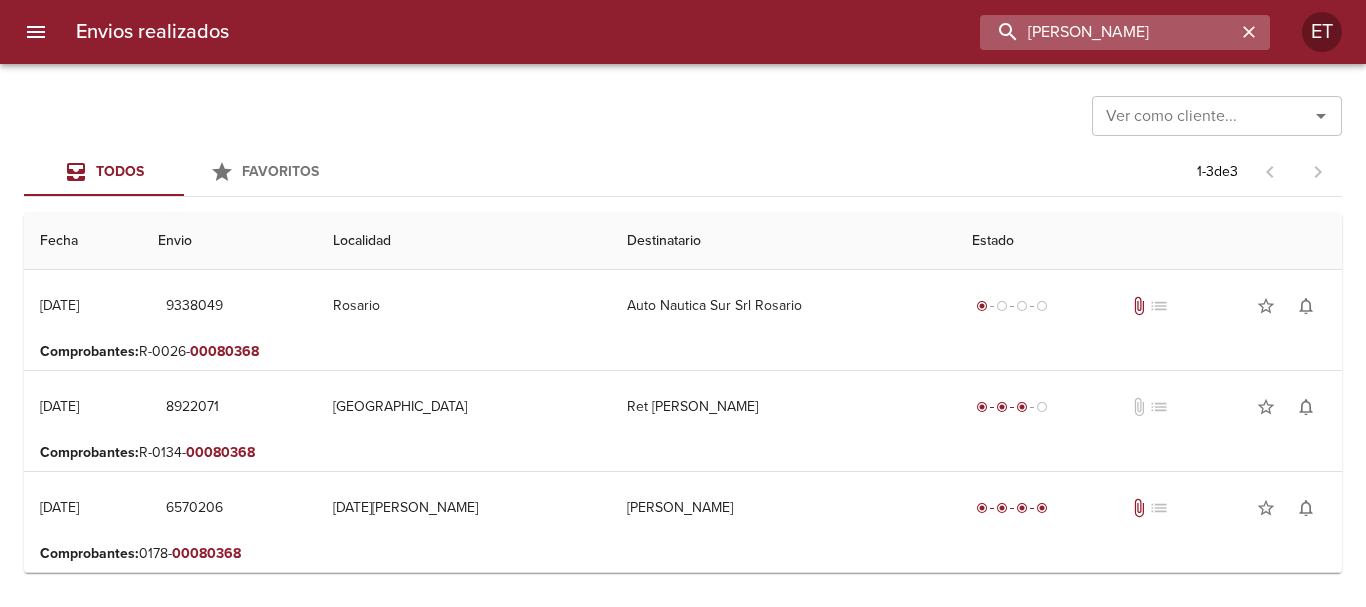 type on "[PERSON_NAME]" 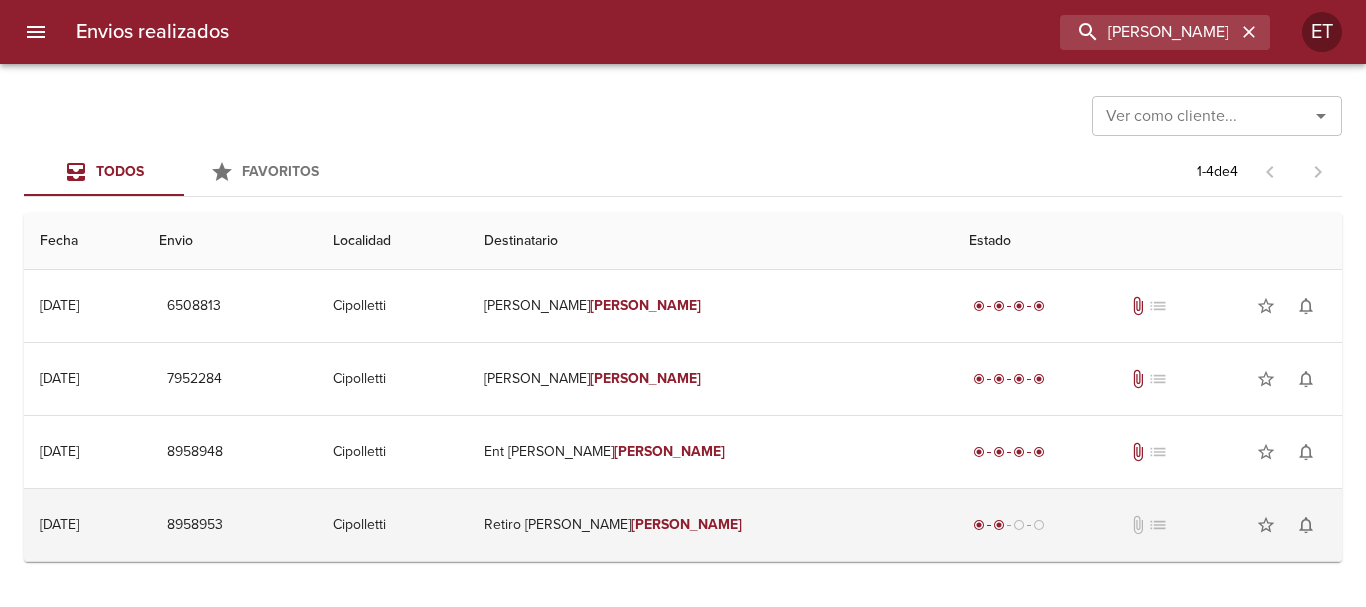 click on "[PERSON_NAME]" at bounding box center [686, 524] 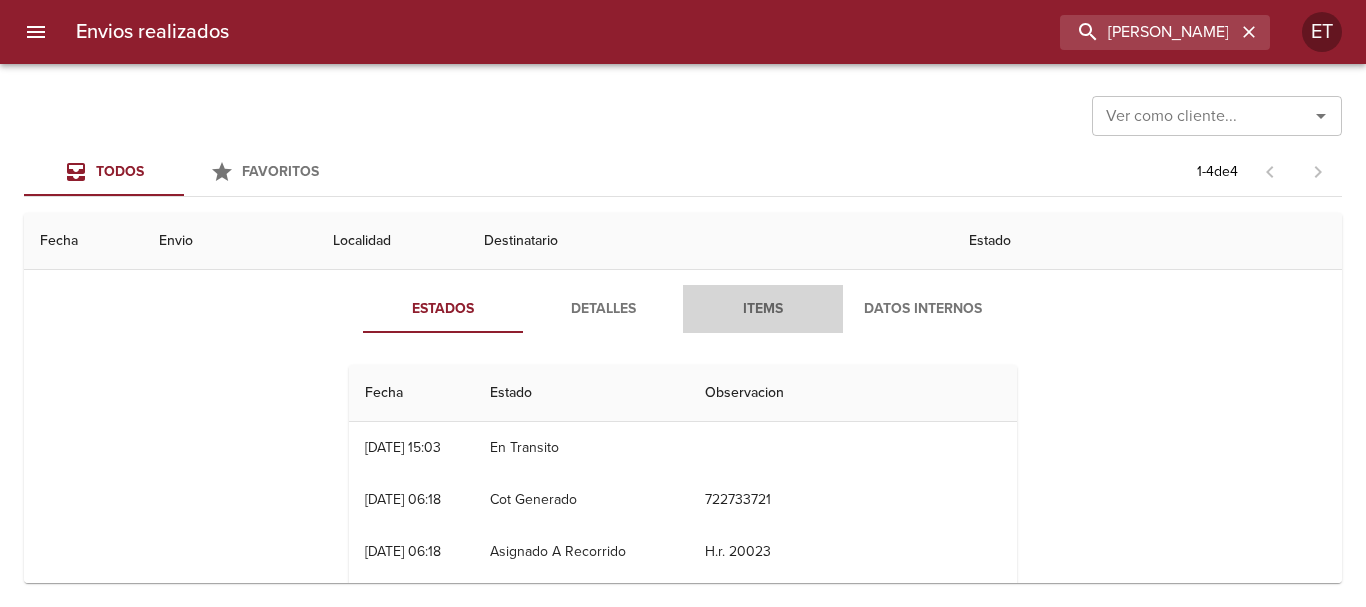 click on "Items" at bounding box center [763, 309] 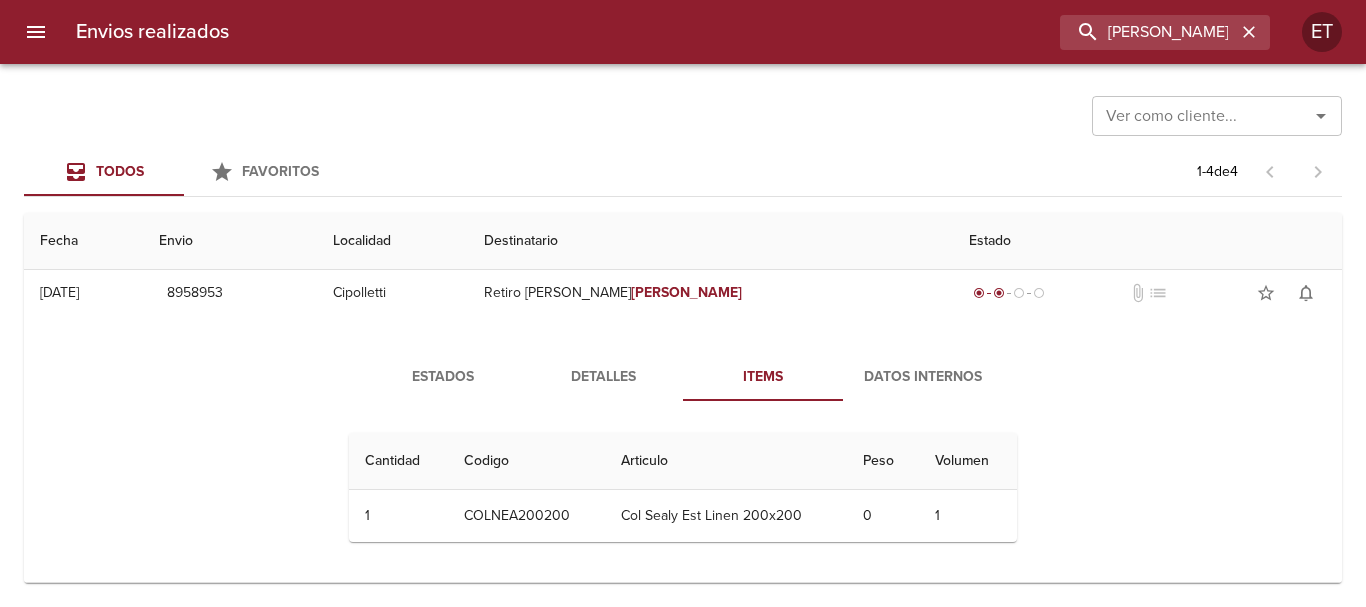type 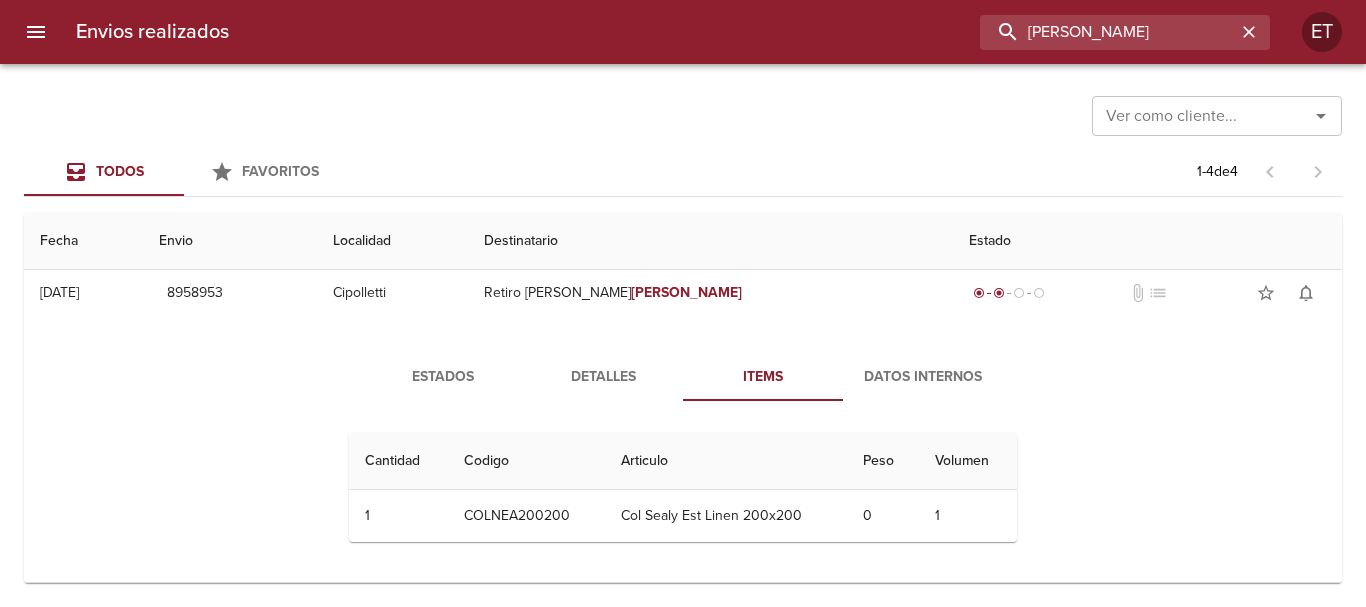 drag, startPoint x: 1105, startPoint y: 22, endPoint x: 979, endPoint y: 42, distance: 127.57743 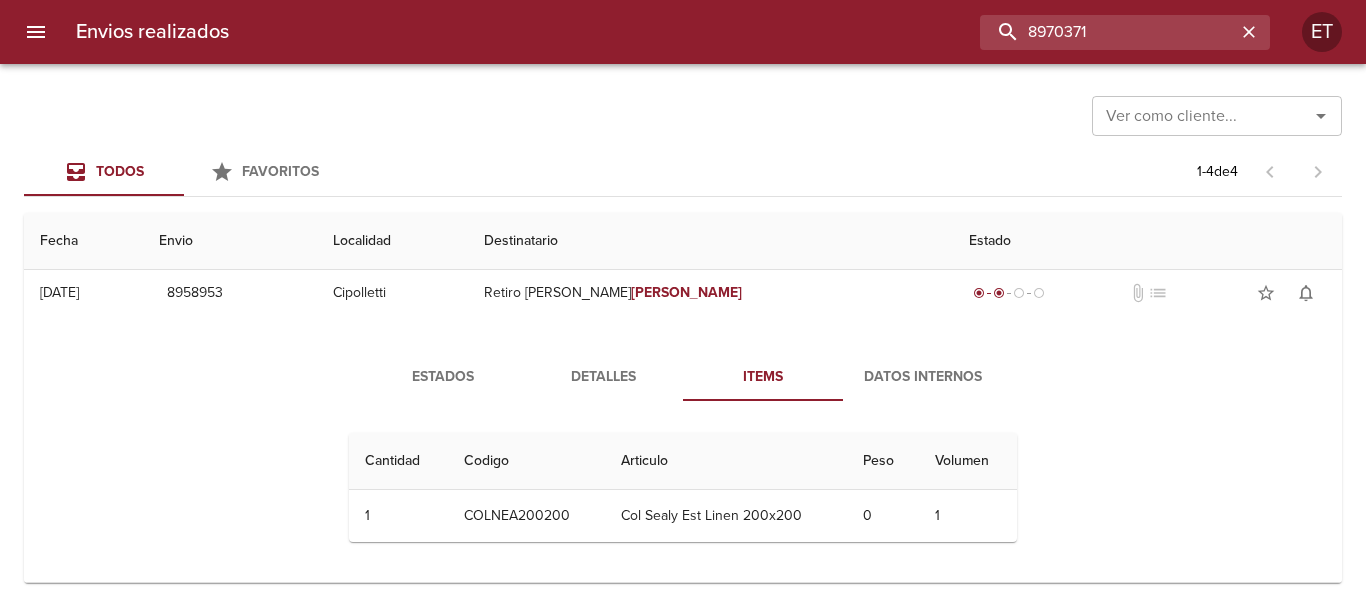 type on "8970371" 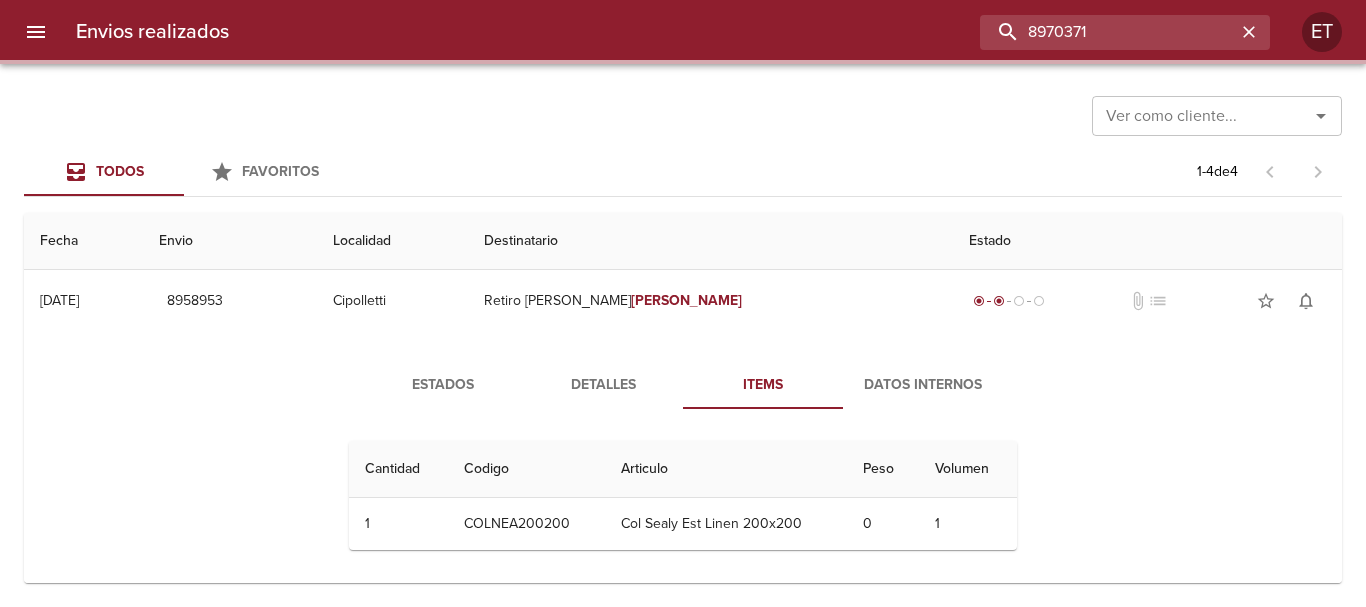 scroll, scrollTop: 0, scrollLeft: 0, axis: both 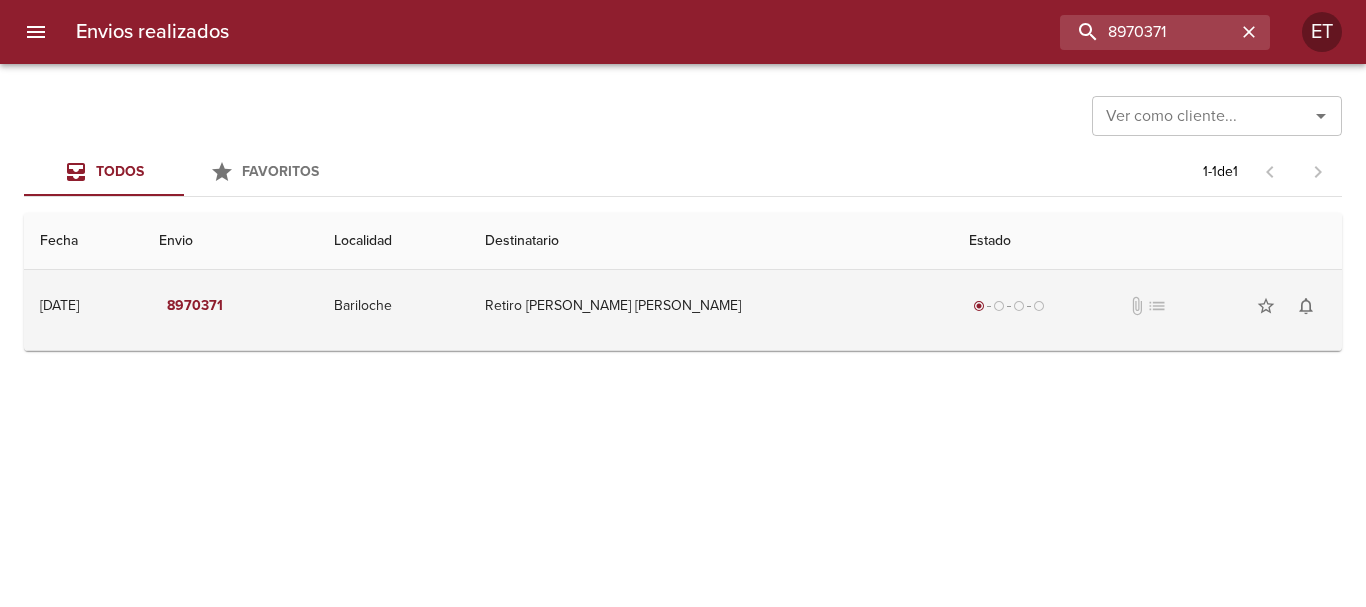 click on "Retiro [PERSON_NAME] [PERSON_NAME]" at bounding box center (711, 306) 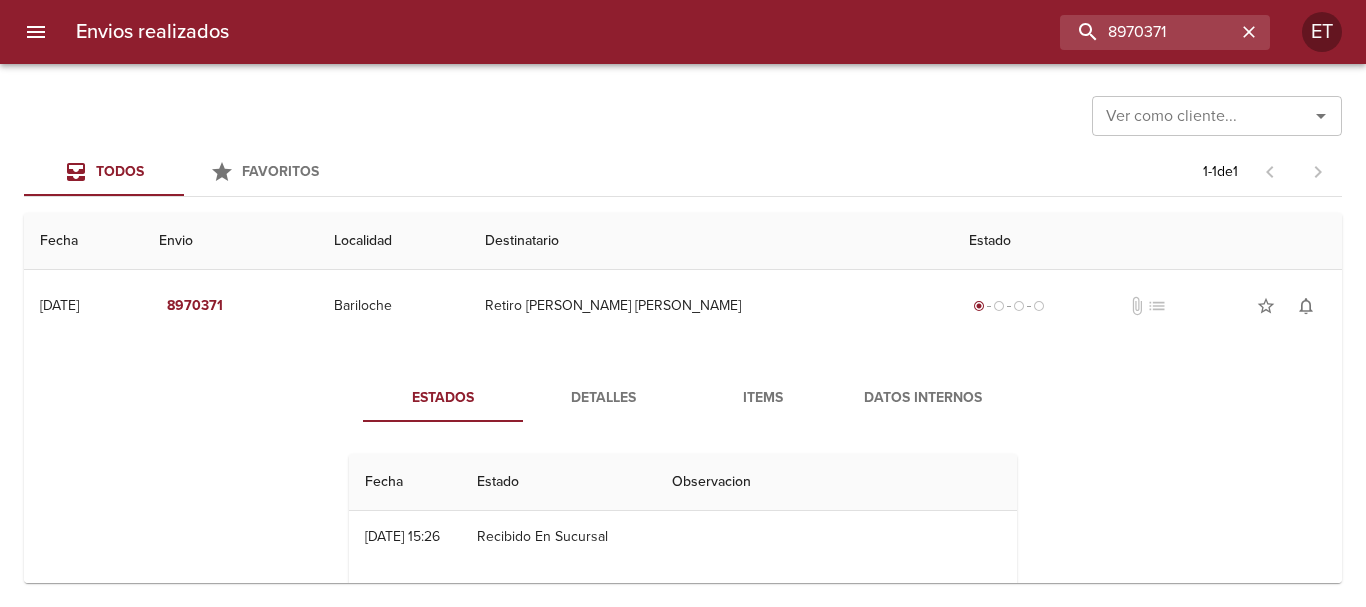 click on "Items" at bounding box center [763, 398] 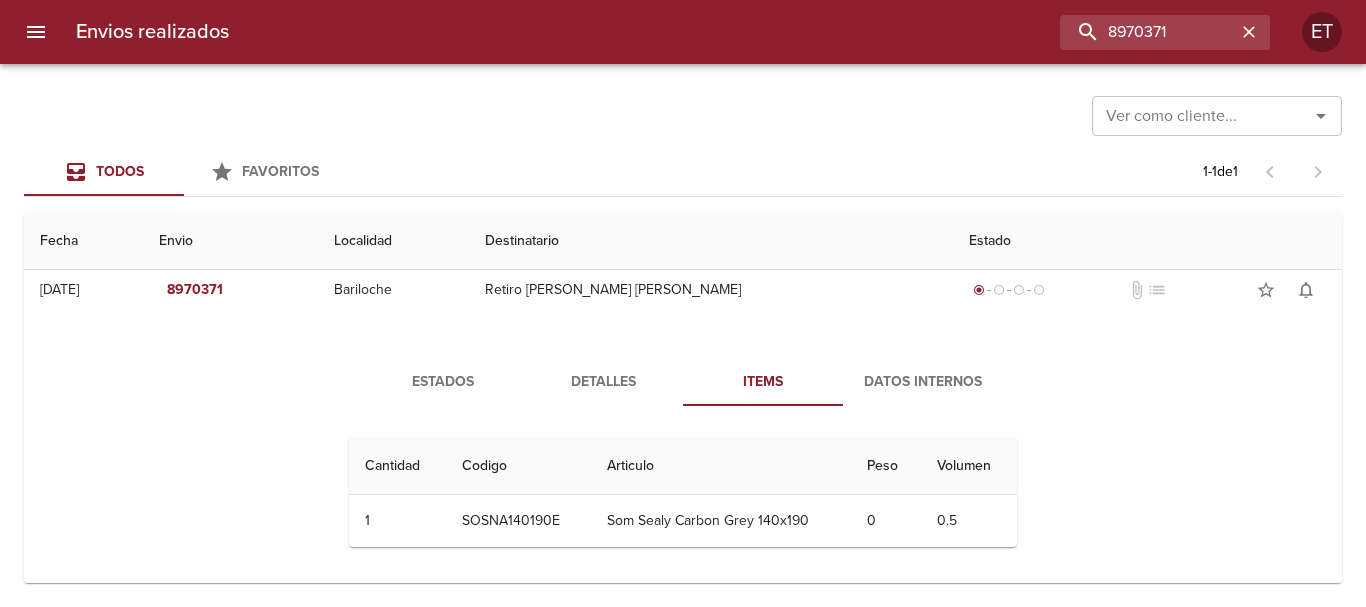 scroll, scrollTop: 21, scrollLeft: 0, axis: vertical 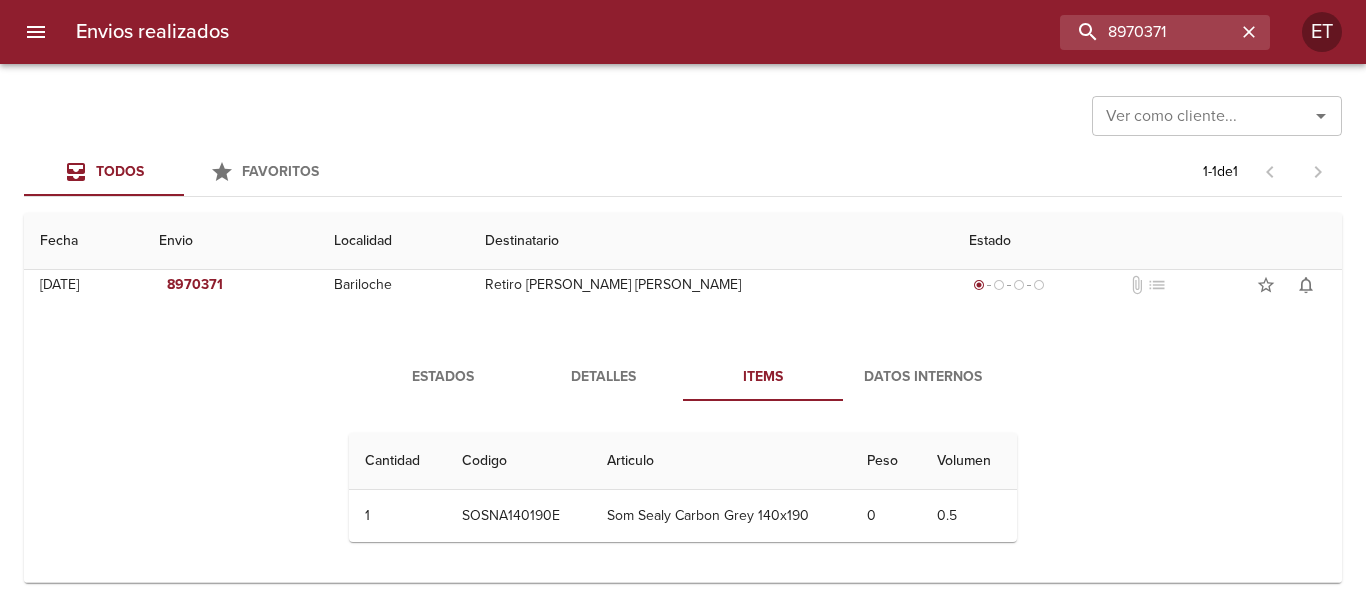 type 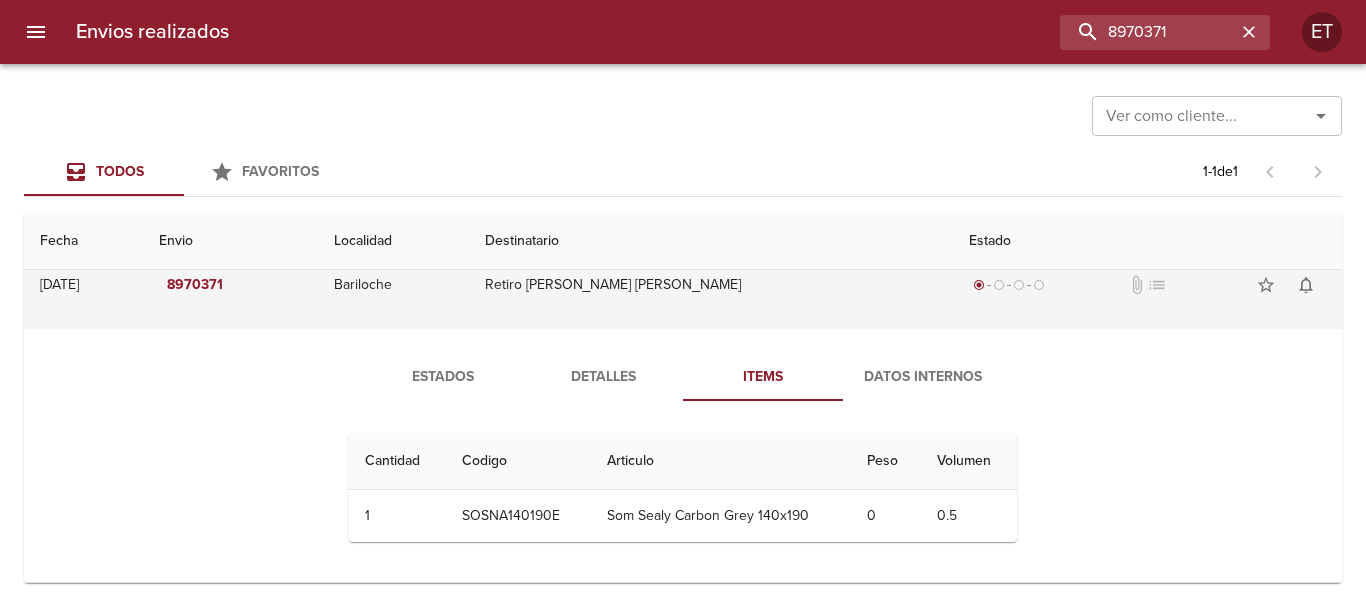 scroll, scrollTop: 0, scrollLeft: 0, axis: both 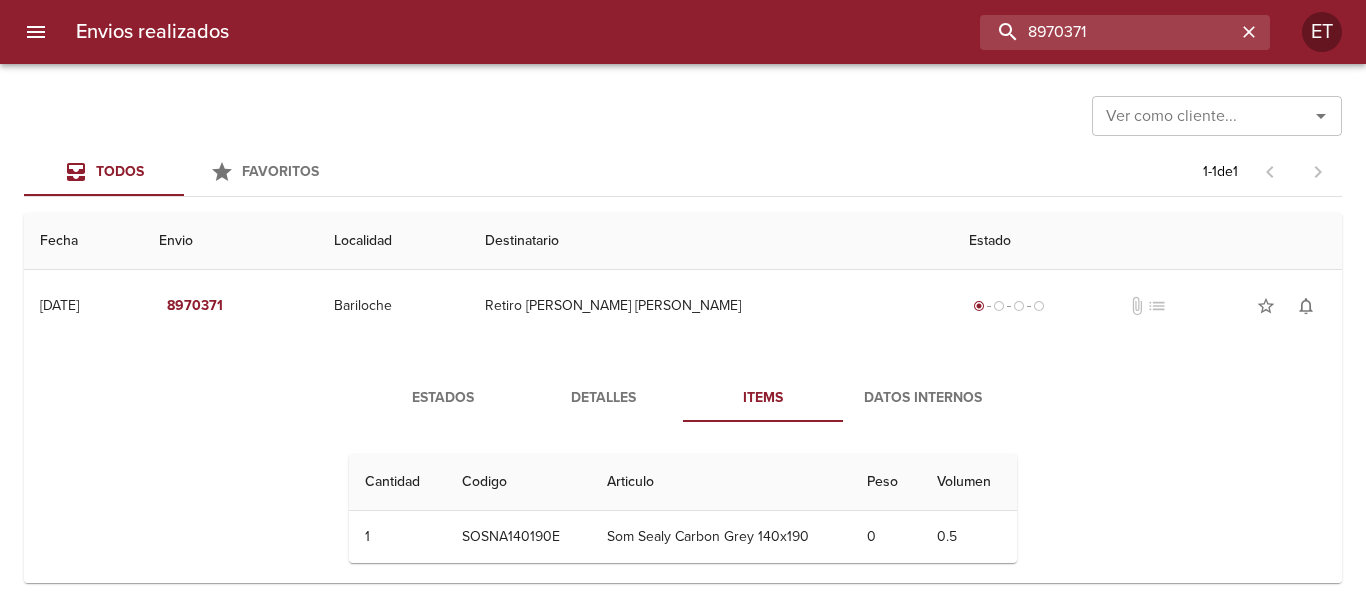 drag, startPoint x: 1216, startPoint y: 32, endPoint x: 751, endPoint y: 5, distance: 465.7832 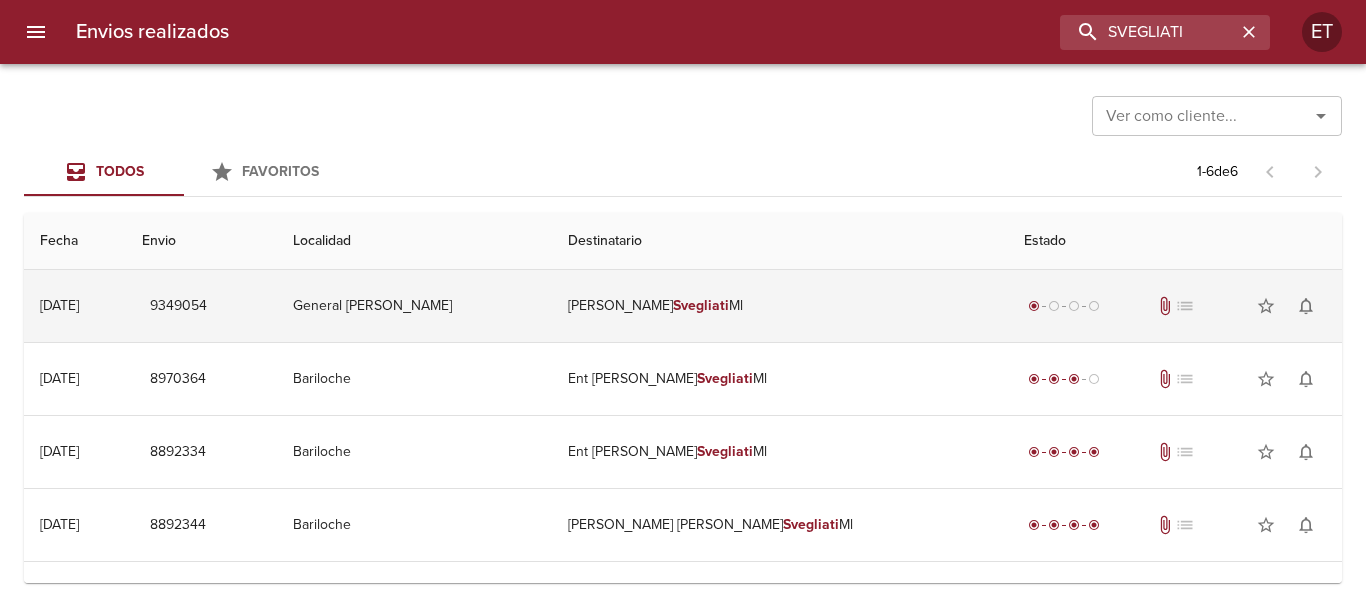 click on "Svegliati" at bounding box center [701, 305] 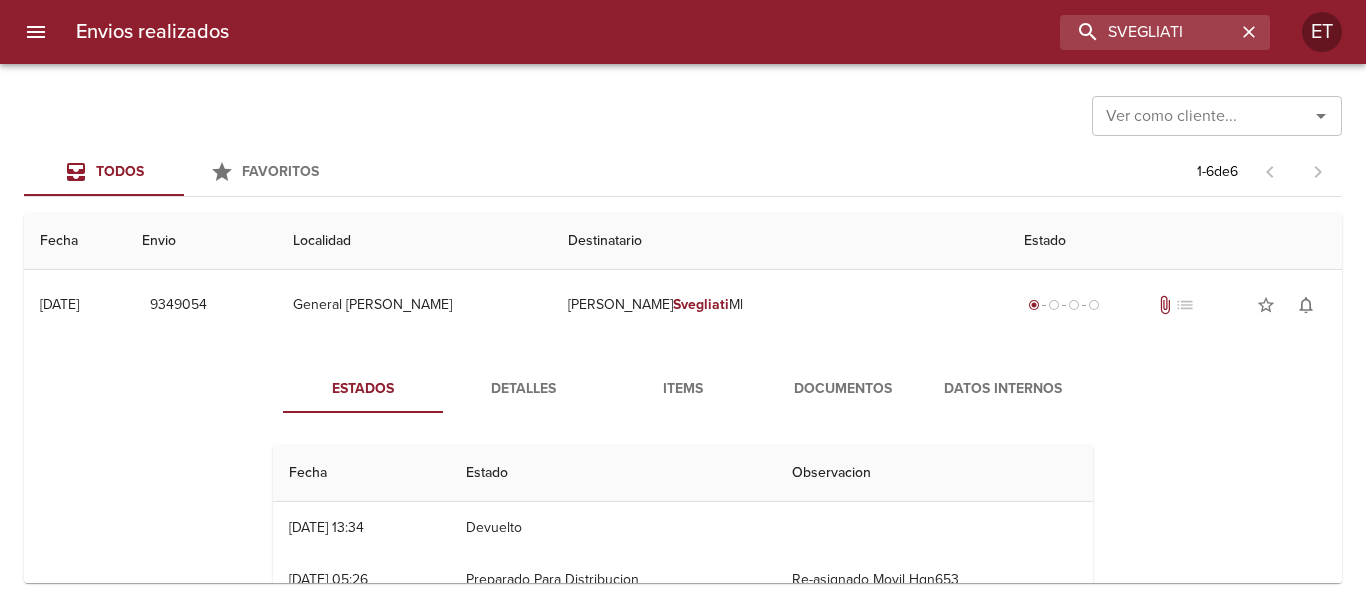 scroll, scrollTop: 0, scrollLeft: 0, axis: both 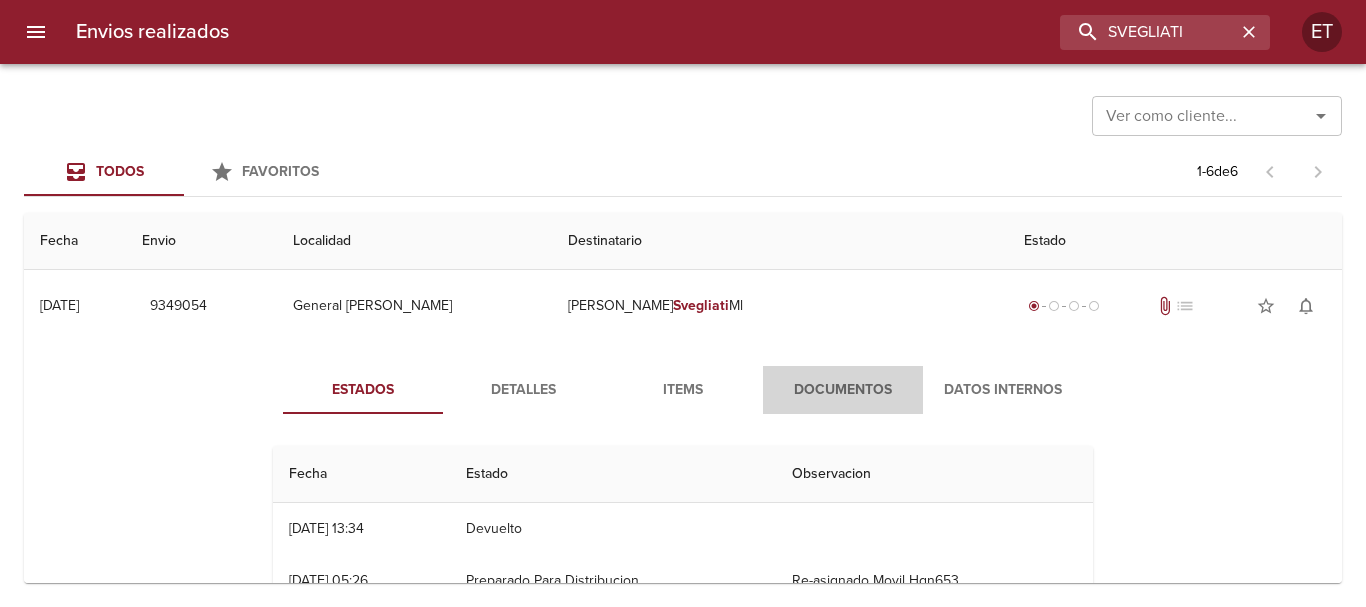 click on "Documentos" at bounding box center (843, 390) 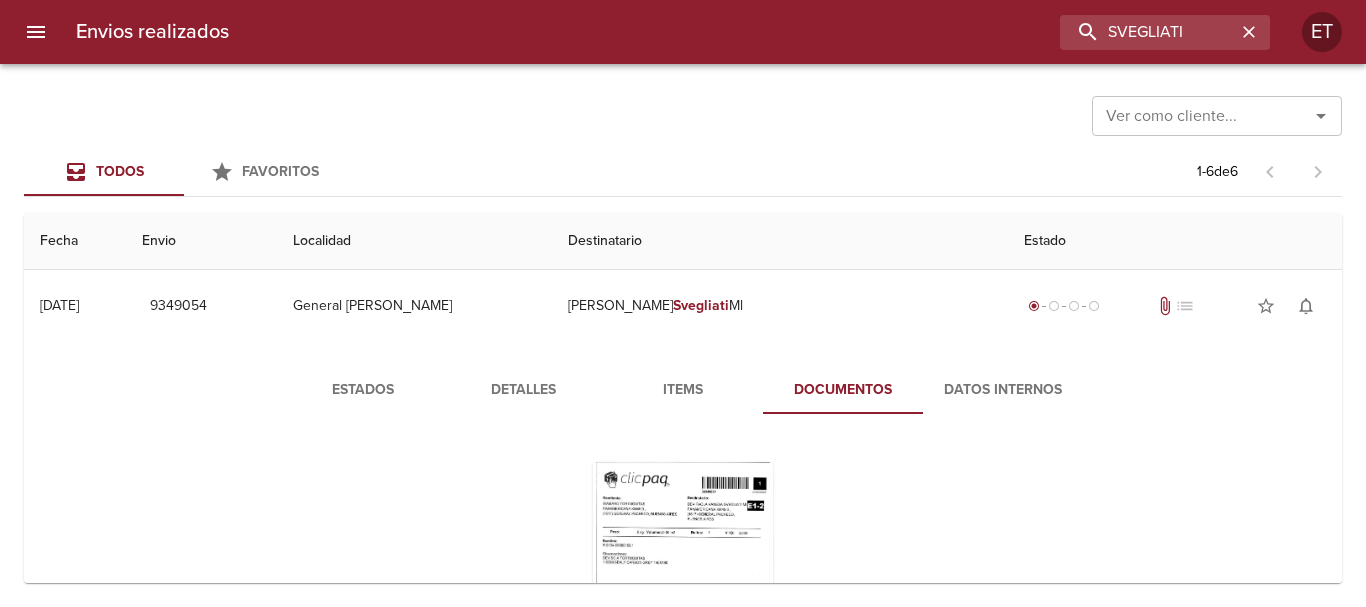 scroll, scrollTop: 100, scrollLeft: 0, axis: vertical 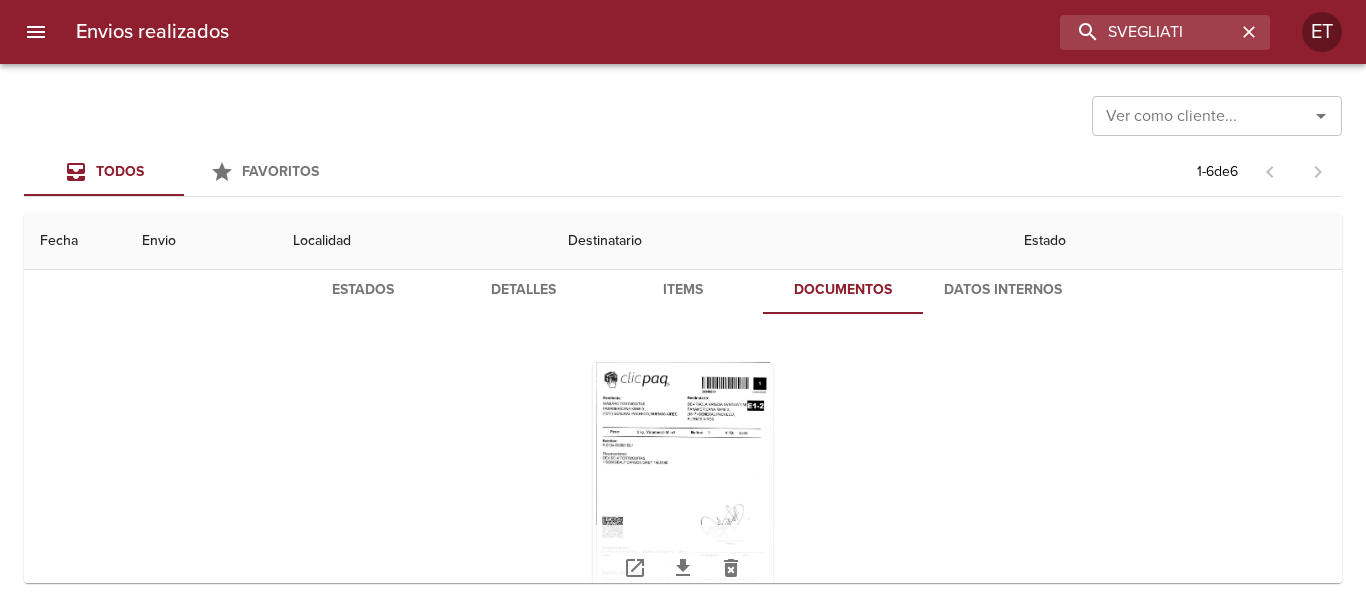 click at bounding box center [683, 487] 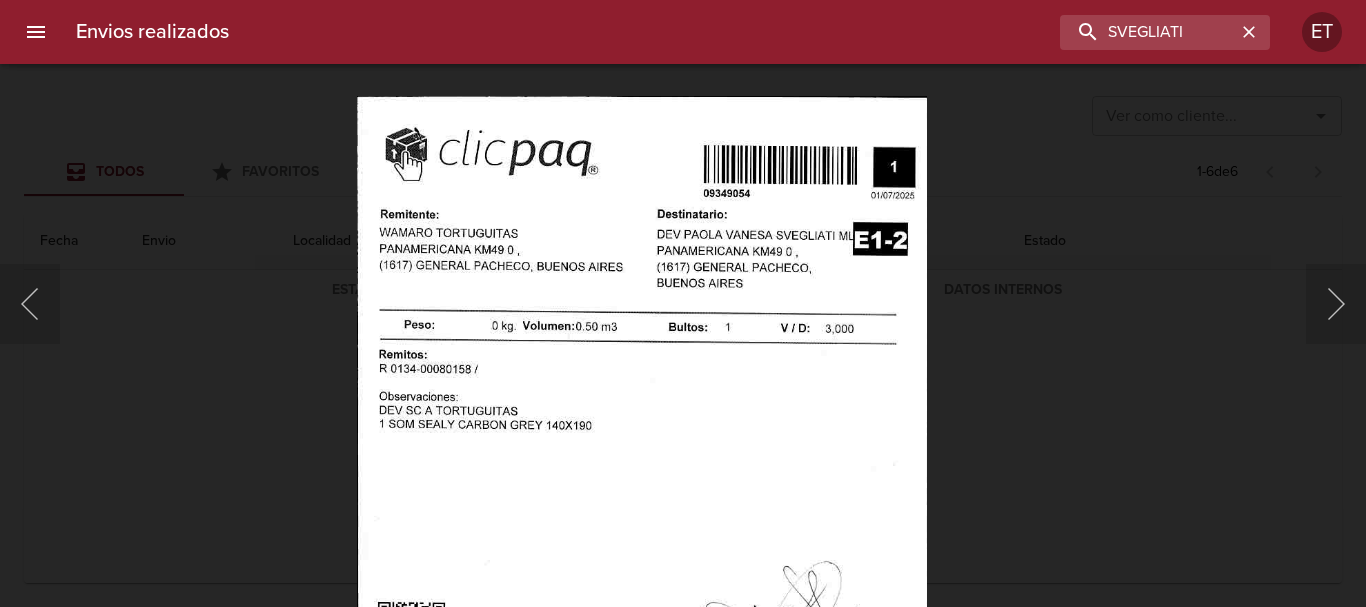 click at bounding box center (642, 505) 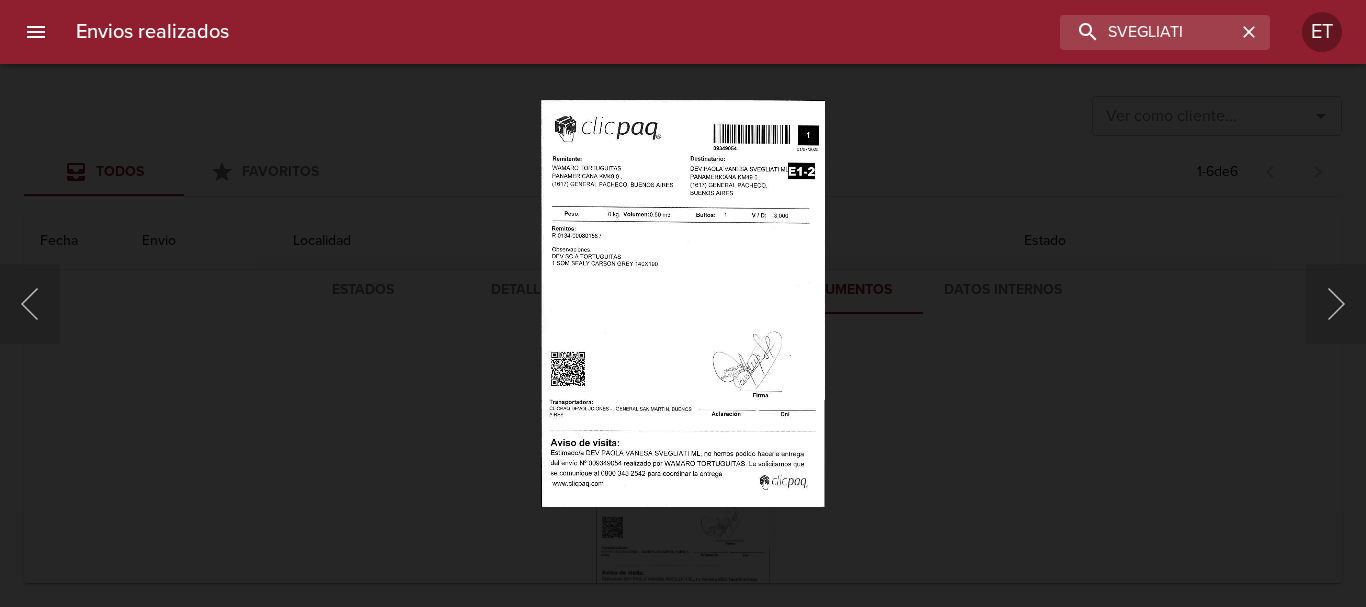 click at bounding box center (683, 303) 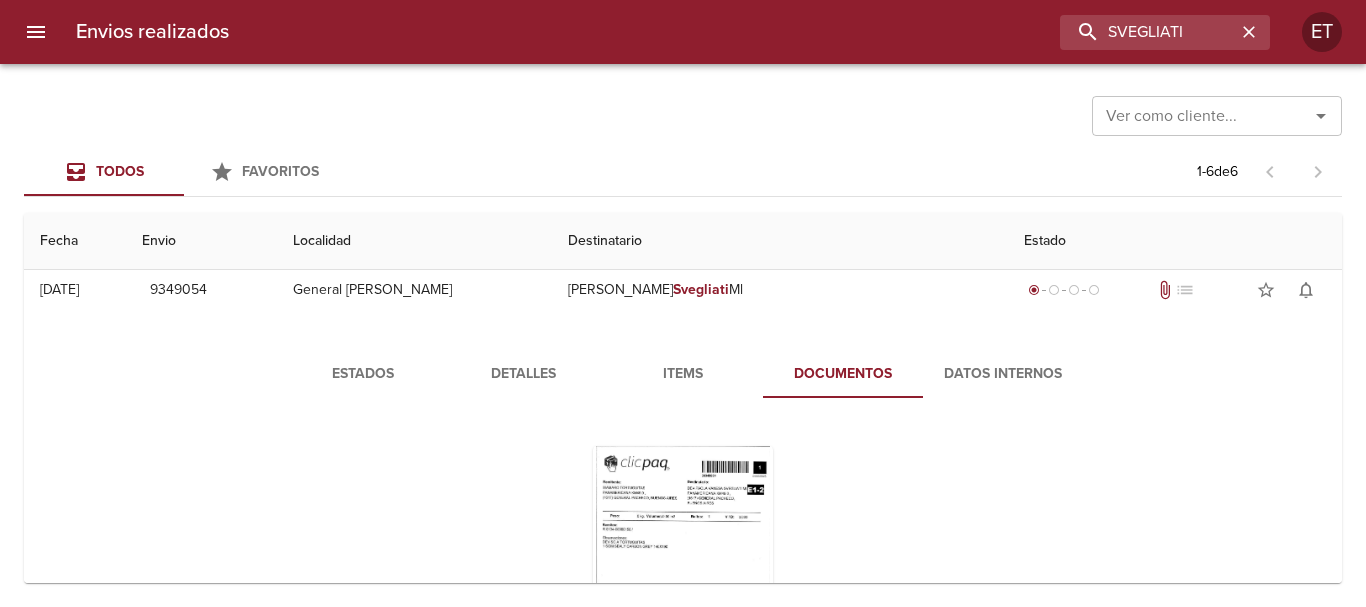 scroll, scrollTop: 0, scrollLeft: 0, axis: both 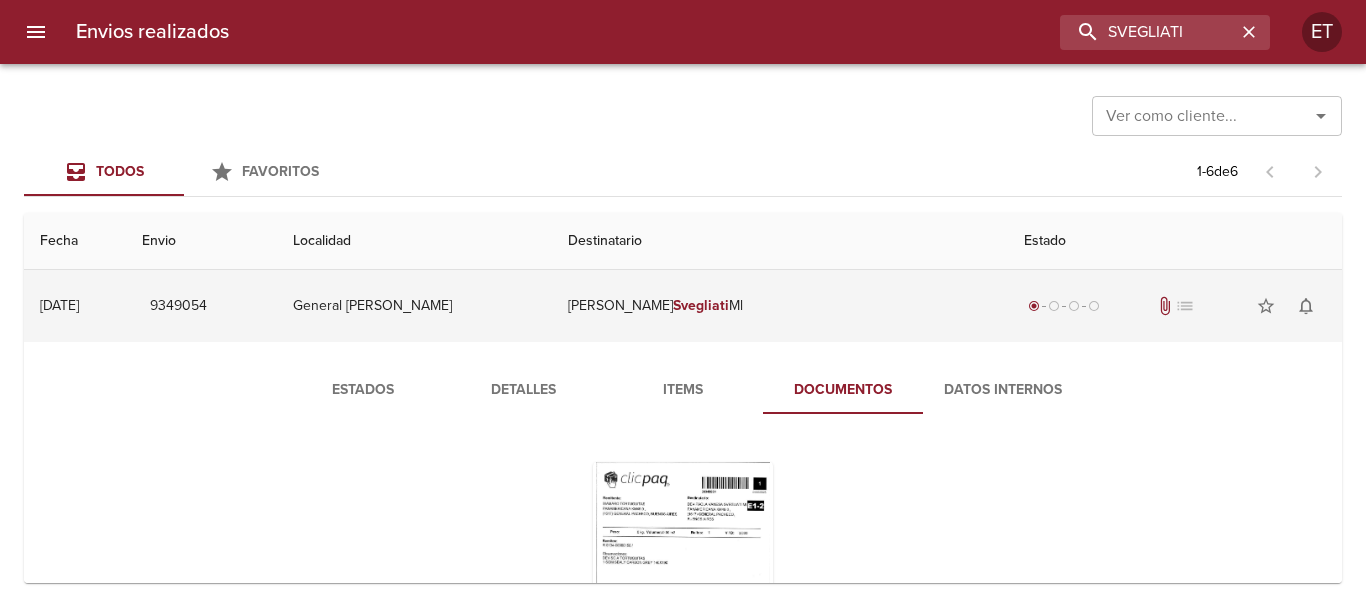 click on "Svegliati" at bounding box center [701, 305] 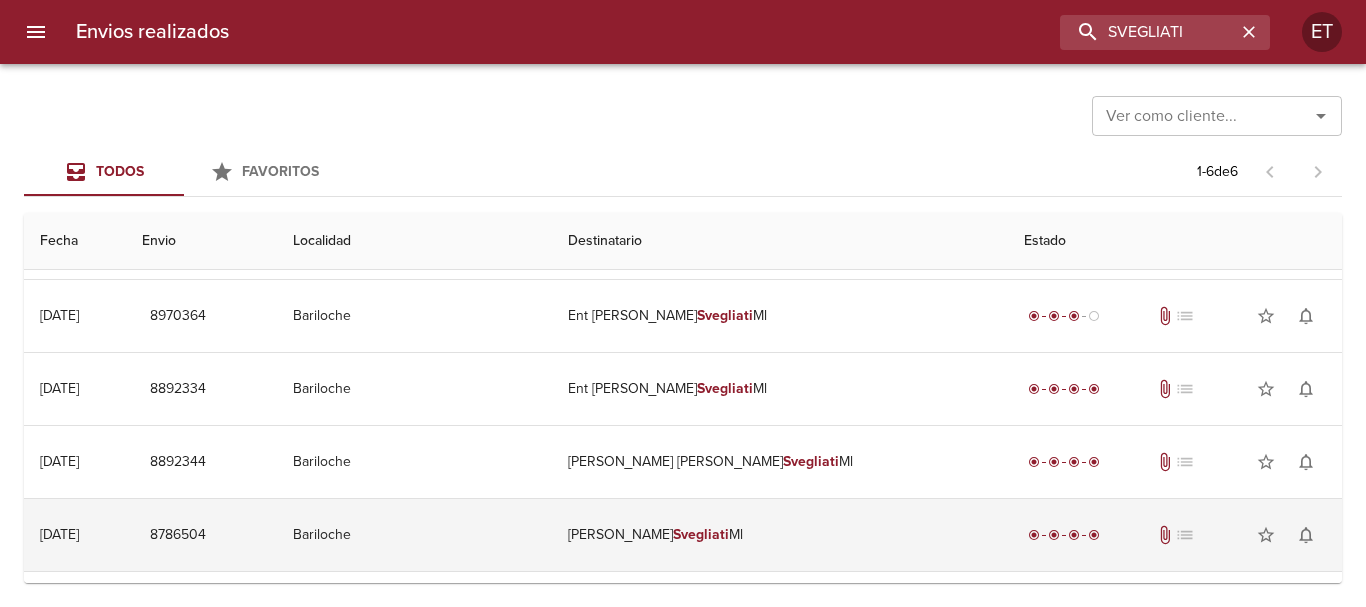 scroll, scrollTop: 0, scrollLeft: 0, axis: both 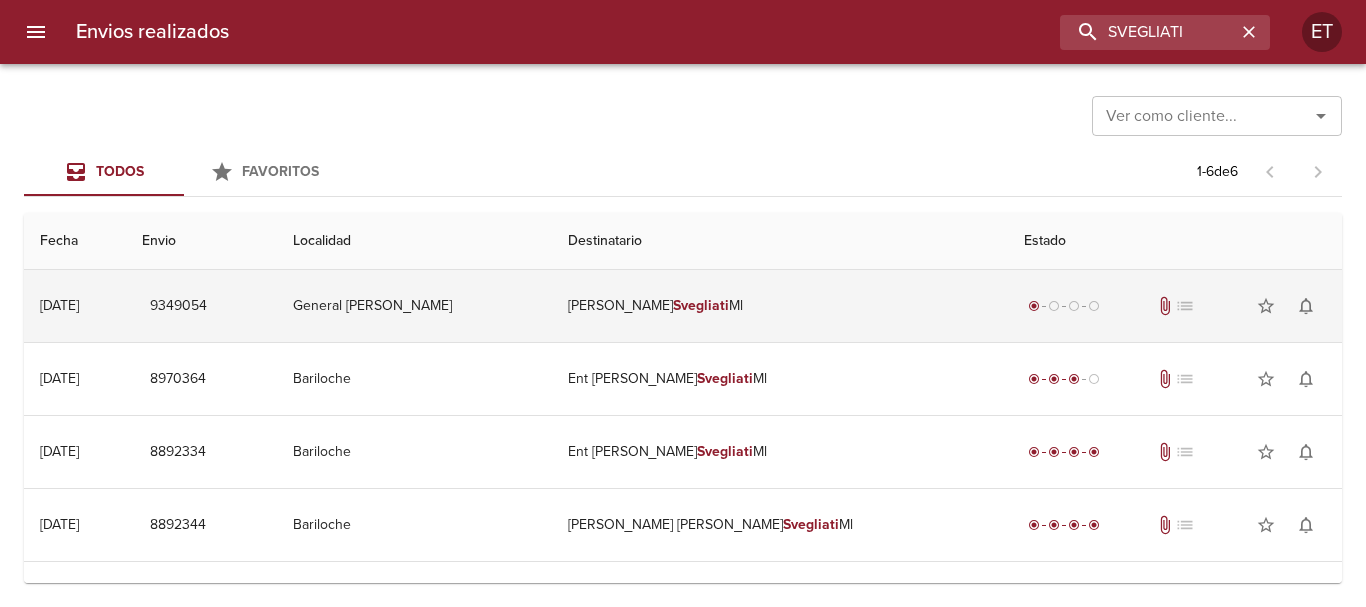 click on "Dev [PERSON_NAME] [PERSON_NAME]  Ml" at bounding box center (780, 306) 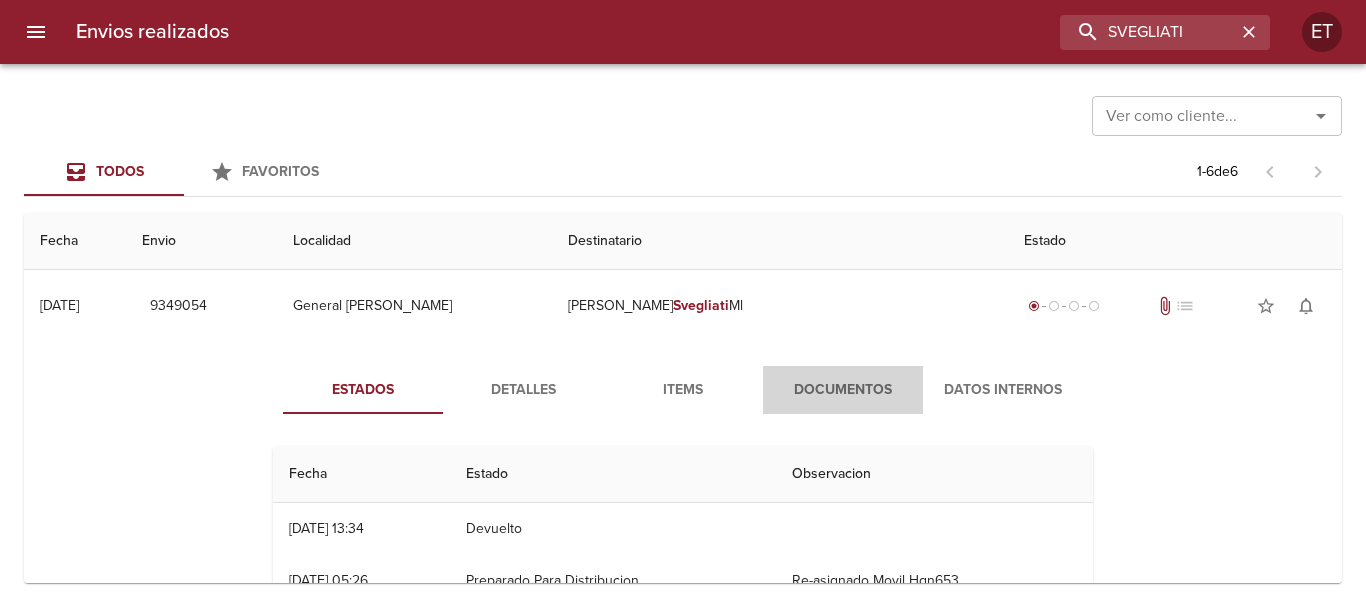 click on "Documentos" at bounding box center (843, 390) 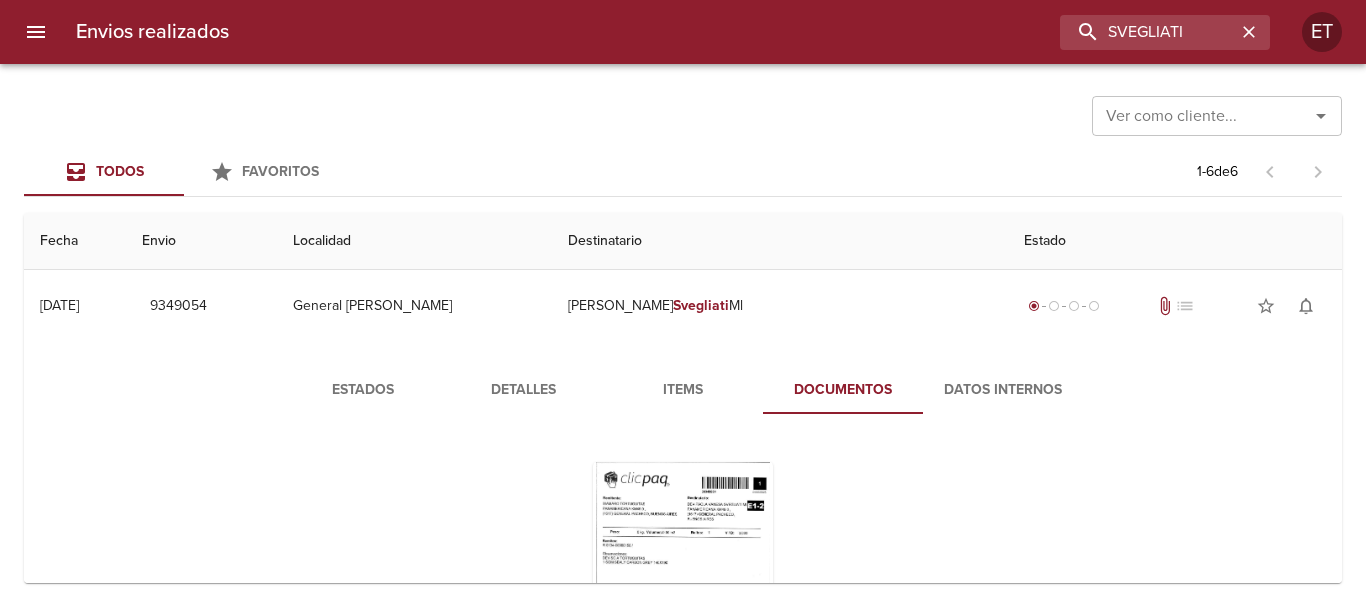 click on "Items" at bounding box center (683, 390) 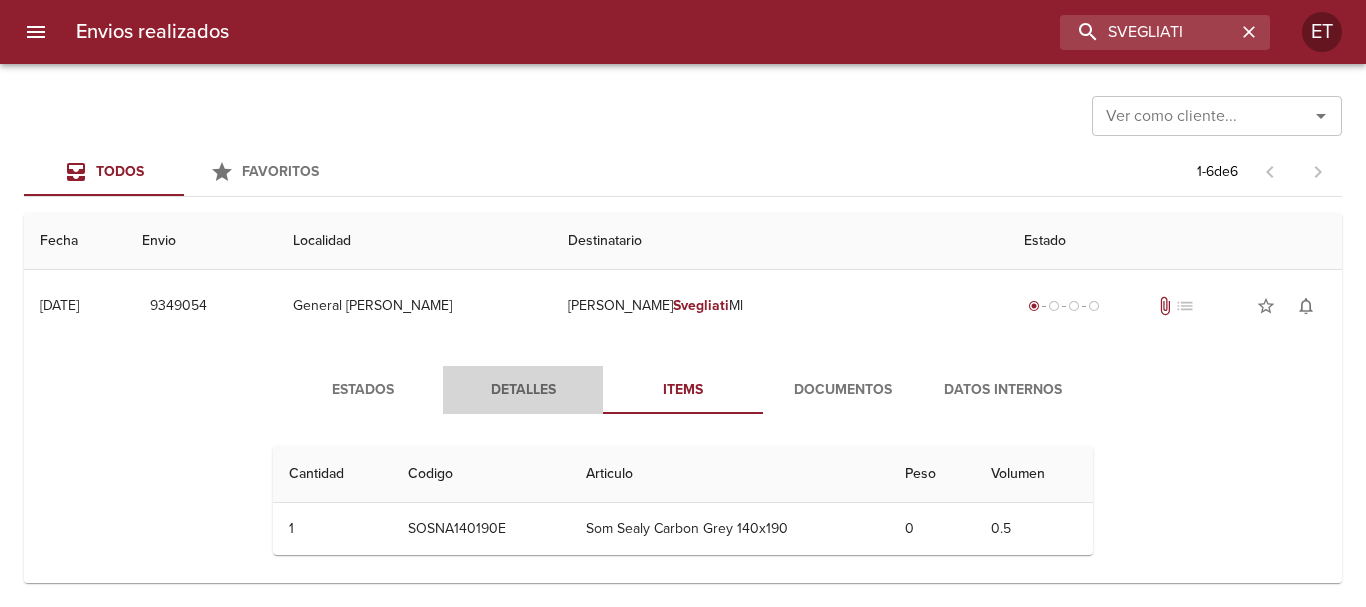 click on "Detalles" at bounding box center [523, 390] 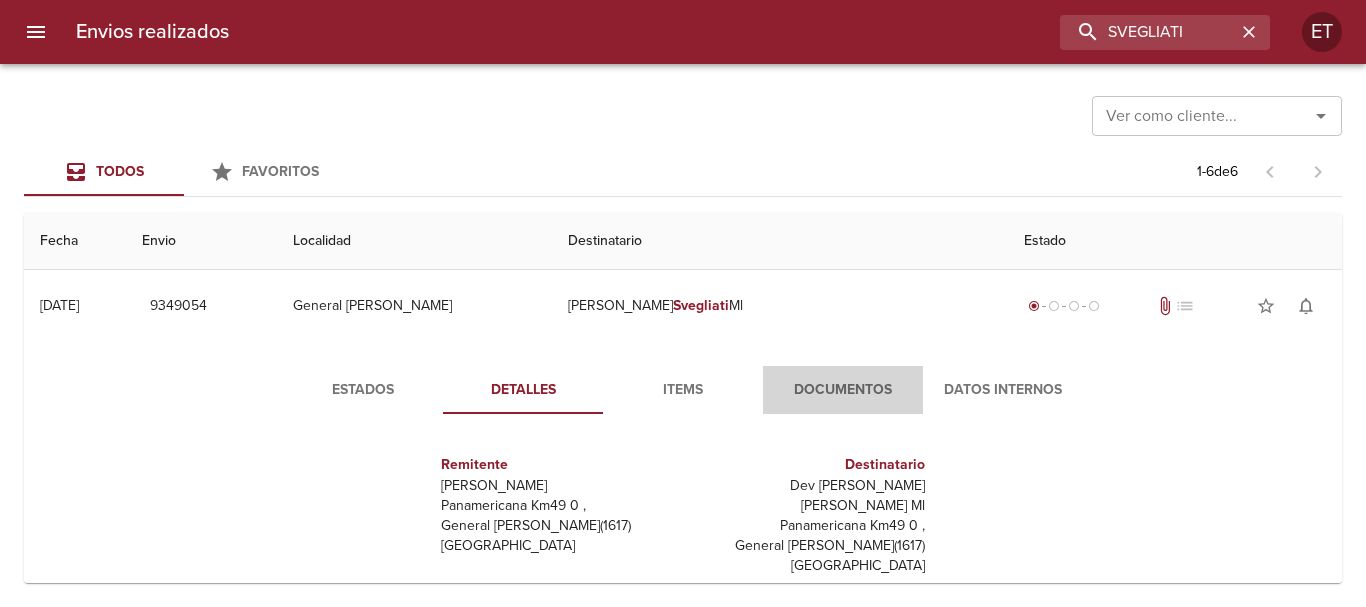 click on "Documentos" at bounding box center (843, 390) 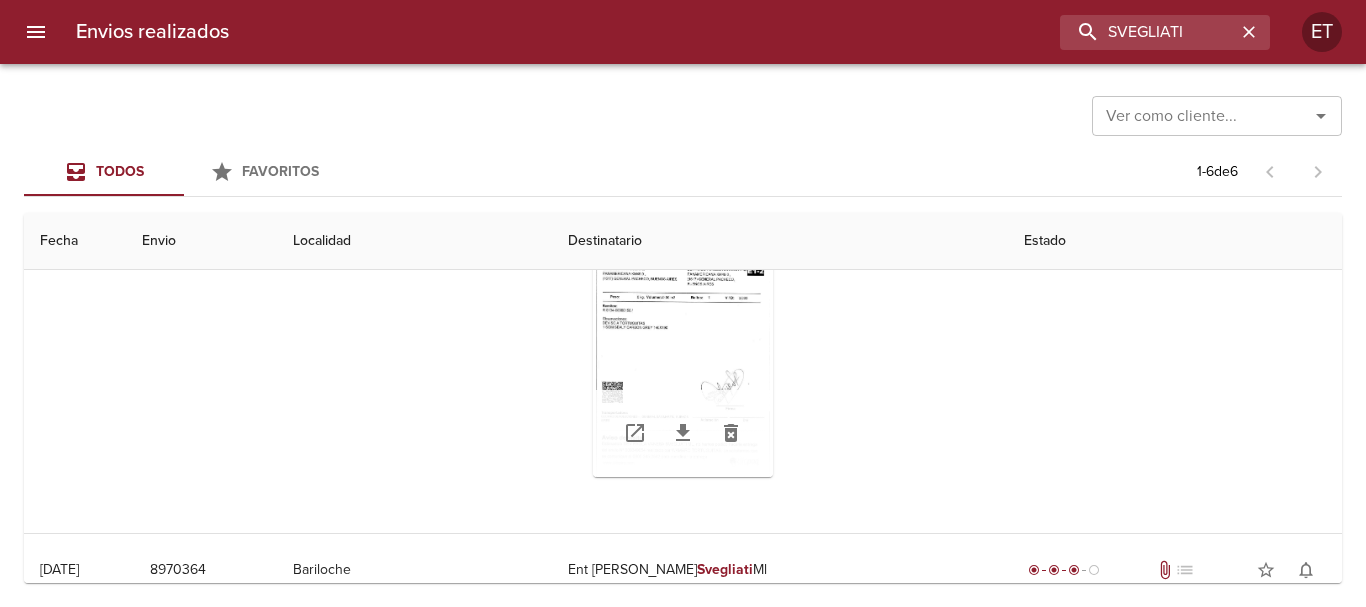 scroll, scrollTop: 200, scrollLeft: 0, axis: vertical 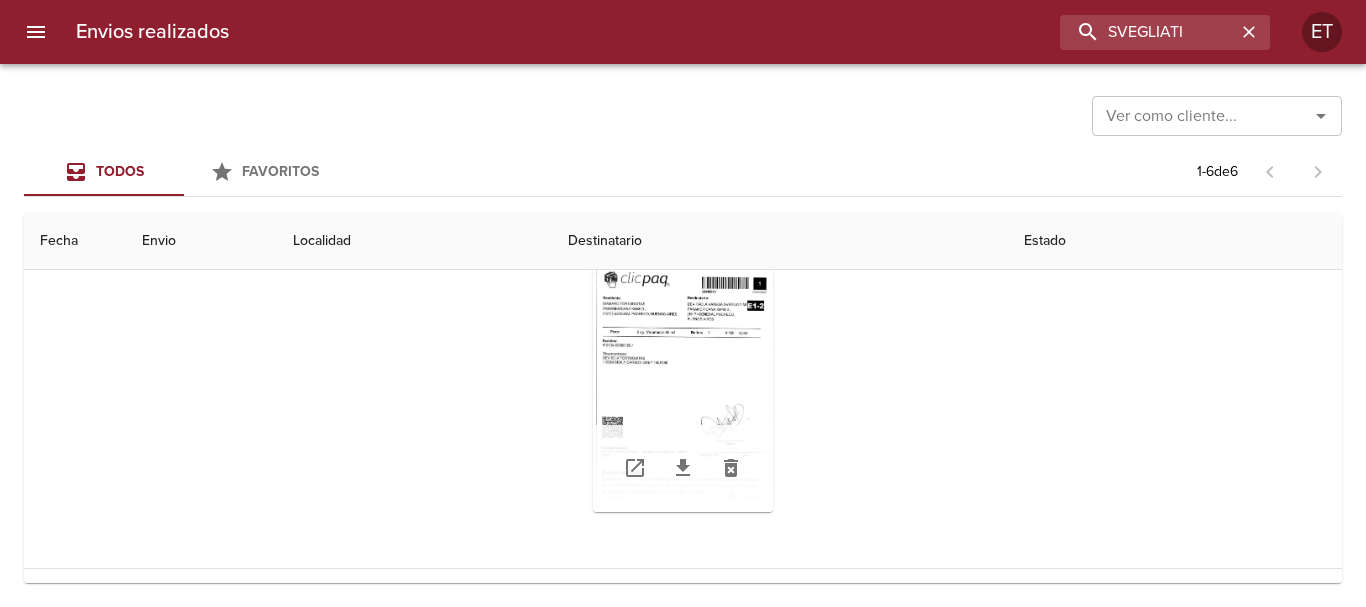 click at bounding box center (683, 387) 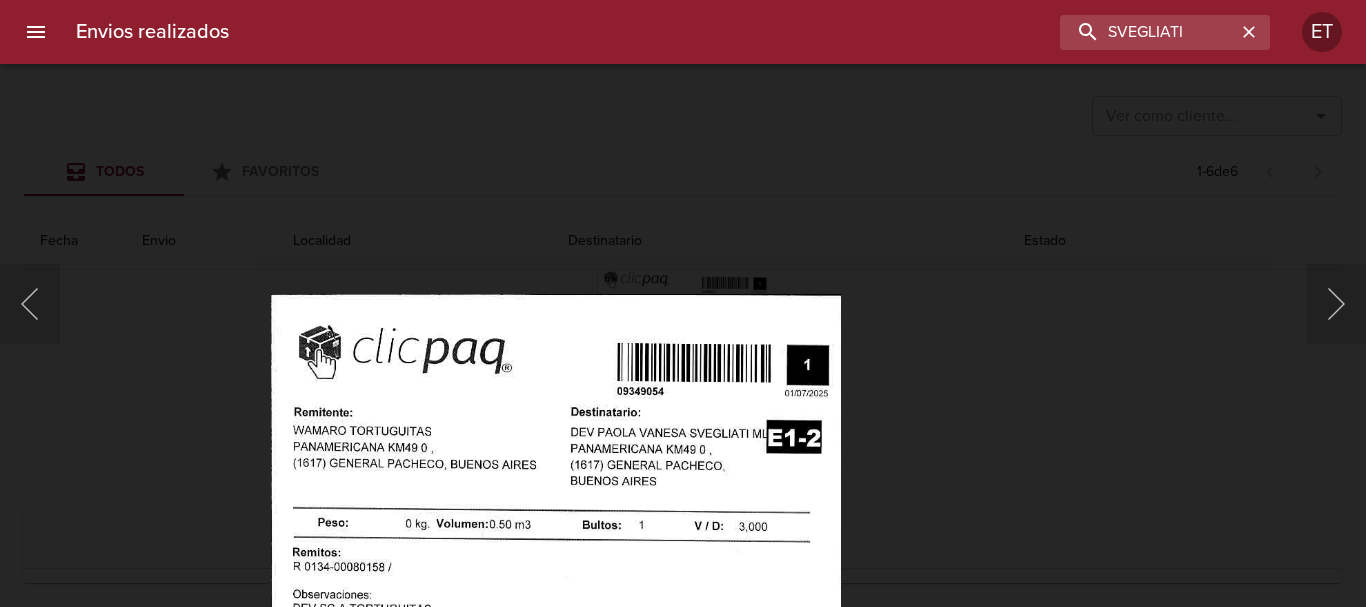 click on "Envios realizados SVEGLIATI ET Ver como cliente... Ver como cliente... Todos Favoritos 1 - 6  de  6 Fecha Envio Localidad Destinatario Estado [DATE] [DATE] 9349054 General [PERSON_NAME] Dev [PERSON_NAME] [PERSON_NAME]  Ml radio_button_checked radio_button_unchecked radio_button_unchecked radio_button_unchecked attach_file list star_border notifications_none Estados Detalles Items Documentos Datos Internos [DATE] [DATE] 8970364 Bariloche Ent [PERSON_NAME] [PERSON_NAME]  Ml radio_button_checked radio_button_checked radio_button_checked radio_button_unchecked attach_file list star_border notifications_none [DATE] [DATE] 8892334 Bariloche Ent [PERSON_NAME] [PERSON_NAME]  Ml radio_button_checked radio_button_checked radio_button_checked radio_button_checked attach_file list star_border notifications_none [DATE] [DATE] 8892344 Bariloche [PERSON_NAME] [PERSON_NAME]  Ml radio_button_checked radio_button_checked radio_button_checked radio_button_checked attach_file list star_border notifications_none" at bounding box center [683, 0] 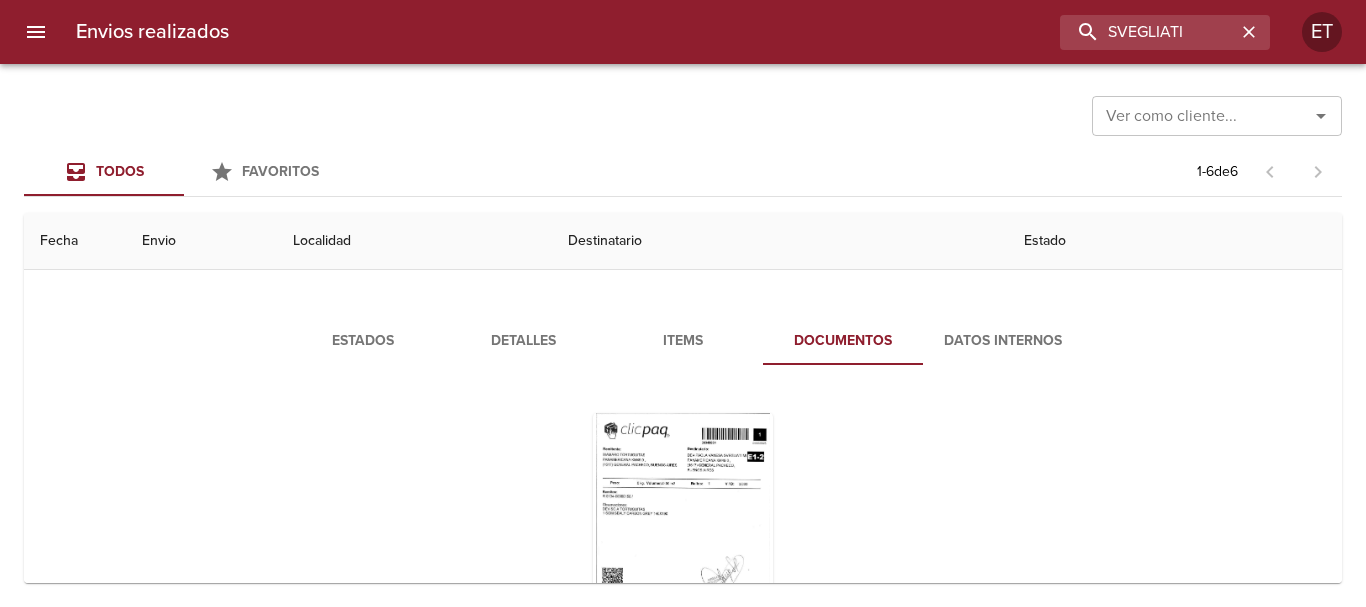 scroll, scrollTop: 0, scrollLeft: 0, axis: both 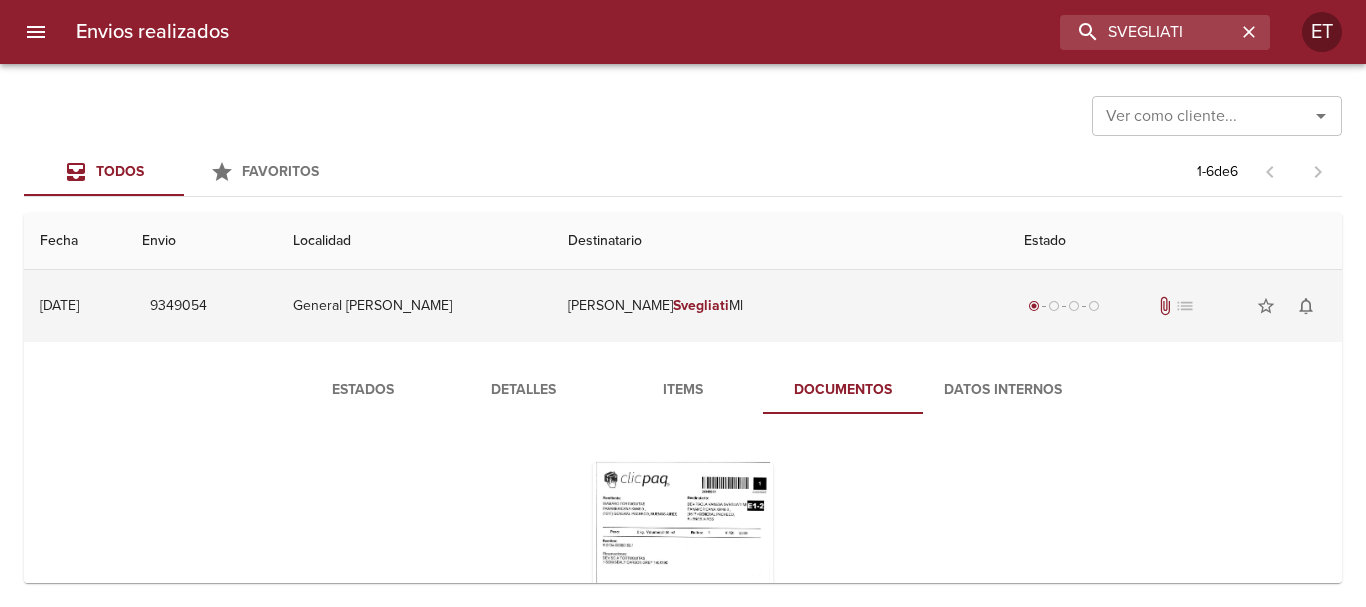 click on "Dev [PERSON_NAME] [PERSON_NAME]  Ml" at bounding box center [780, 306] 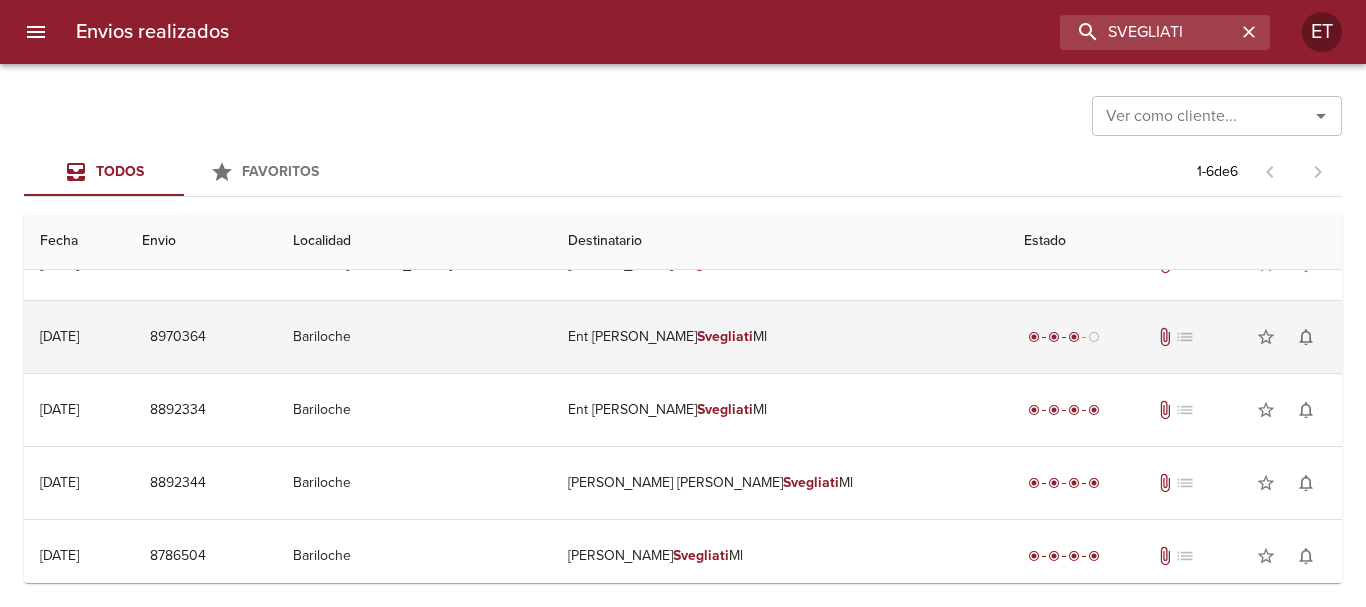 scroll, scrollTop: 0, scrollLeft: 0, axis: both 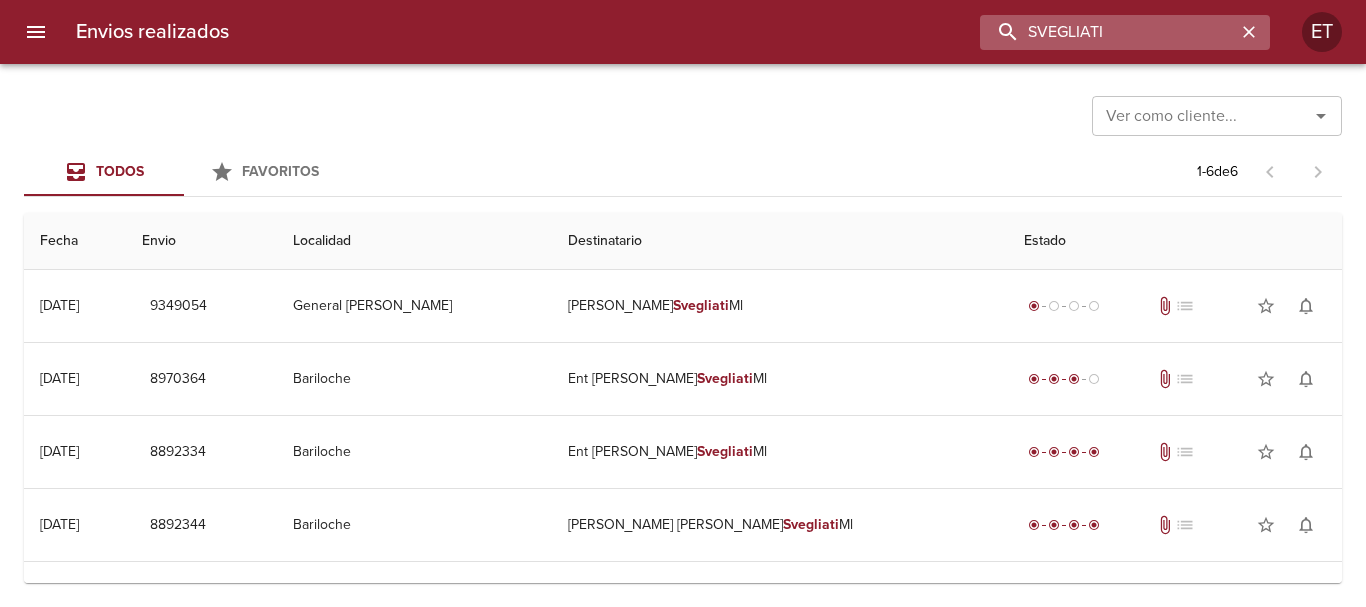 click on "SVEGLIATI" at bounding box center (1108, 32) 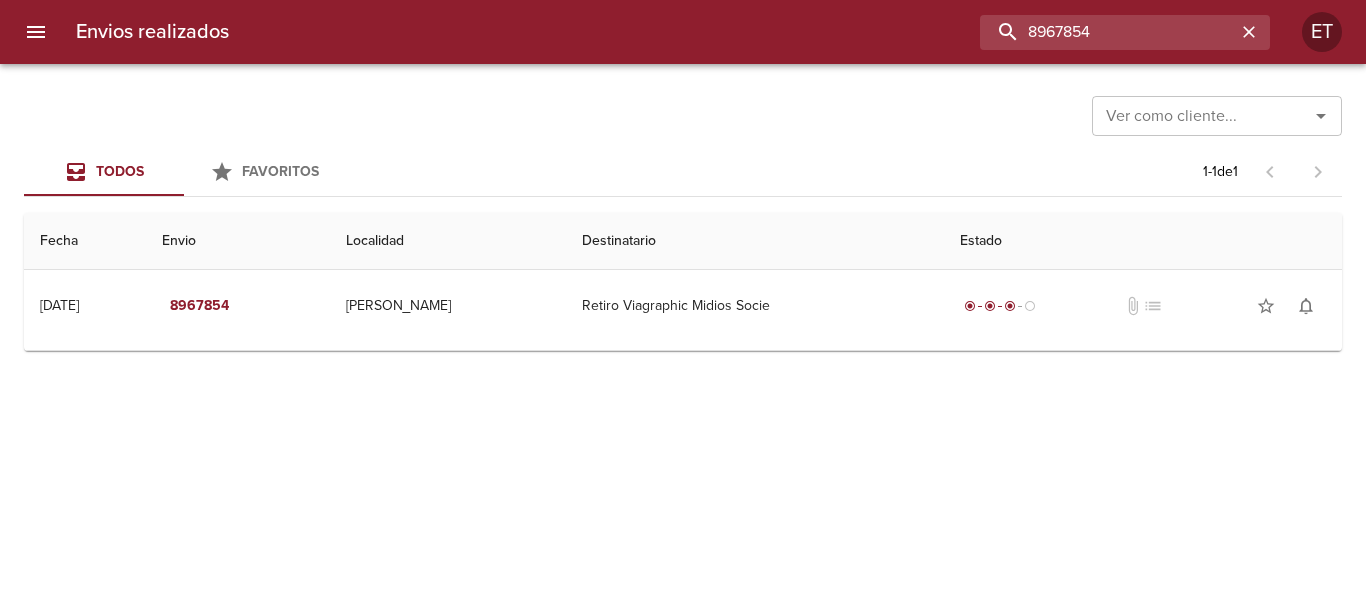 drag, startPoint x: 1139, startPoint y: 43, endPoint x: 961, endPoint y: 3, distance: 182.43903 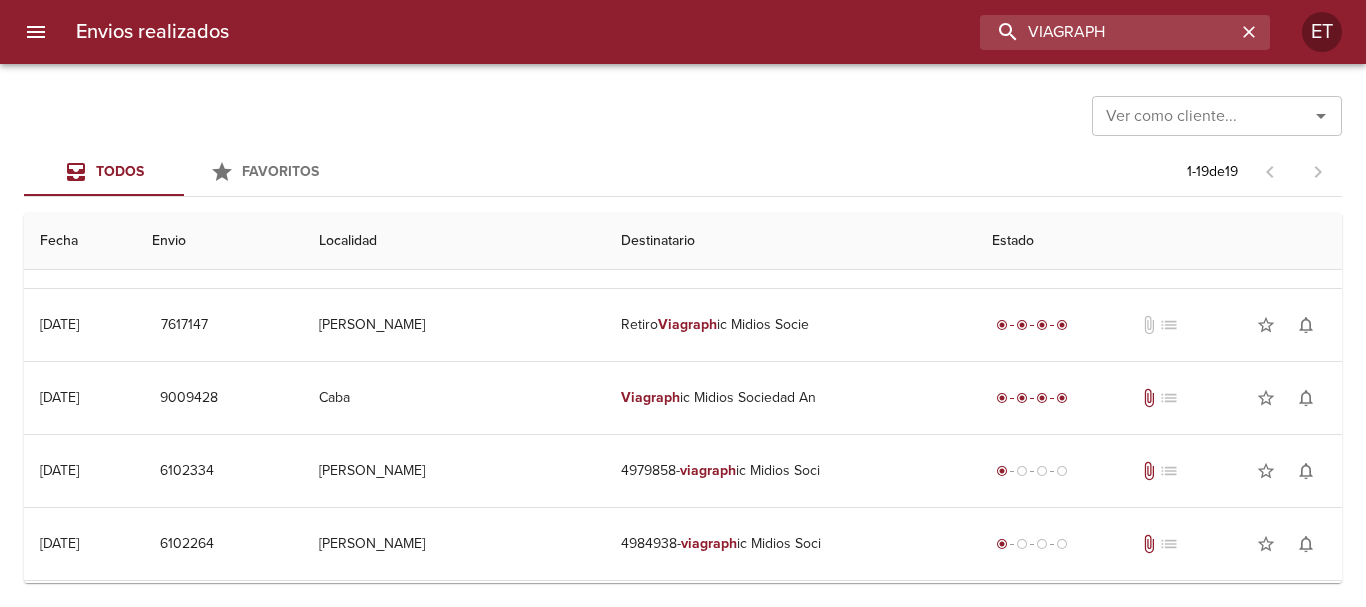 scroll, scrollTop: 0, scrollLeft: 0, axis: both 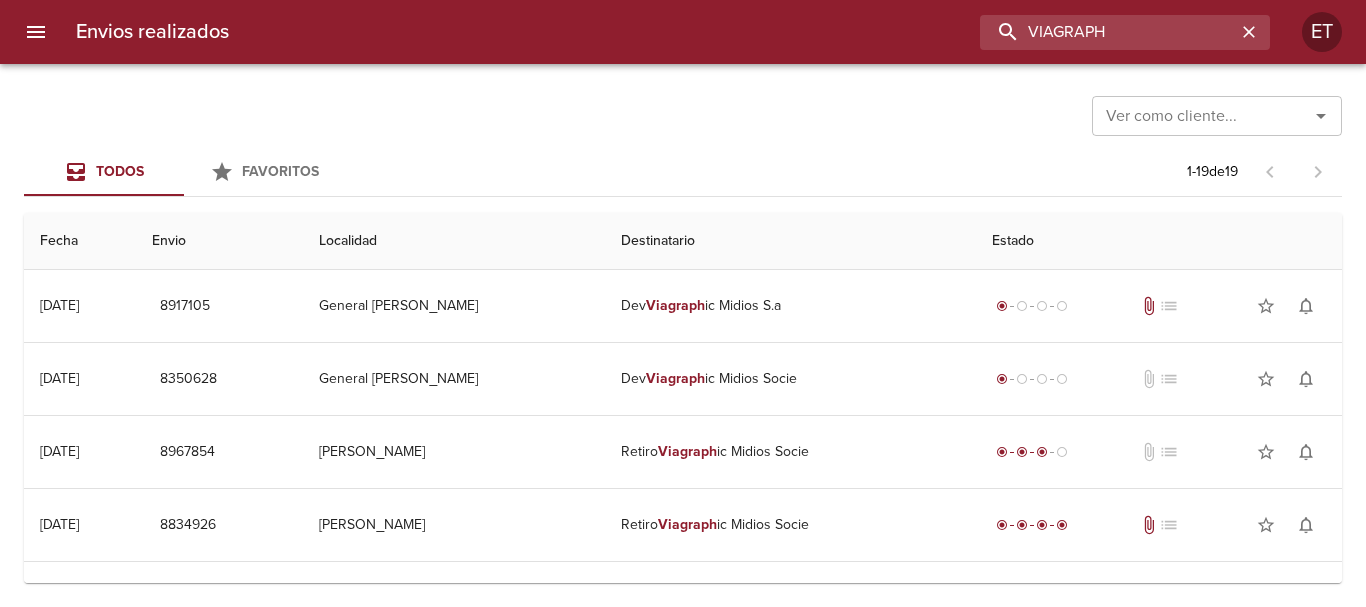drag, startPoint x: 1136, startPoint y: 37, endPoint x: 661, endPoint y: 75, distance: 476.51758 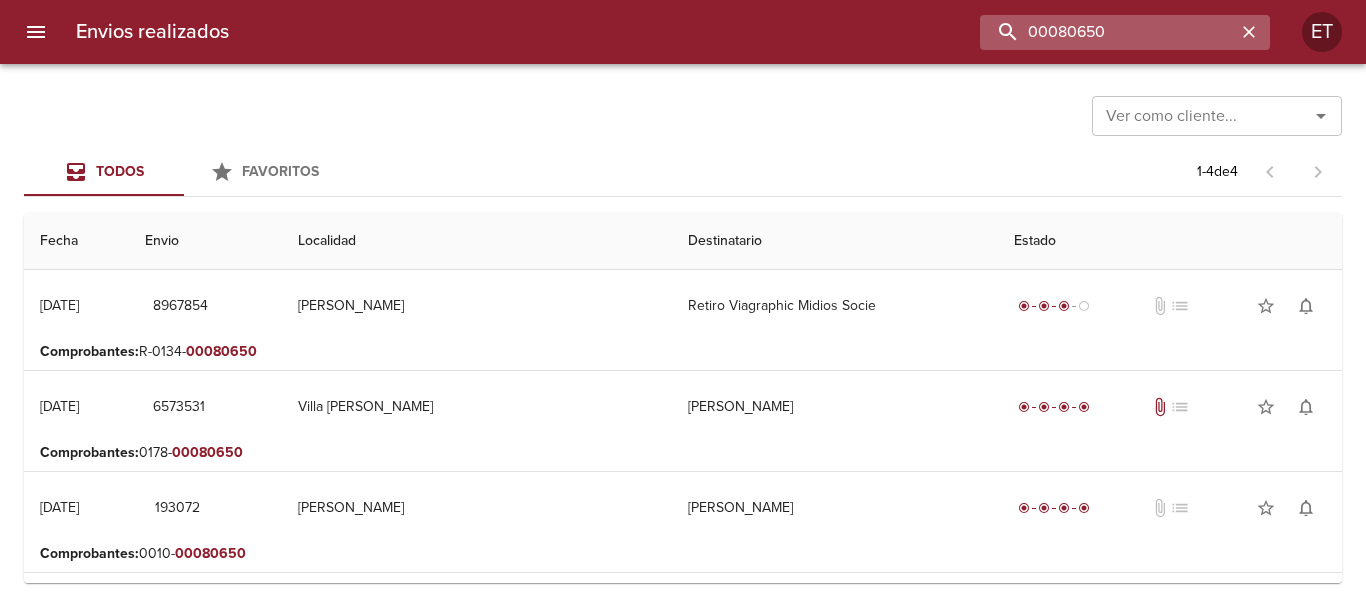 click on "00080650" at bounding box center (1108, 32) 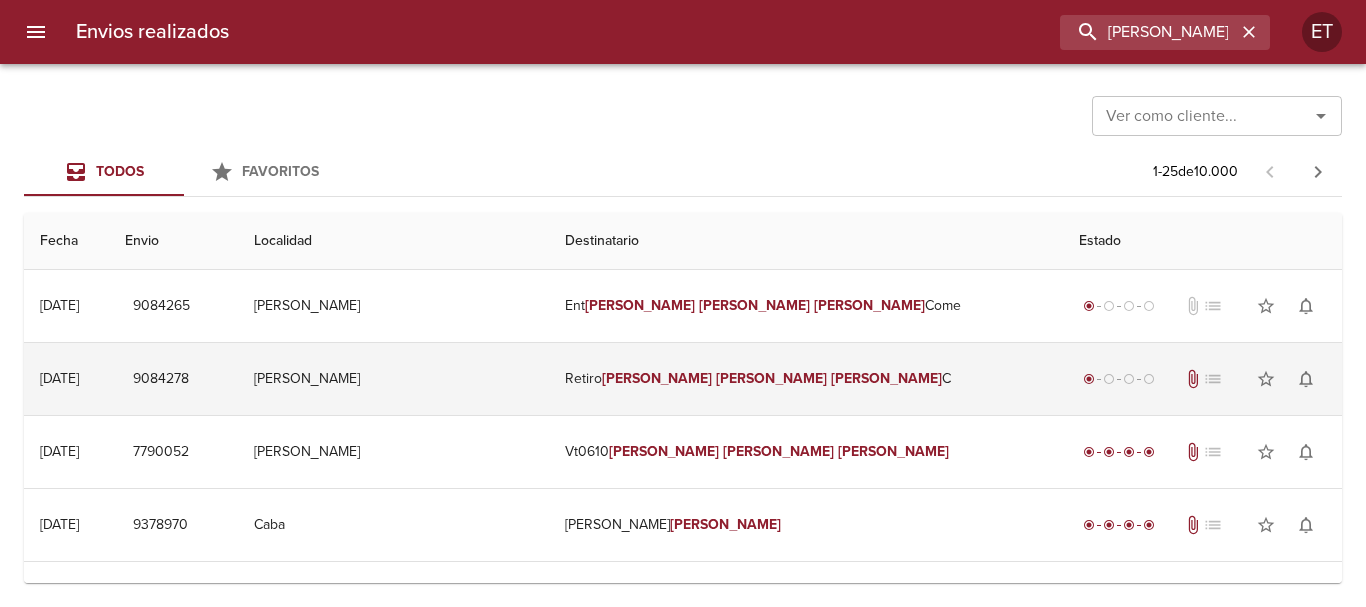 click on "Retiro  [PERSON_NAME]  C" at bounding box center (806, 379) 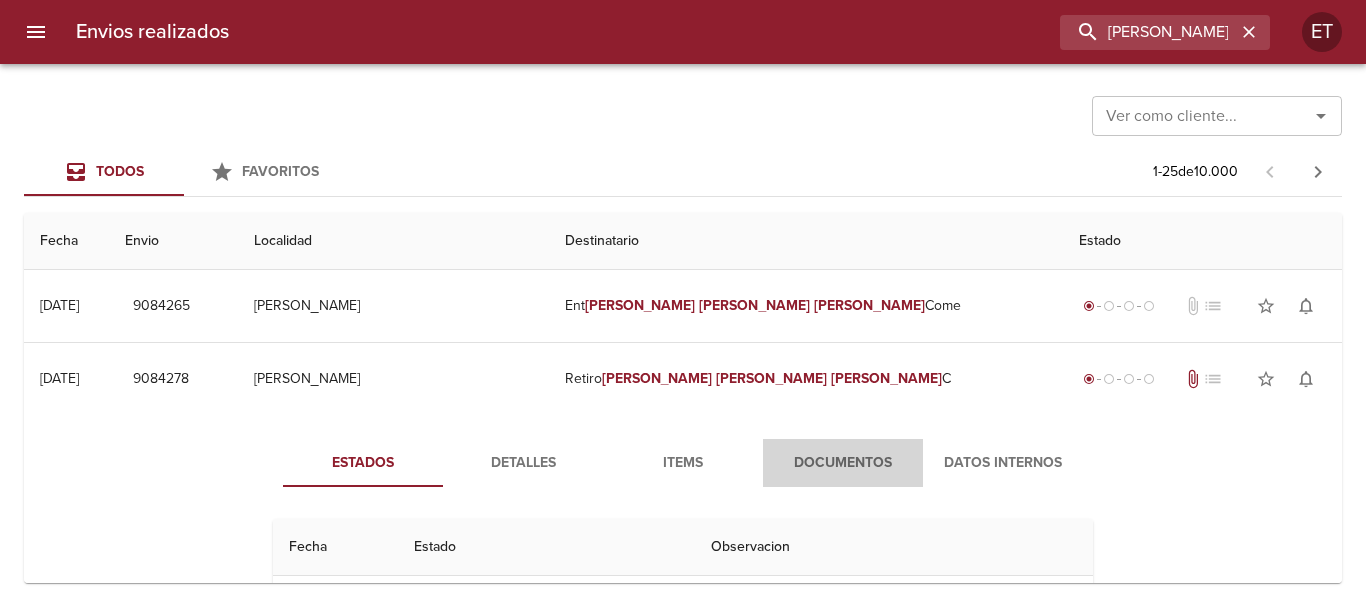 click on "Documentos" at bounding box center [843, 463] 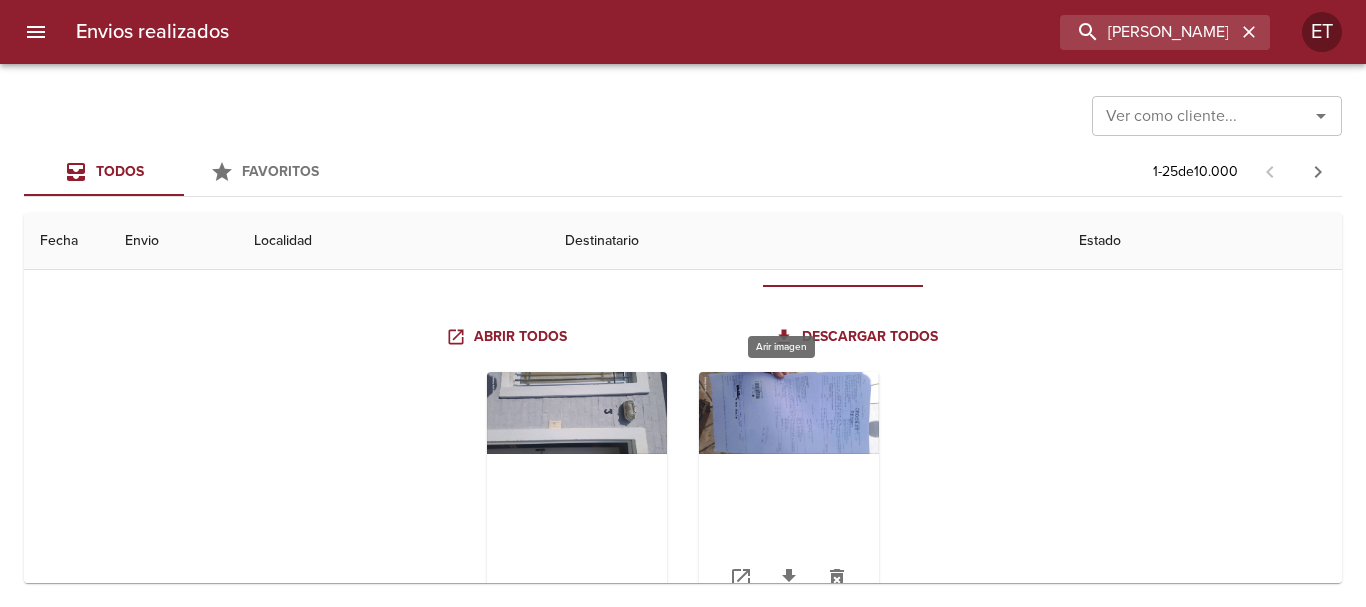 scroll, scrollTop: 100, scrollLeft: 0, axis: vertical 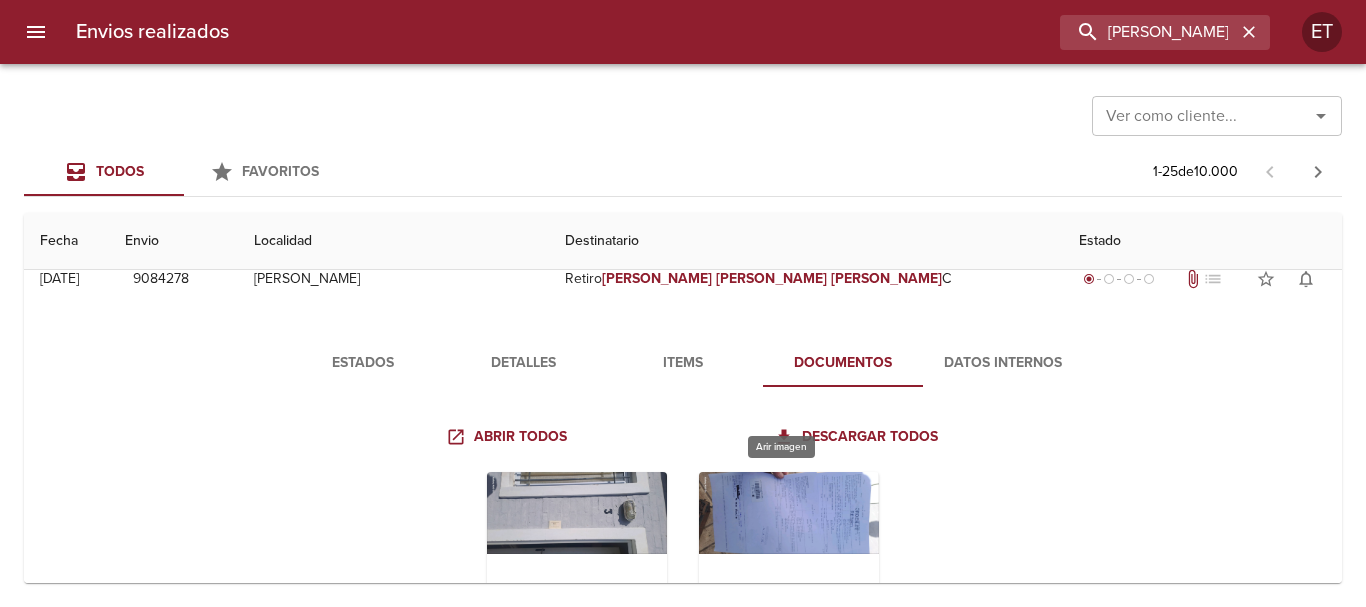 click at bounding box center [789, 597] 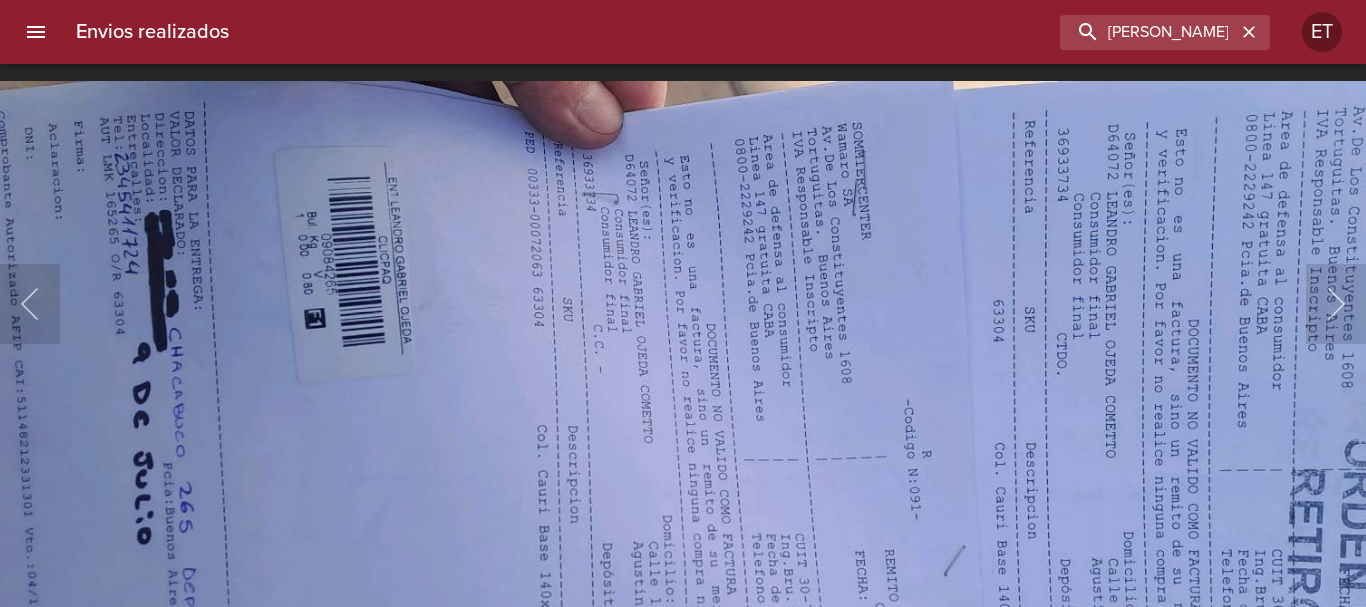 click at bounding box center [673, 490] 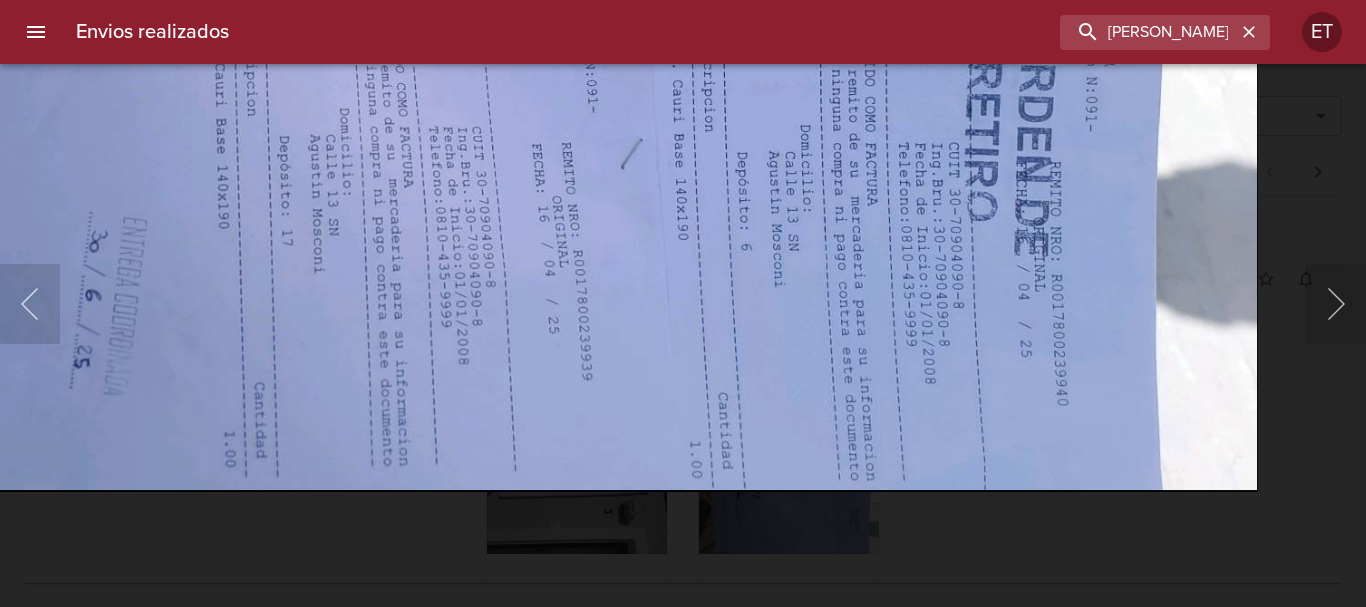 click at bounding box center (350, 83) 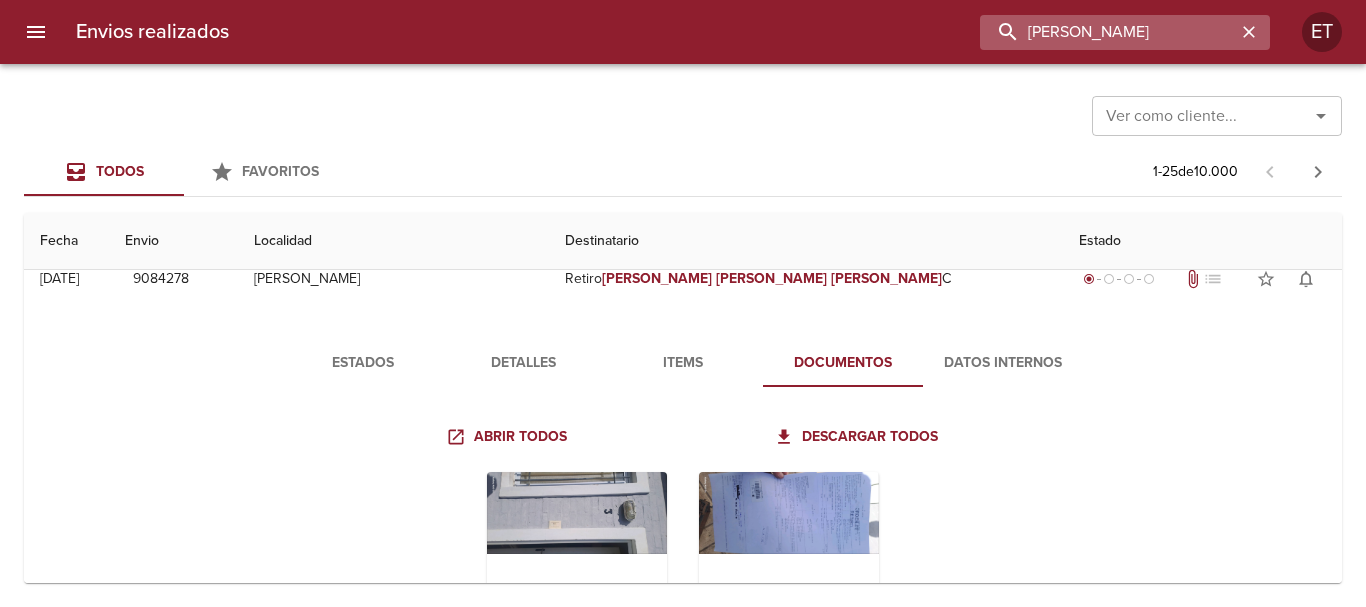 click on "[PERSON_NAME]" at bounding box center (1108, 32) 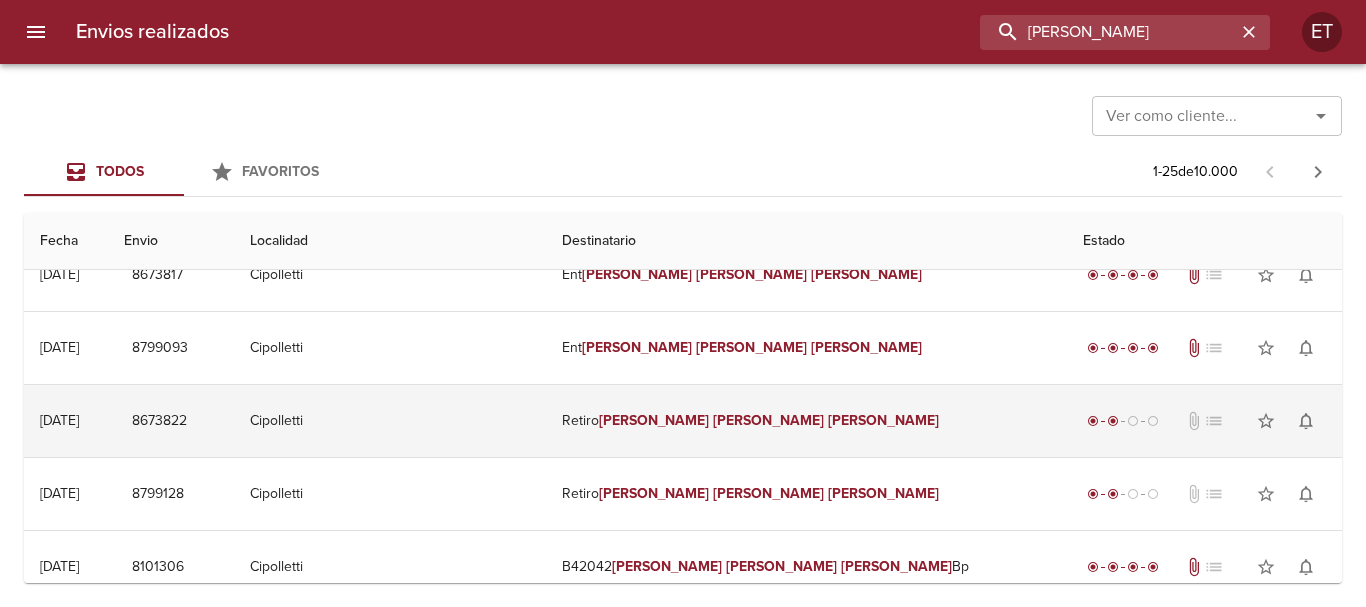 scroll, scrollTop: 0, scrollLeft: 0, axis: both 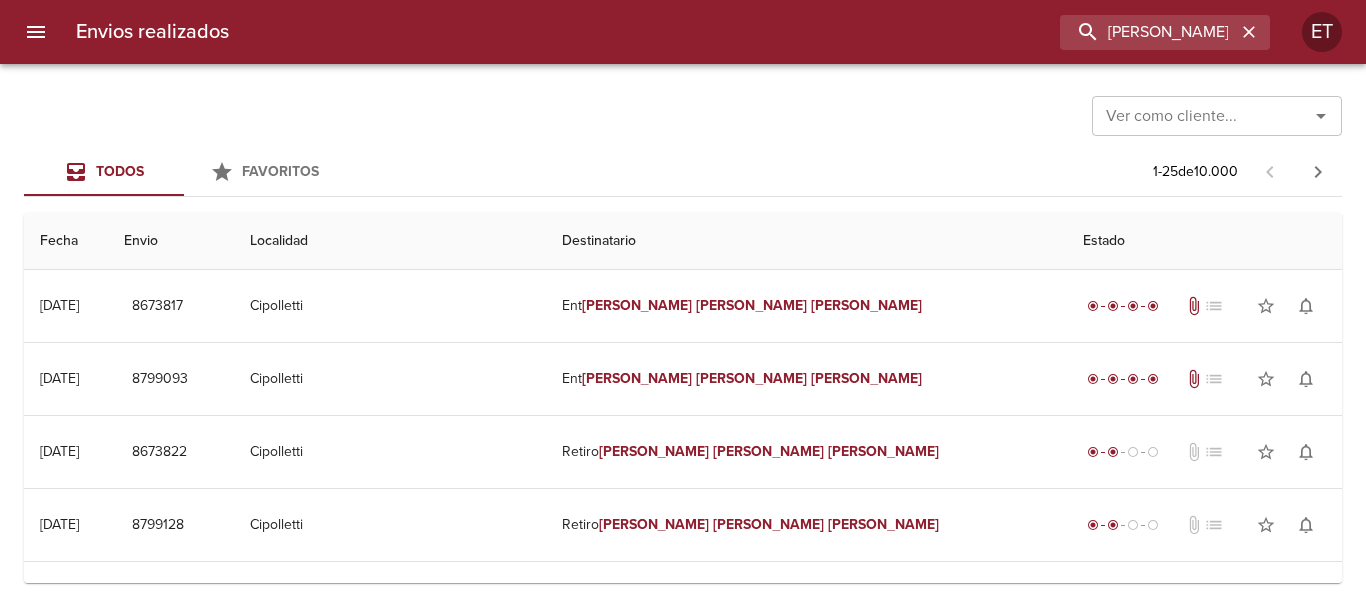 click on "Envios realizados [PERSON_NAME] ET" at bounding box center [683, 32] 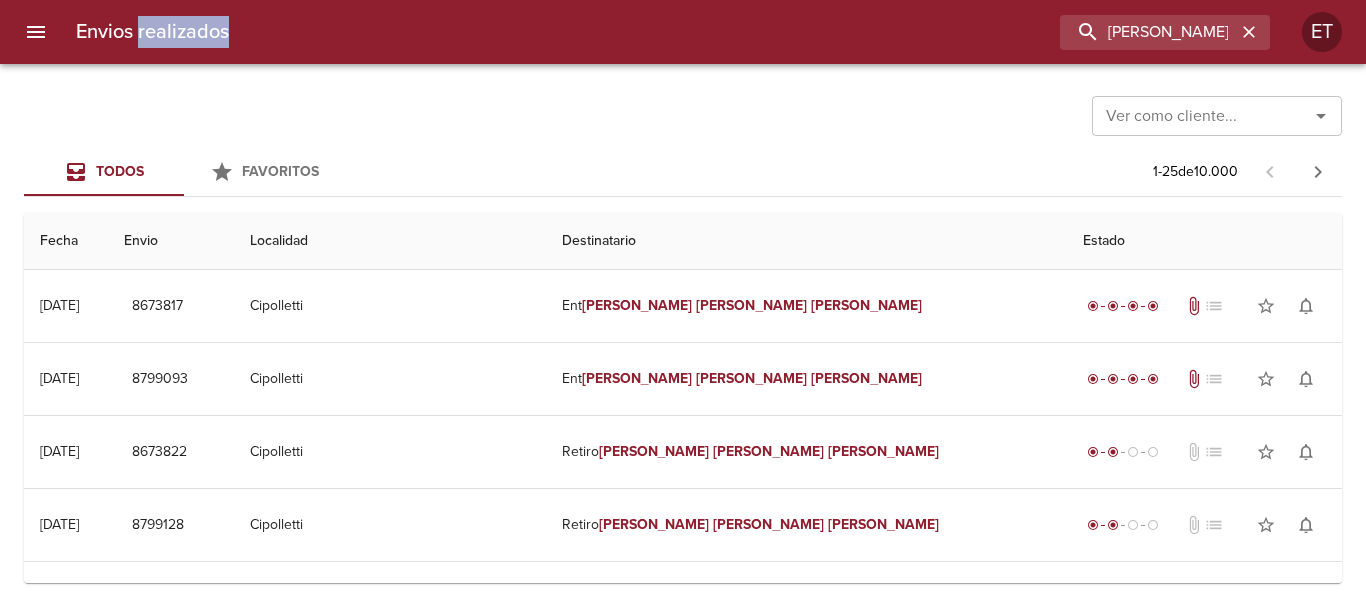 click on "Envios realizados [PERSON_NAME] ET" at bounding box center [683, 32] 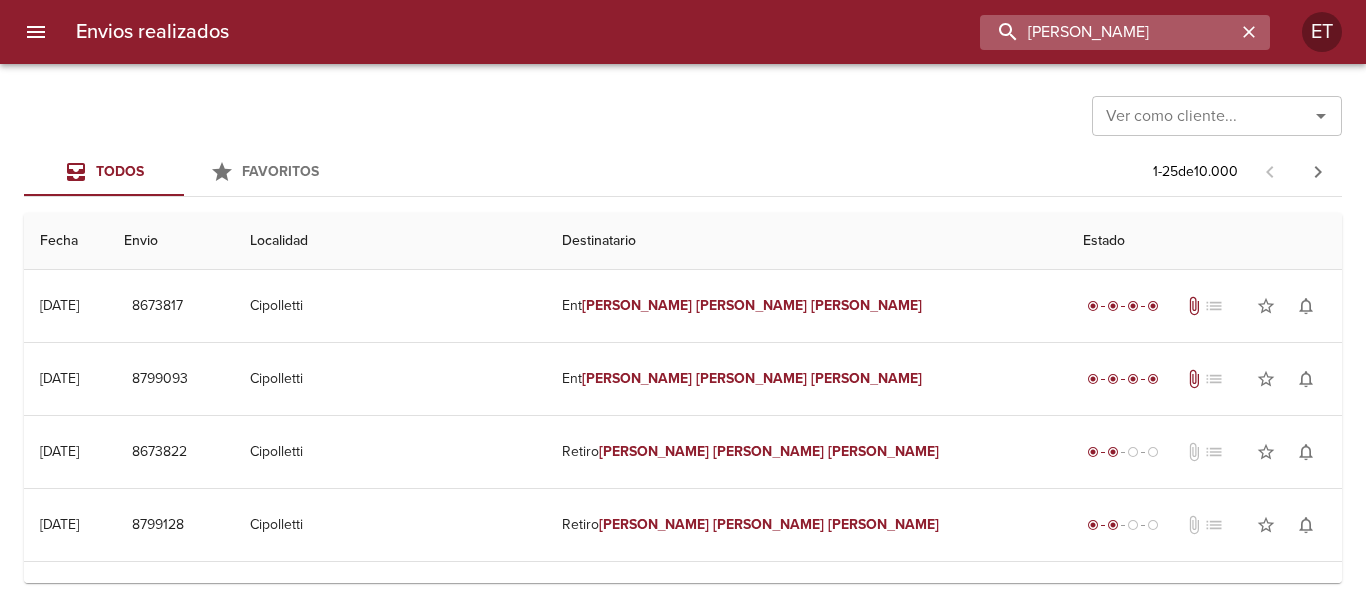 click on "[PERSON_NAME]" at bounding box center [1108, 32] 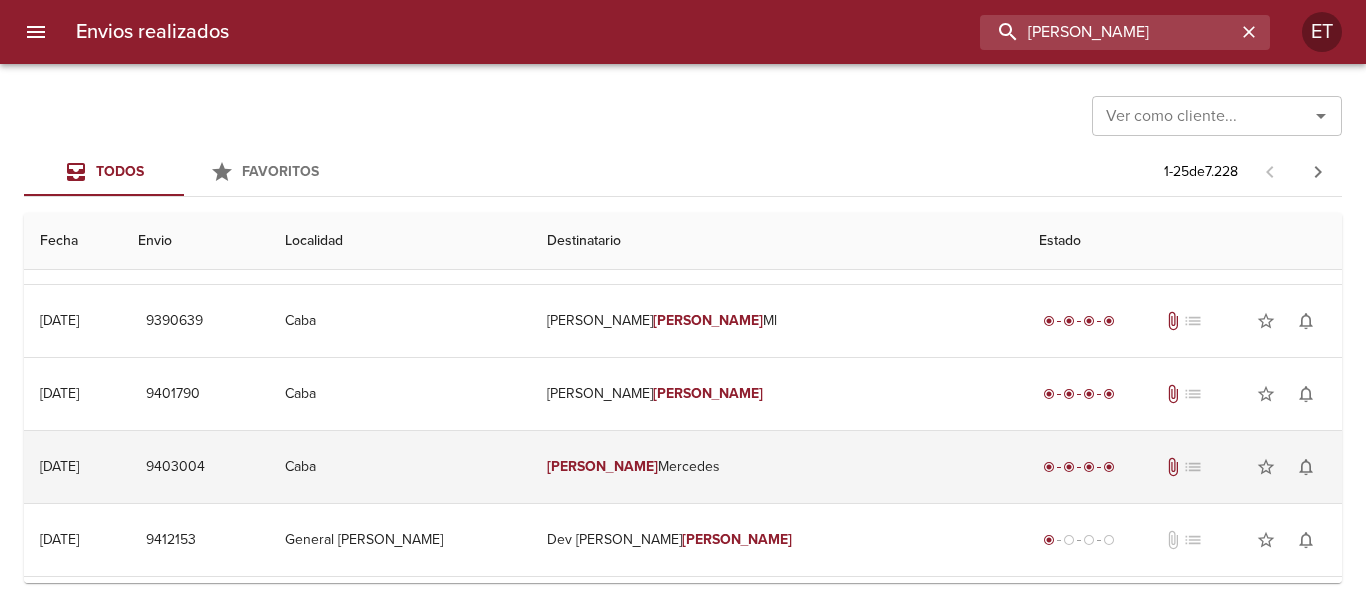 scroll, scrollTop: 500, scrollLeft: 0, axis: vertical 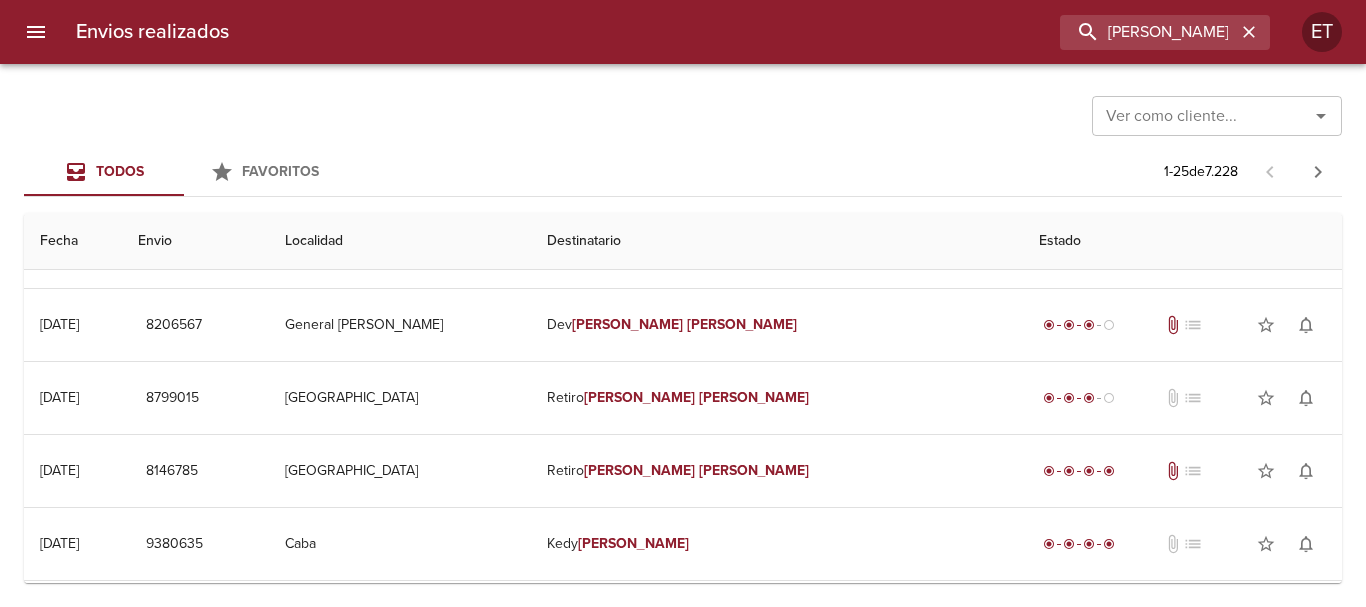 click on "[PERSON_NAME]" at bounding box center (777, 325) 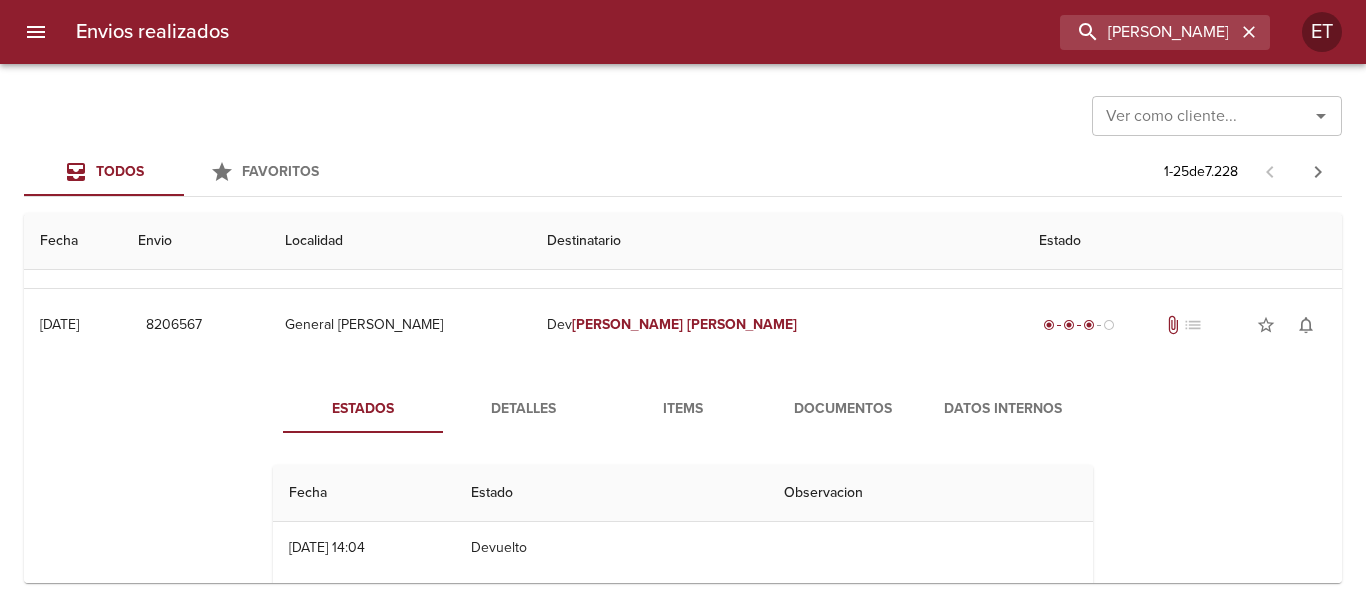 scroll, scrollTop: 300, scrollLeft: 0, axis: vertical 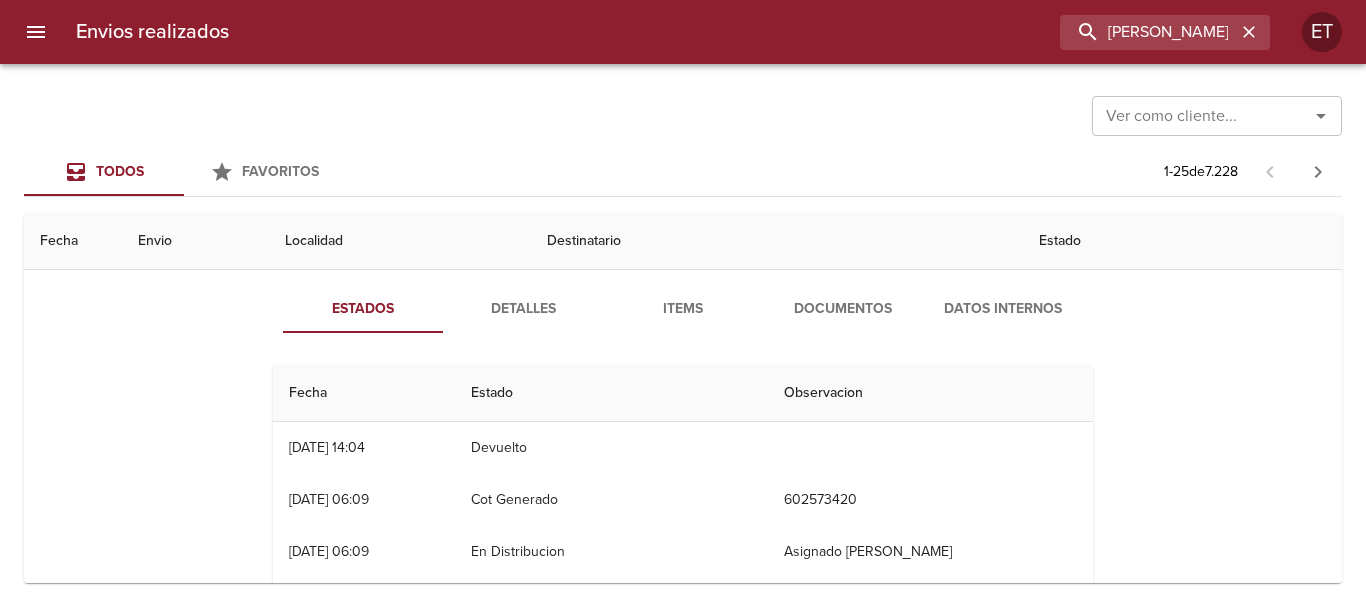 click on "Documentos" at bounding box center [843, 309] 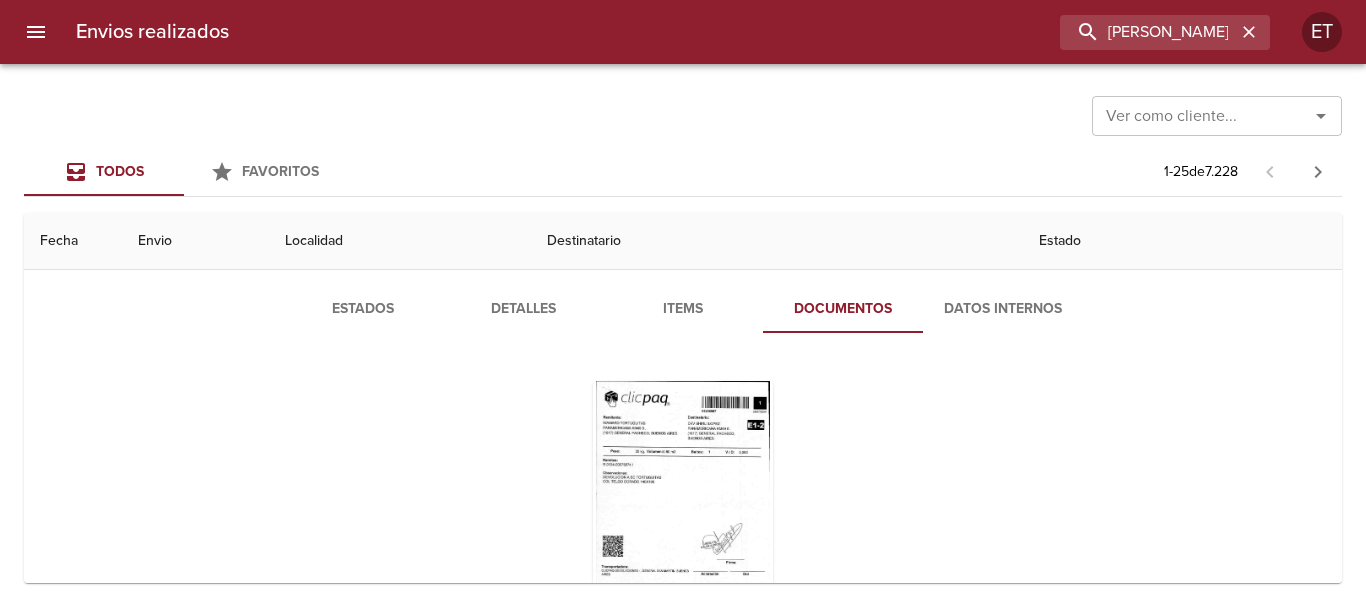 click on "Estados Detalles Items Documentos Datos Internos" at bounding box center (683, 474) 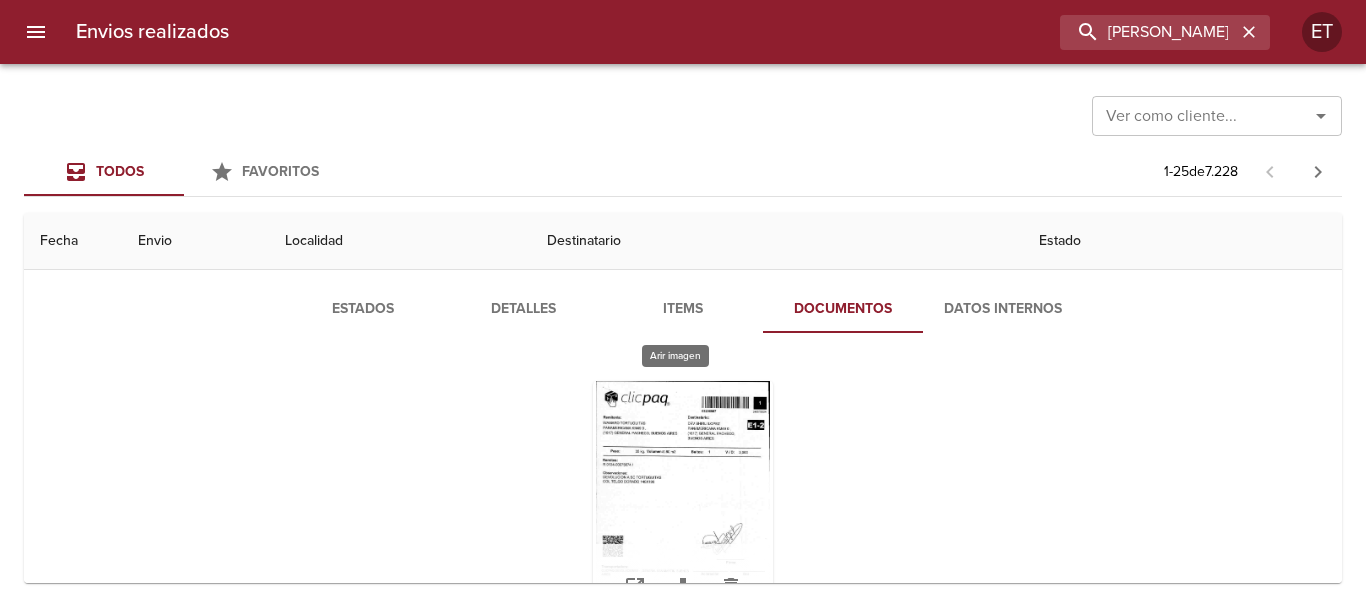 click at bounding box center [683, 506] 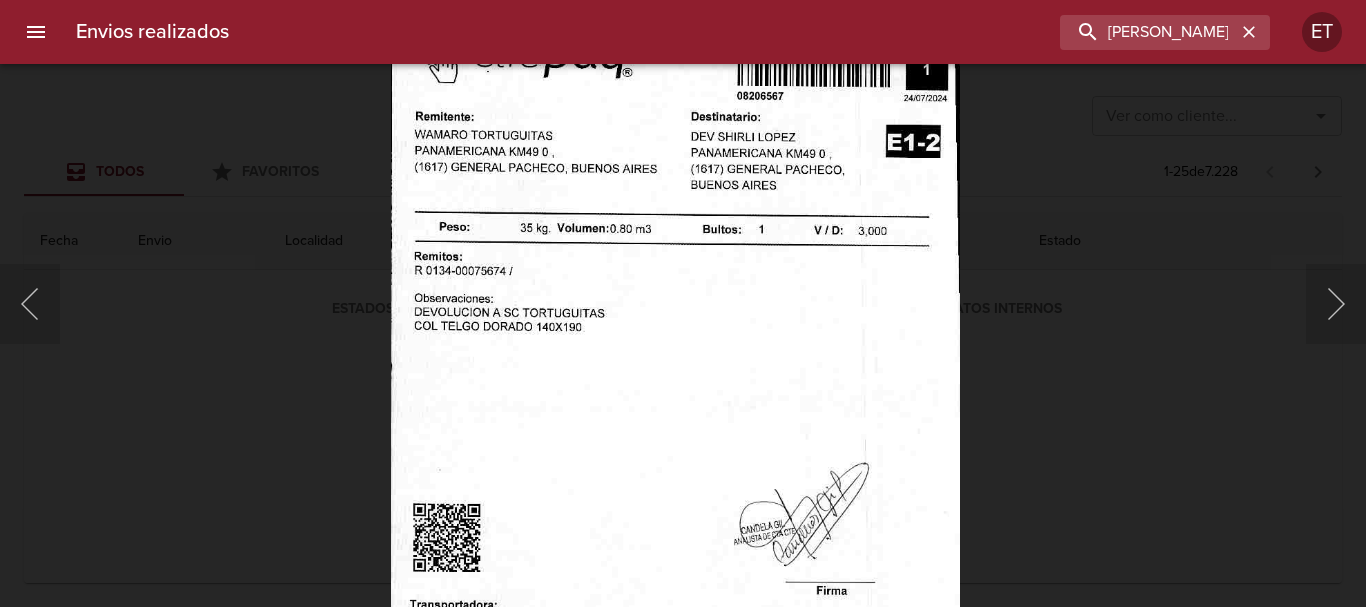 click at bounding box center (683, 303) 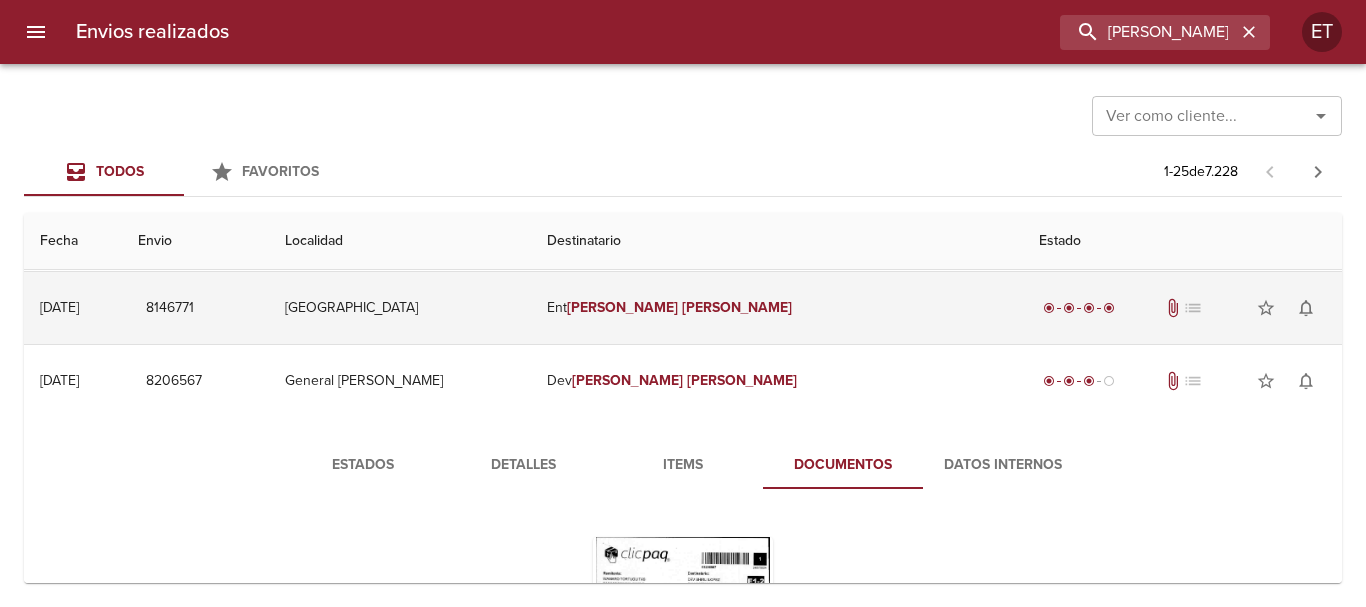 scroll, scrollTop: 0, scrollLeft: 0, axis: both 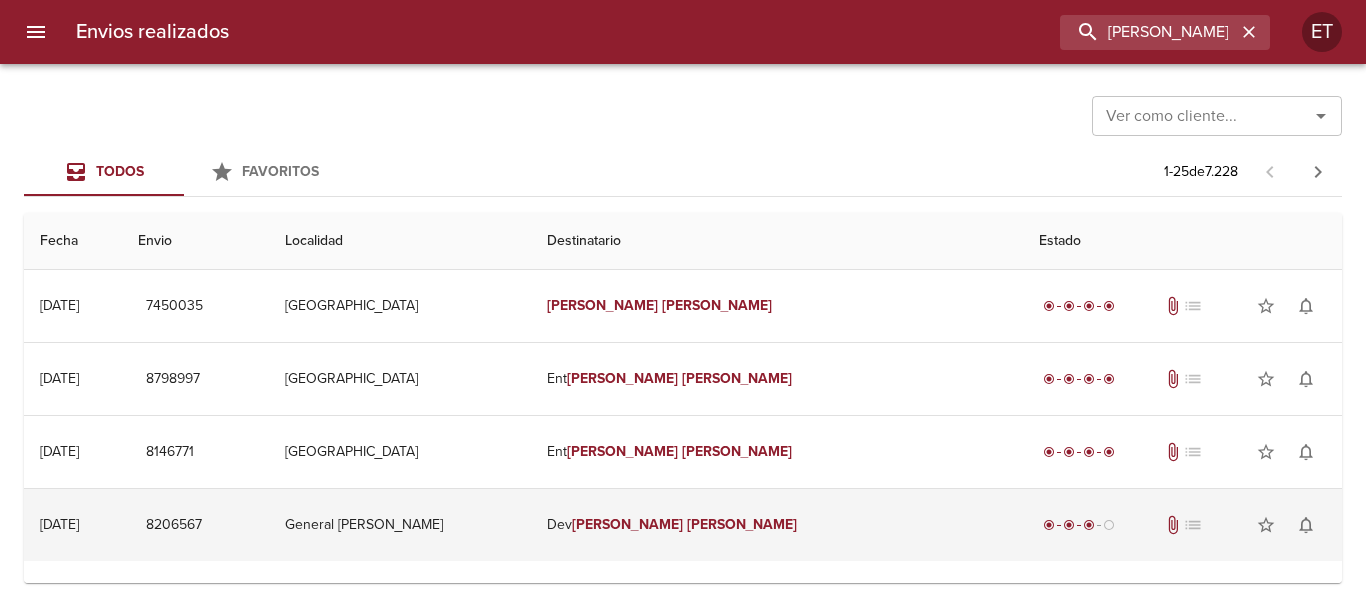 click on "[PERSON_NAME]" at bounding box center [777, 525] 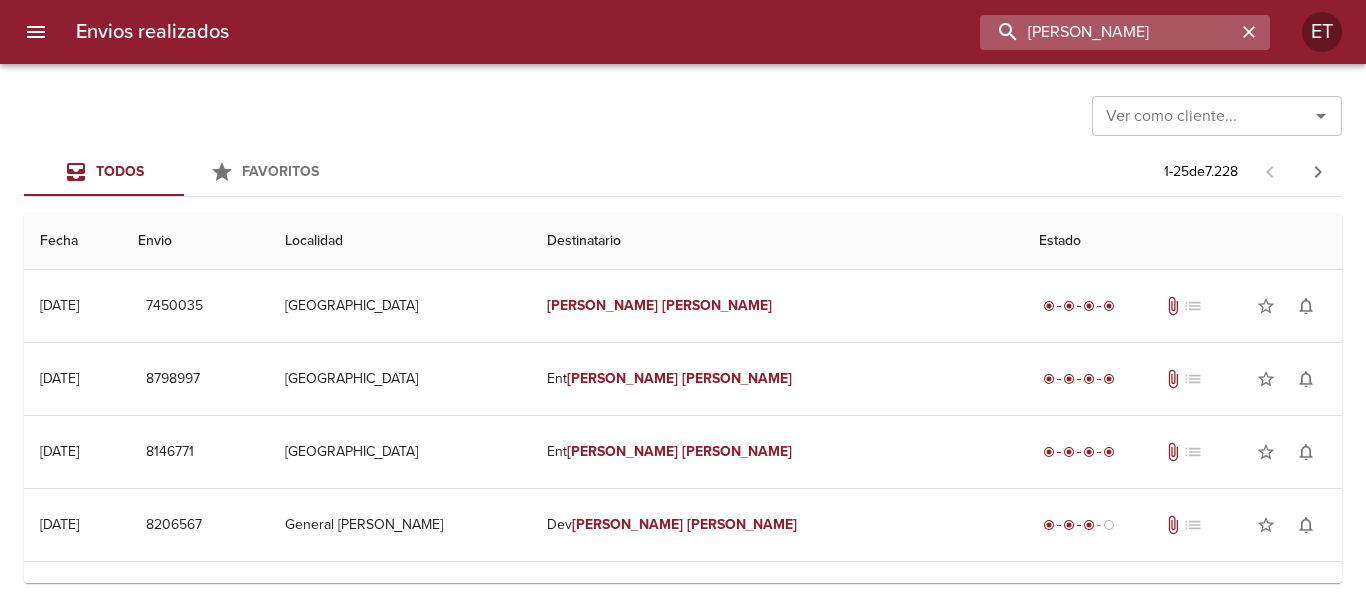 click on "[PERSON_NAME]" at bounding box center (1108, 32) 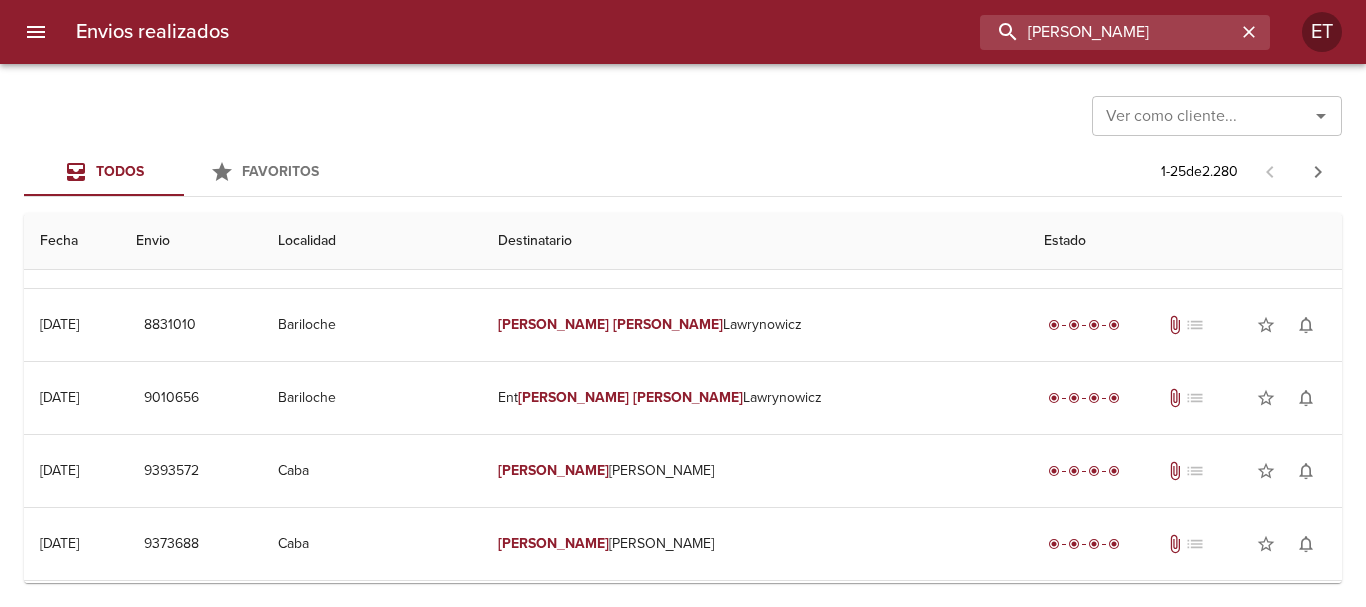scroll, scrollTop: 300, scrollLeft: 0, axis: vertical 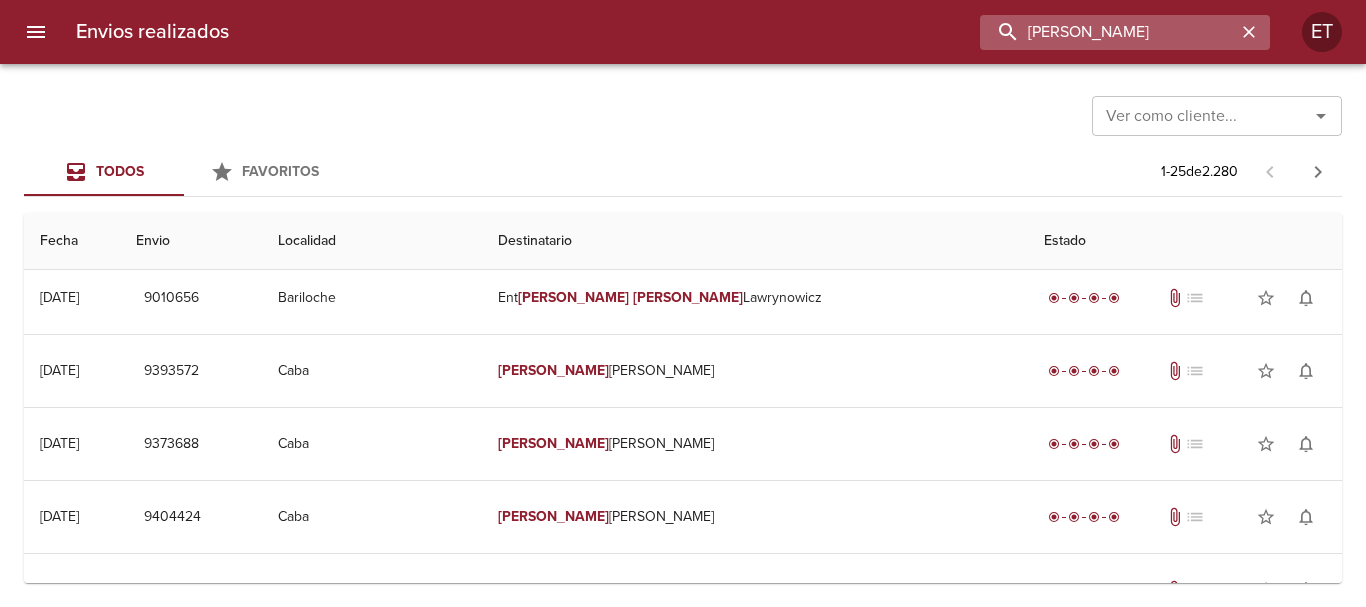 click on "[PERSON_NAME]" at bounding box center (1108, 32) 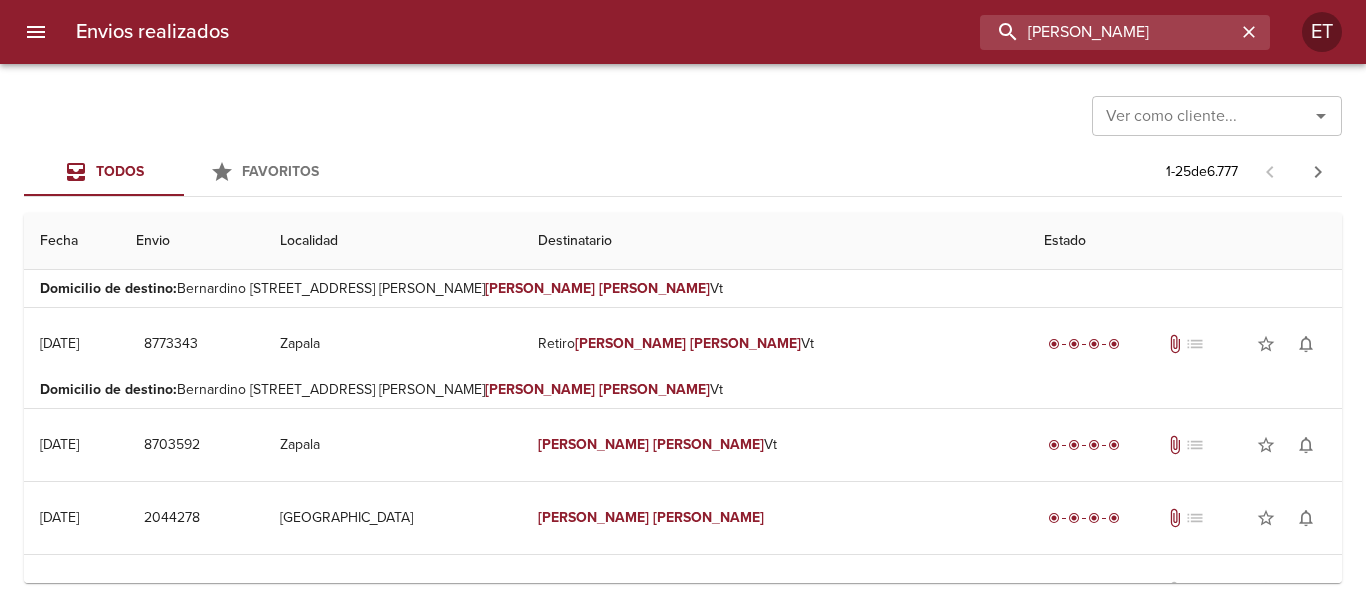 scroll, scrollTop: 300, scrollLeft: 0, axis: vertical 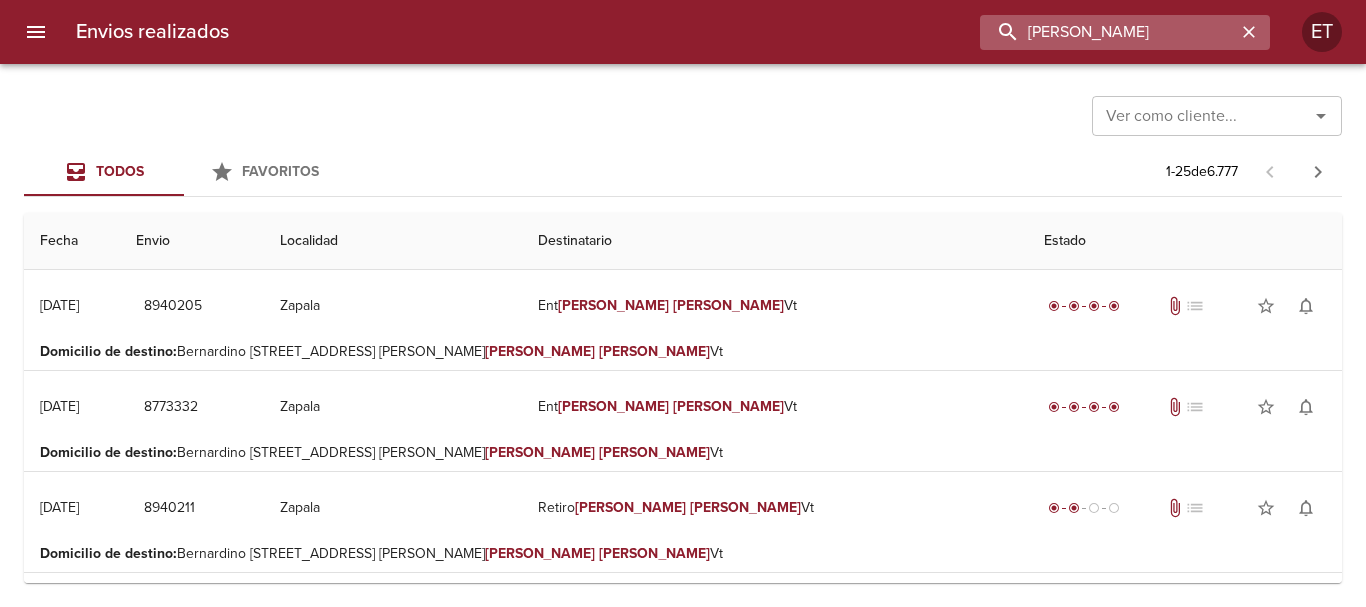 click on "[PERSON_NAME]" at bounding box center (1108, 32) 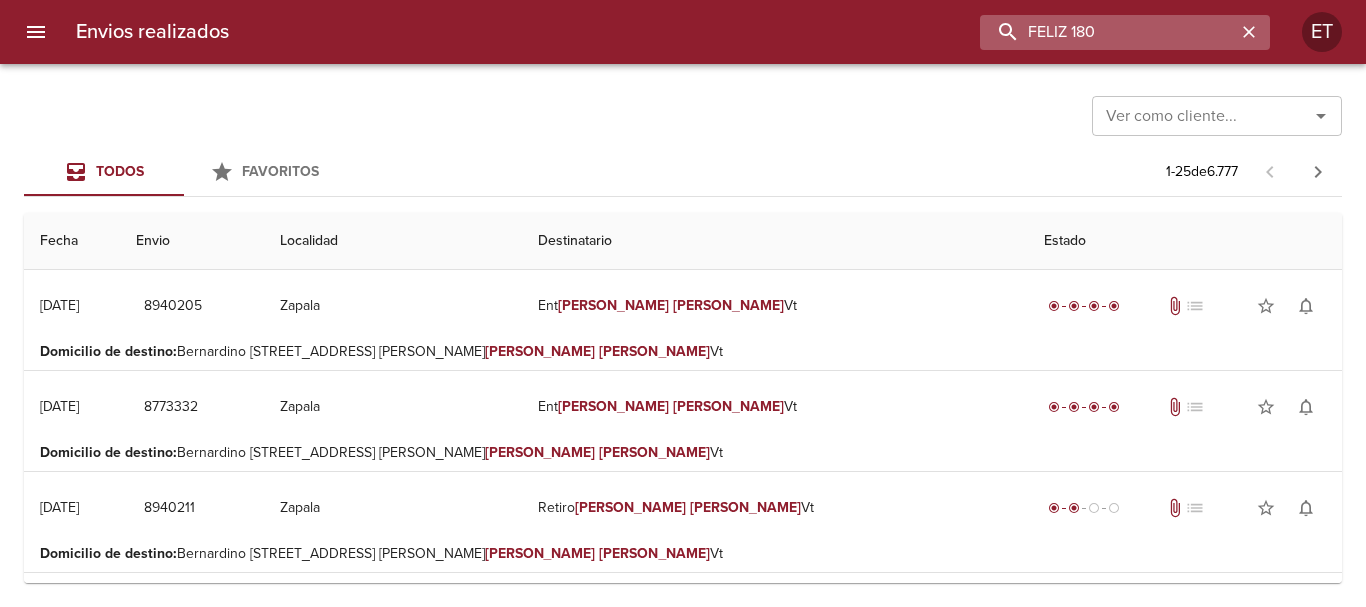 type on "FELIZ 180" 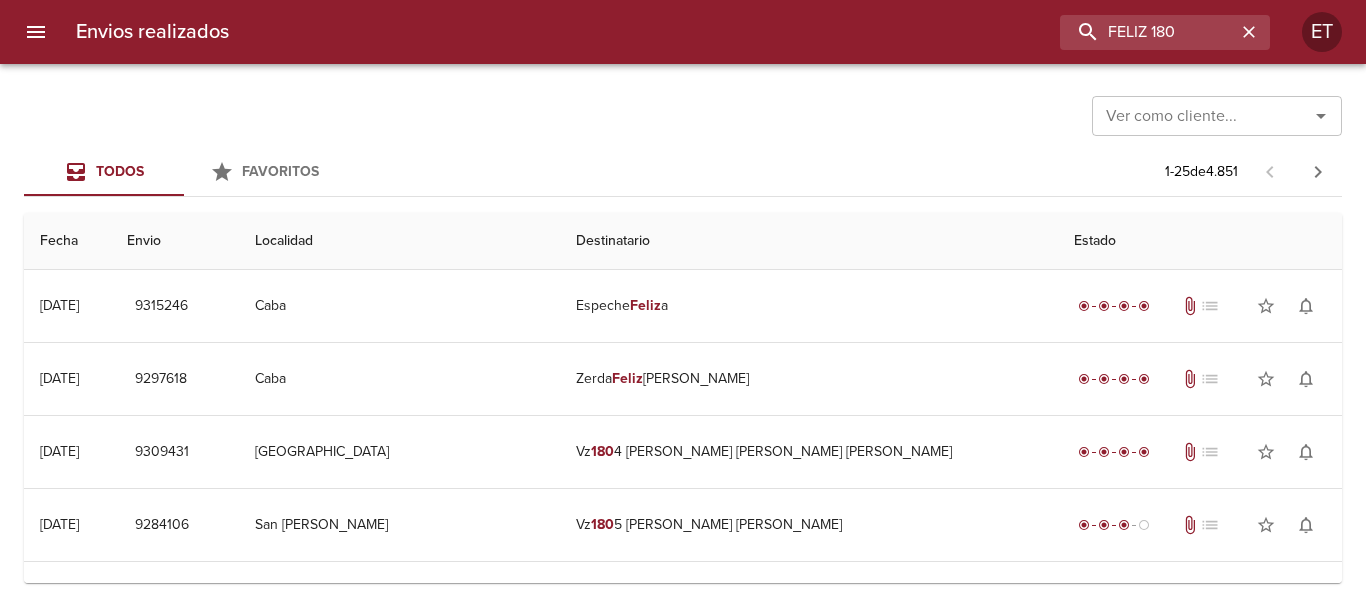 scroll, scrollTop: 0, scrollLeft: 0, axis: both 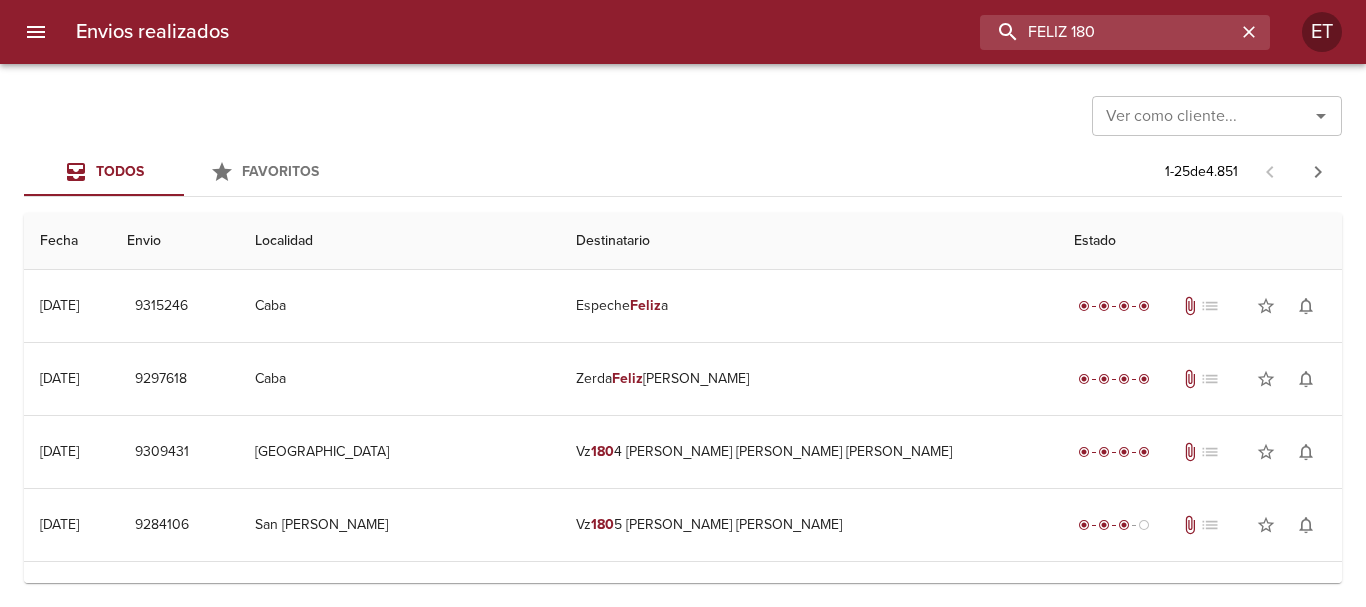 drag, startPoint x: 1115, startPoint y: 39, endPoint x: 844, endPoint y: -6, distance: 274.71075 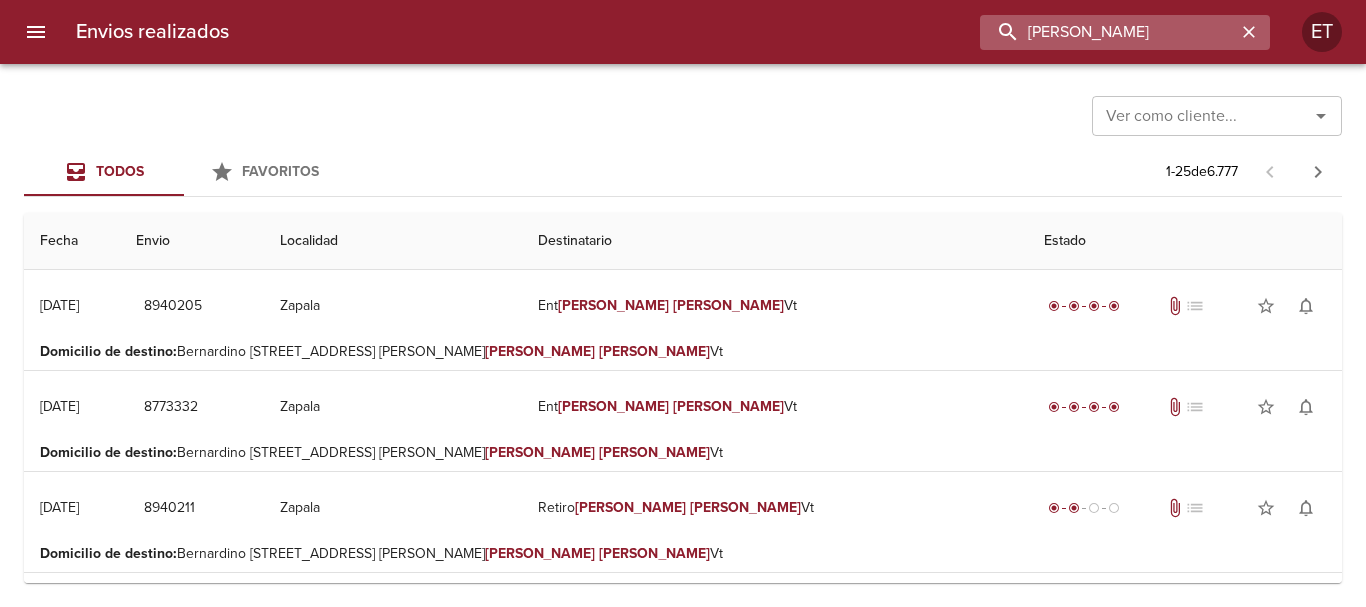 click on "[PERSON_NAME]" at bounding box center [1108, 32] 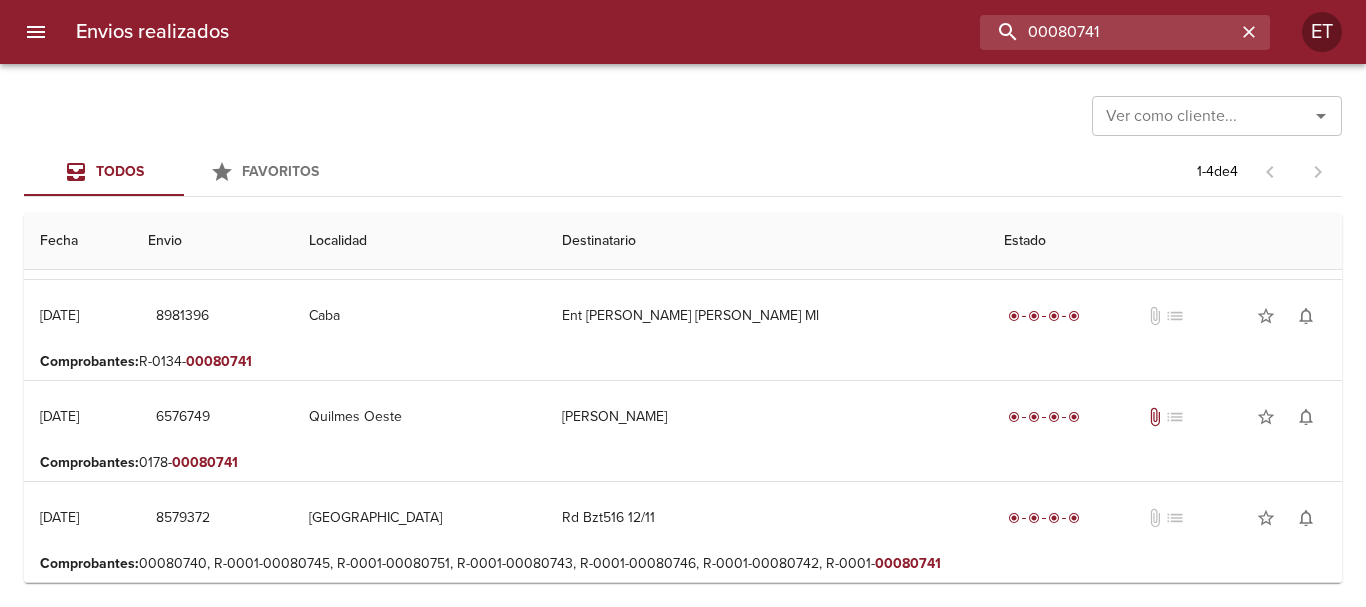 scroll, scrollTop: 0, scrollLeft: 0, axis: both 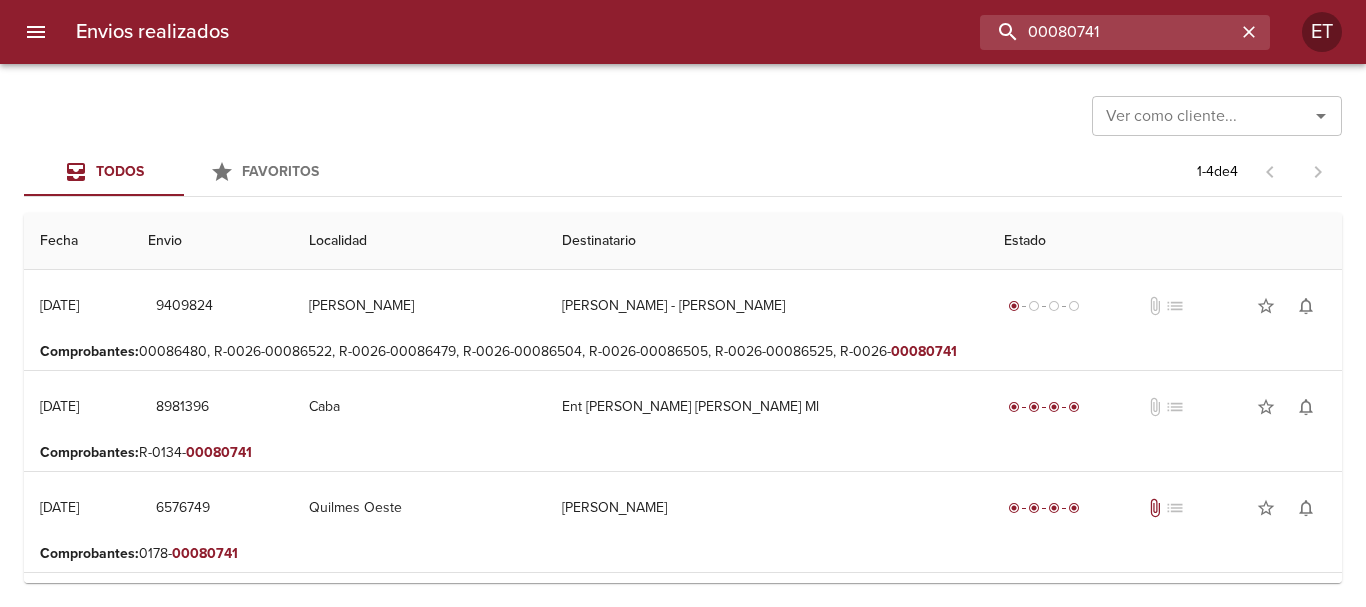 drag, startPoint x: 1118, startPoint y: 23, endPoint x: 957, endPoint y: -41, distance: 173.25415 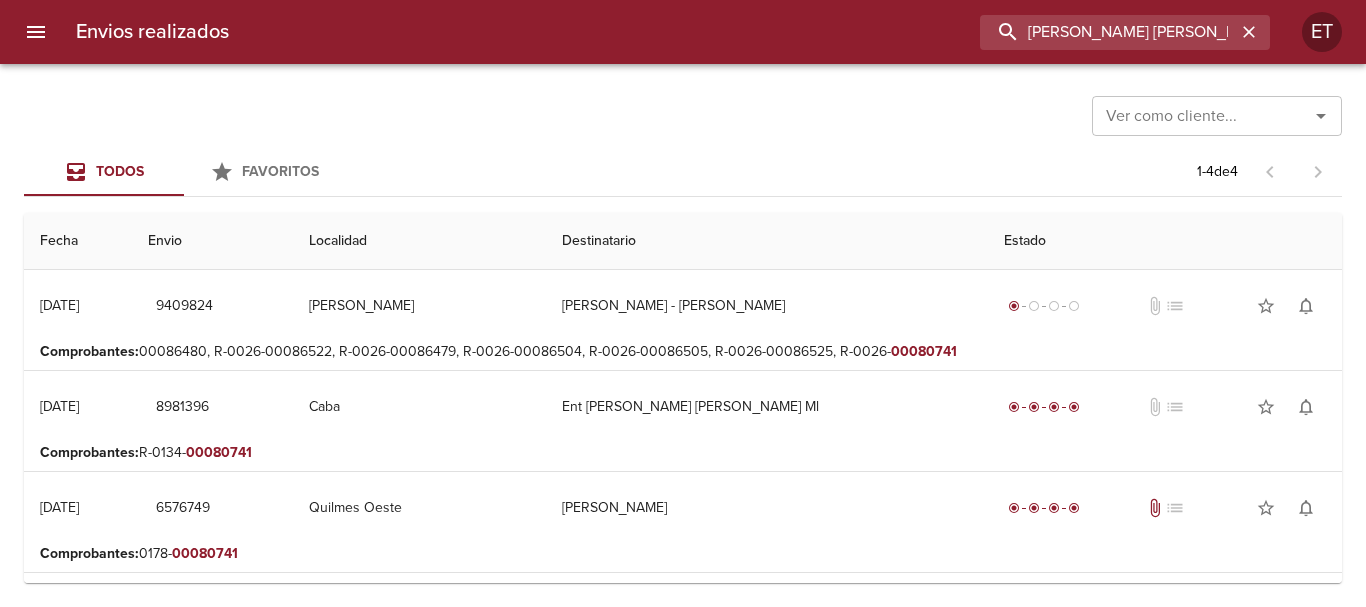 type on "CRISTIAN IVAN" 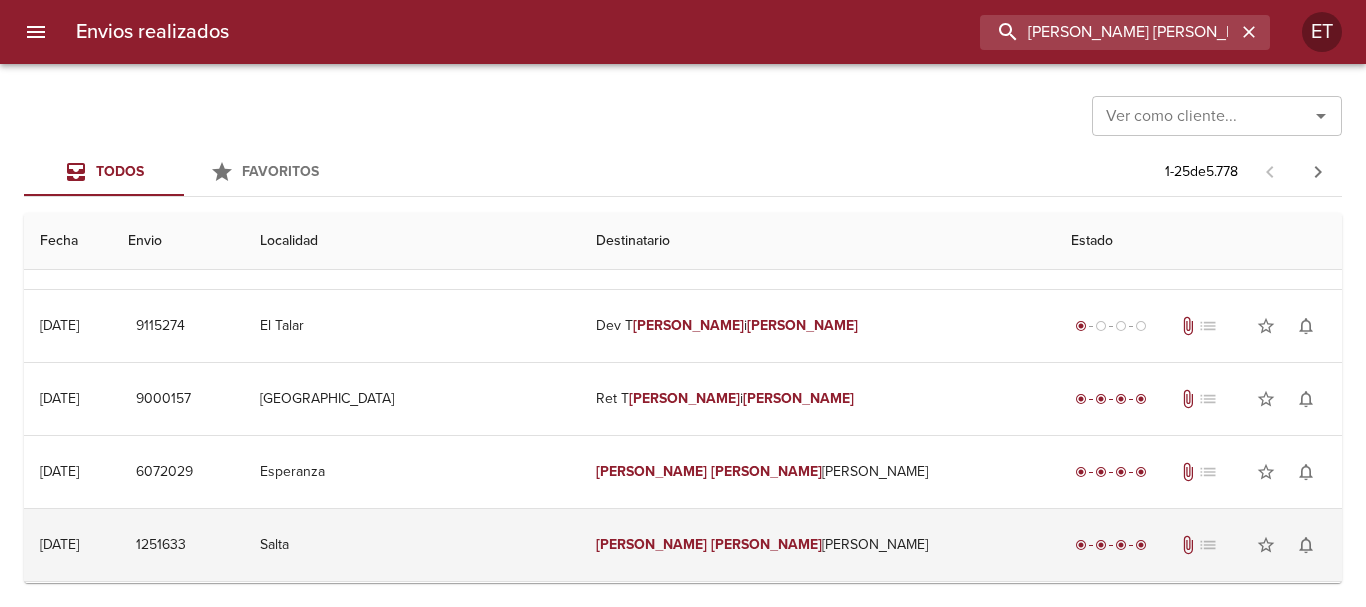 scroll, scrollTop: 0, scrollLeft: 0, axis: both 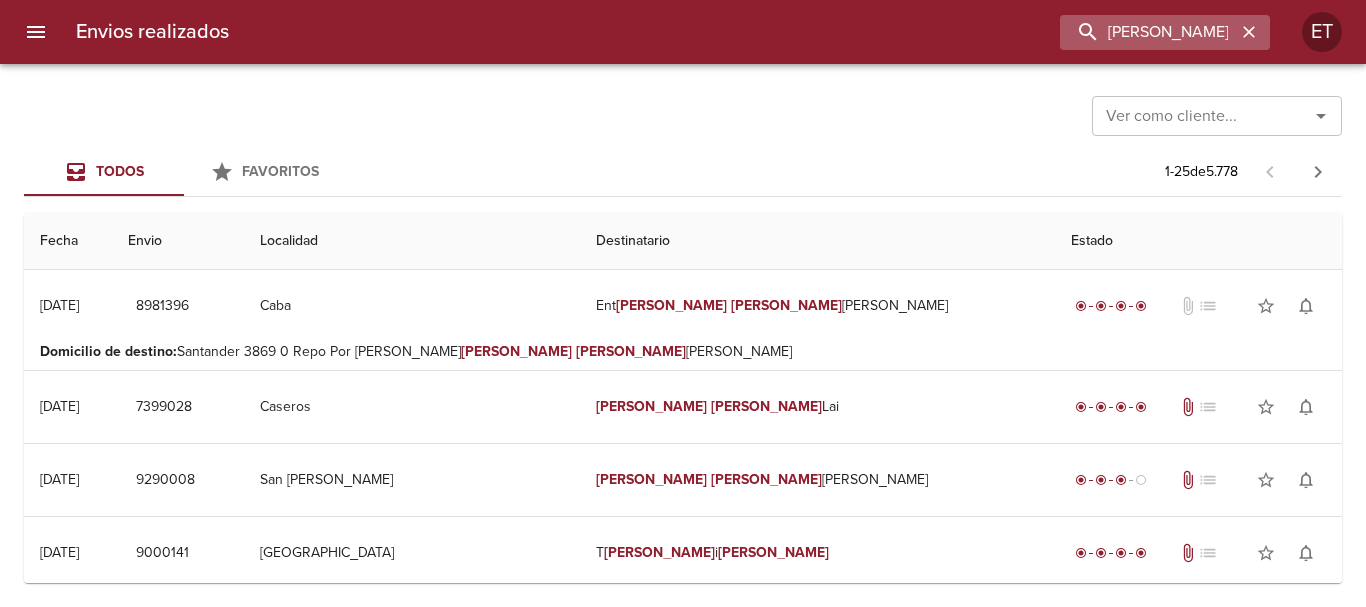 click on "CRISTIAN IVAN" at bounding box center [1165, 32] 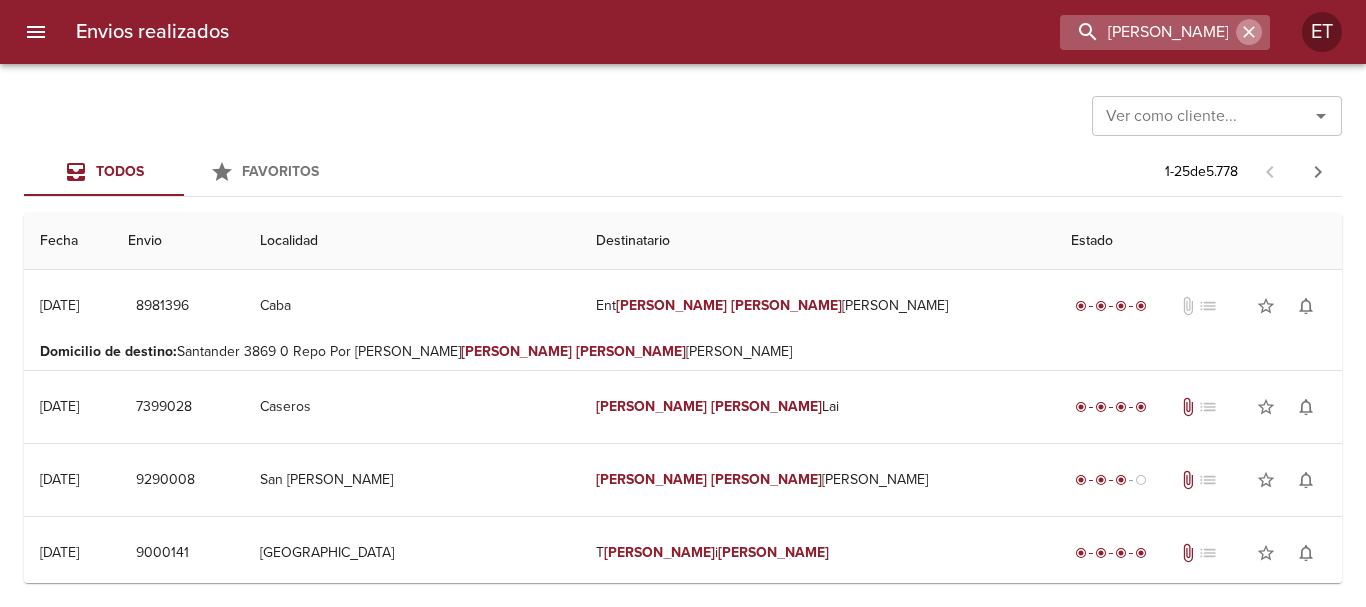 click 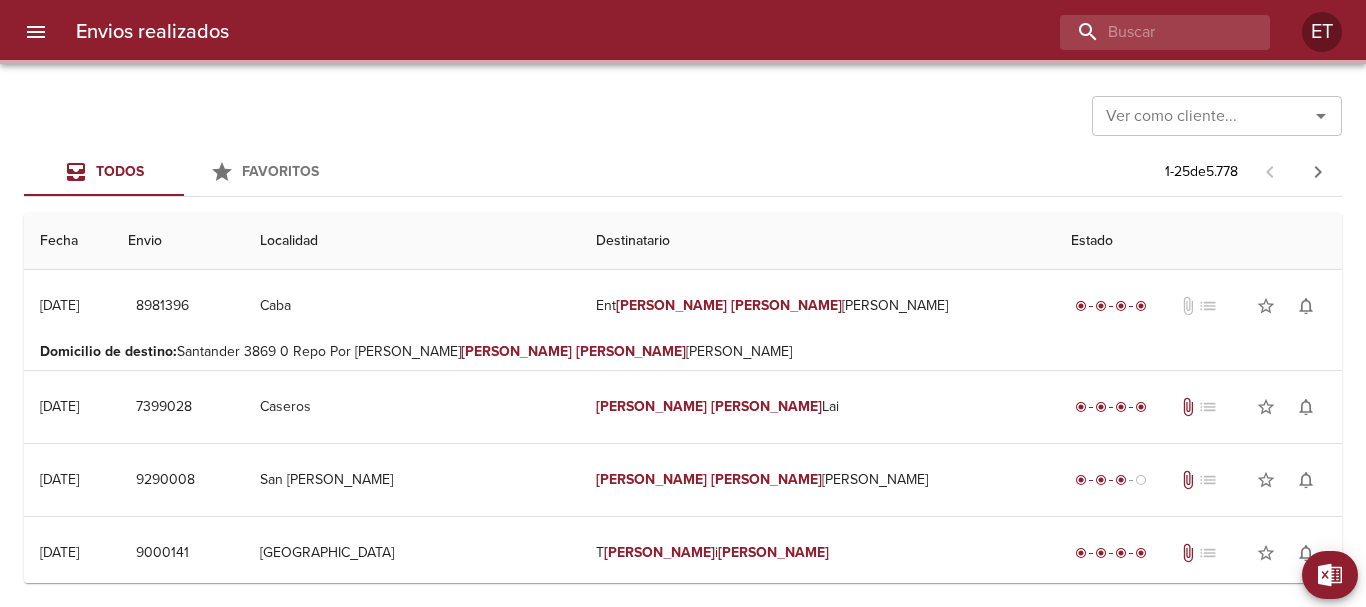 click on "Todos Favoritos 1 - 25  de  5.778" at bounding box center [683, 172] 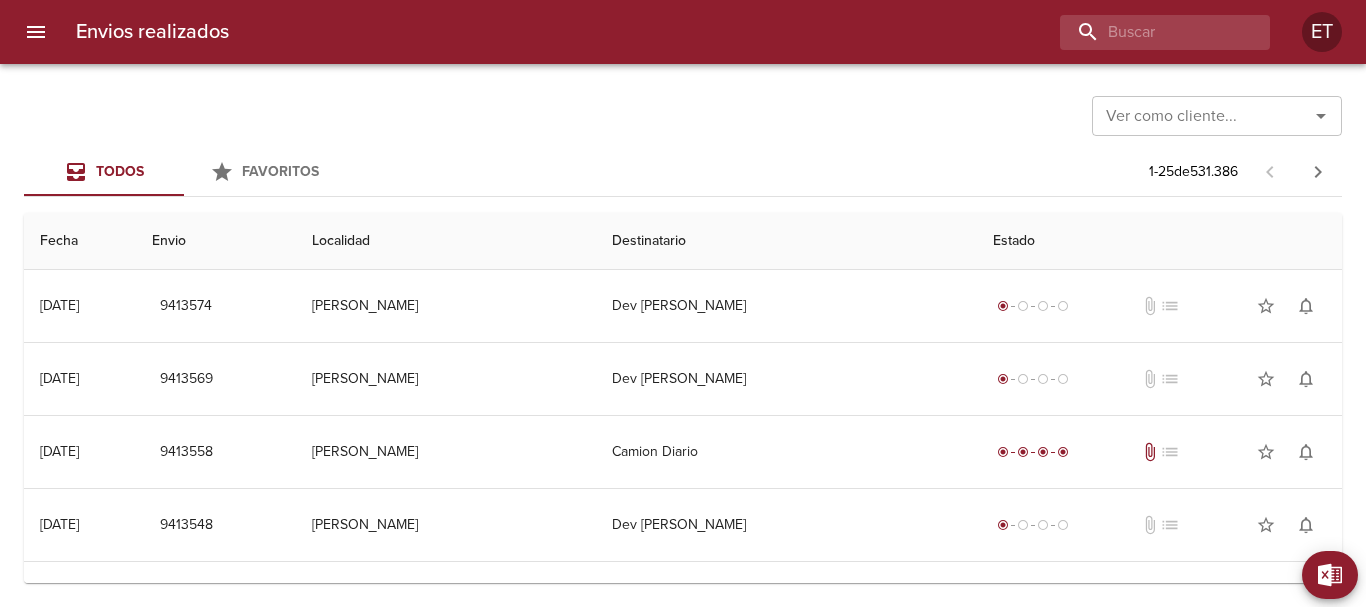 click on "Ver como cliente... Ver como cliente..." at bounding box center [683, 114] 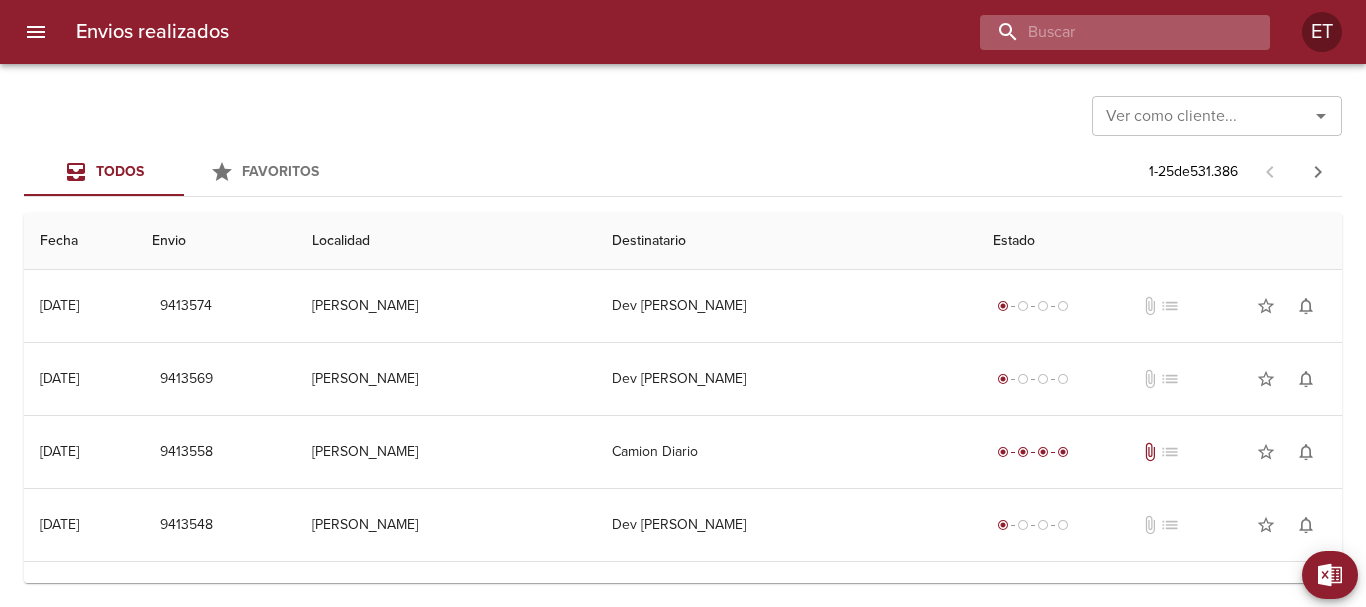 click at bounding box center [1108, 32] 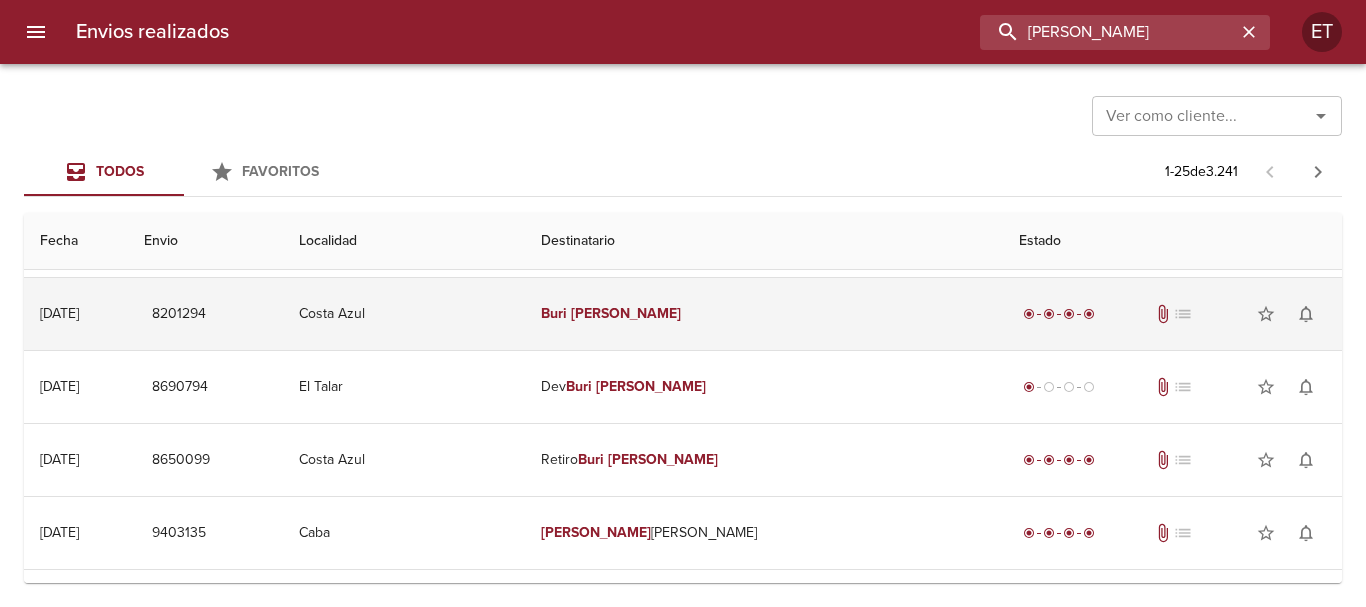 scroll, scrollTop: 100, scrollLeft: 0, axis: vertical 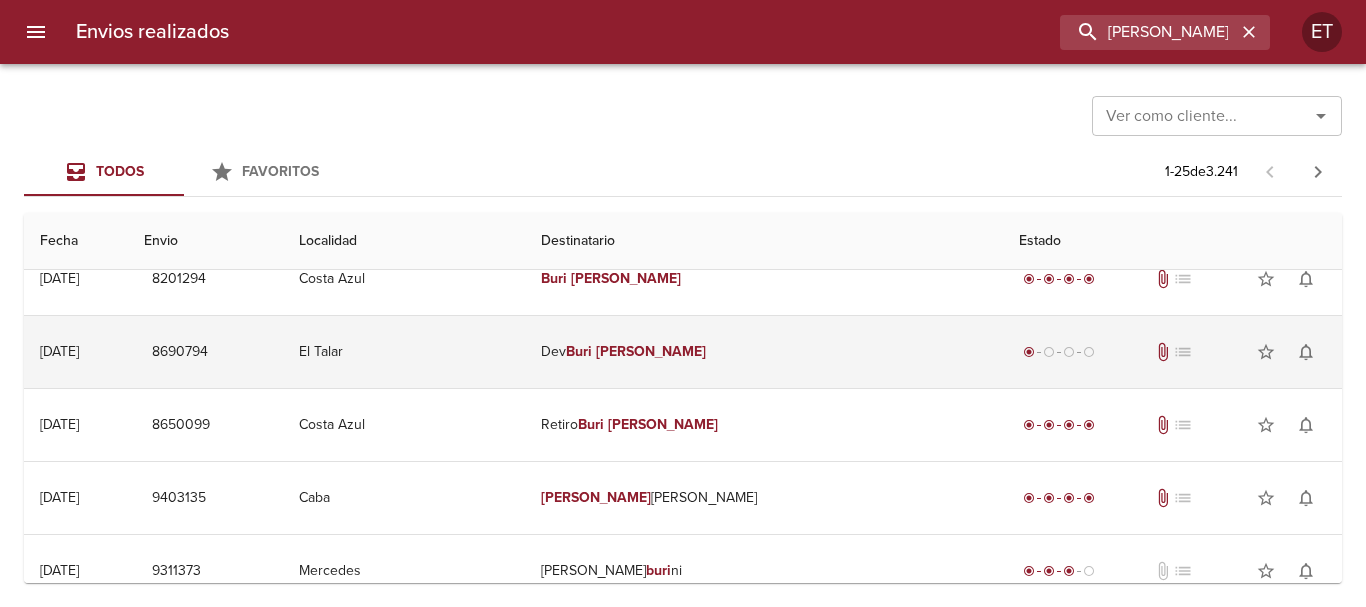 click on "Dev  Buri   Roberto" at bounding box center (764, 352) 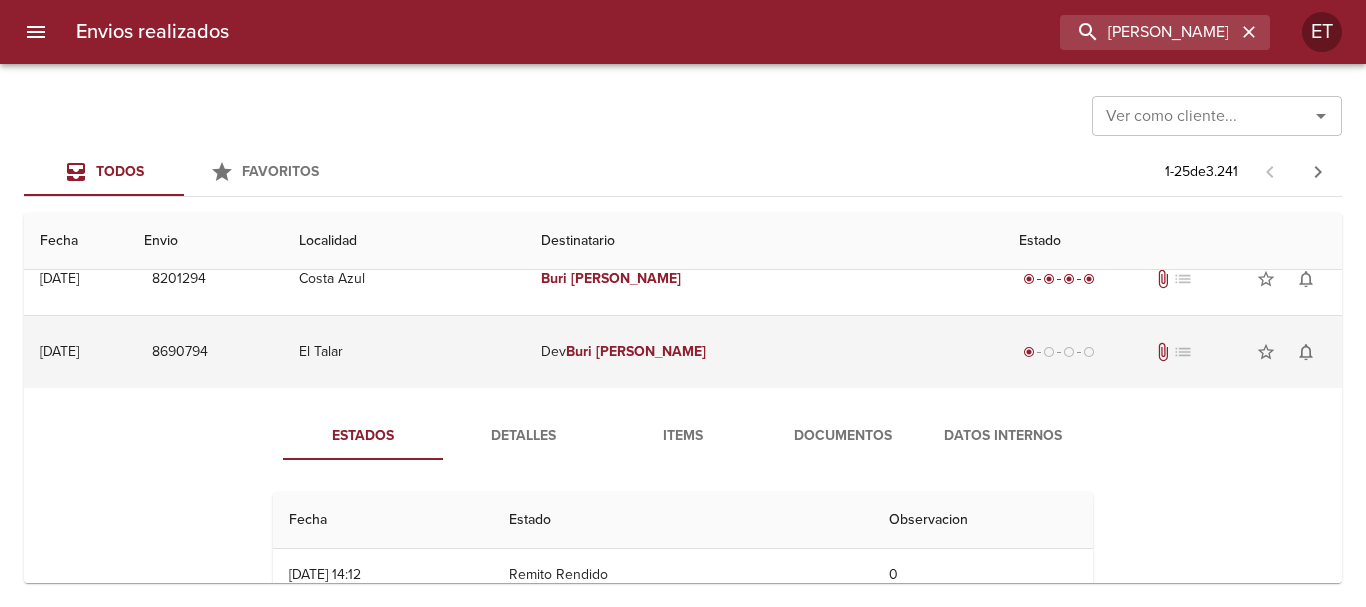 scroll, scrollTop: 200, scrollLeft: 0, axis: vertical 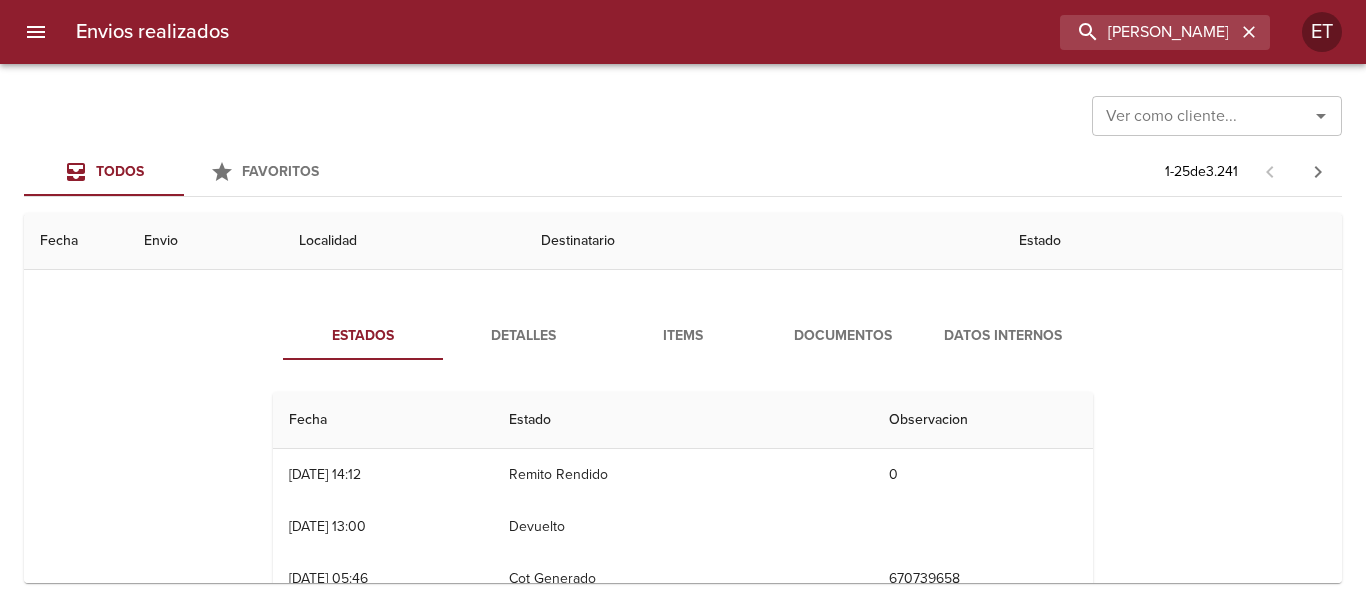 click on "Documentos" at bounding box center [843, 336] 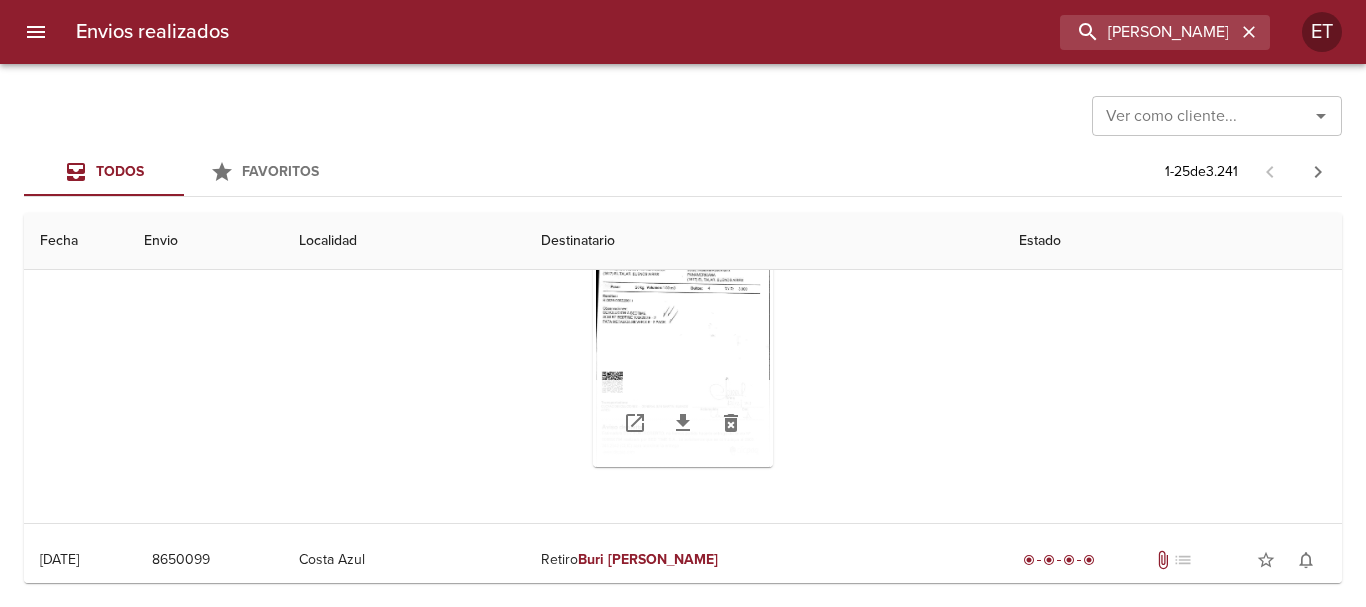 scroll, scrollTop: 400, scrollLeft: 0, axis: vertical 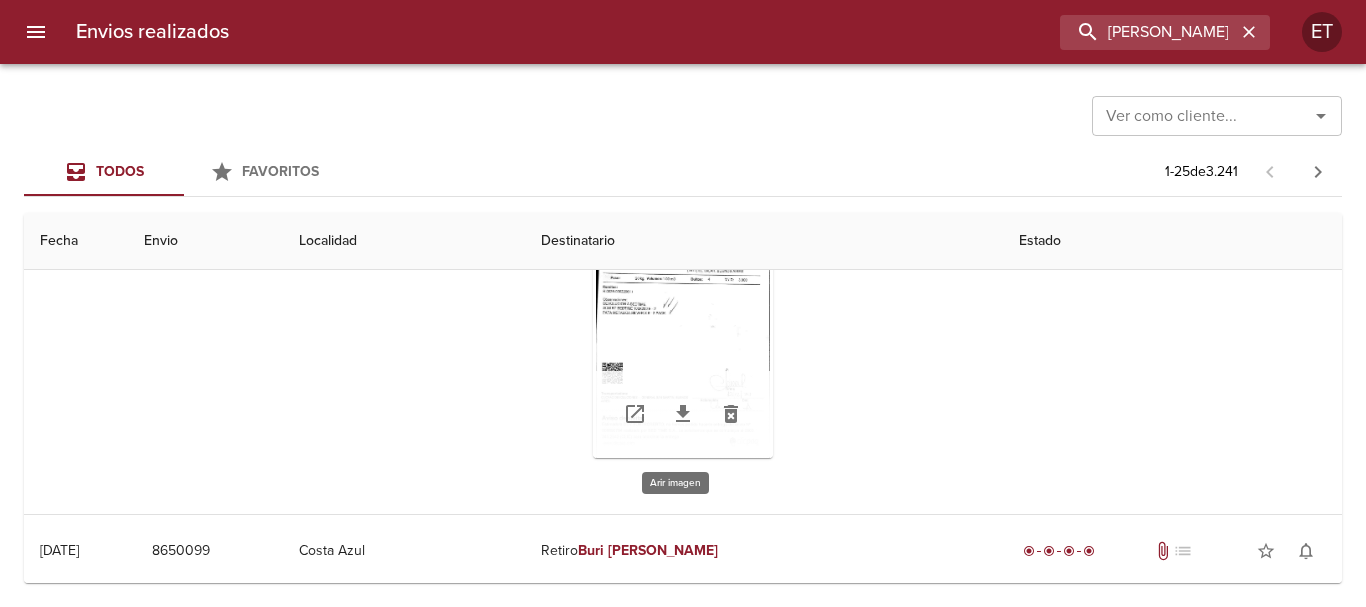 click at bounding box center (683, 333) 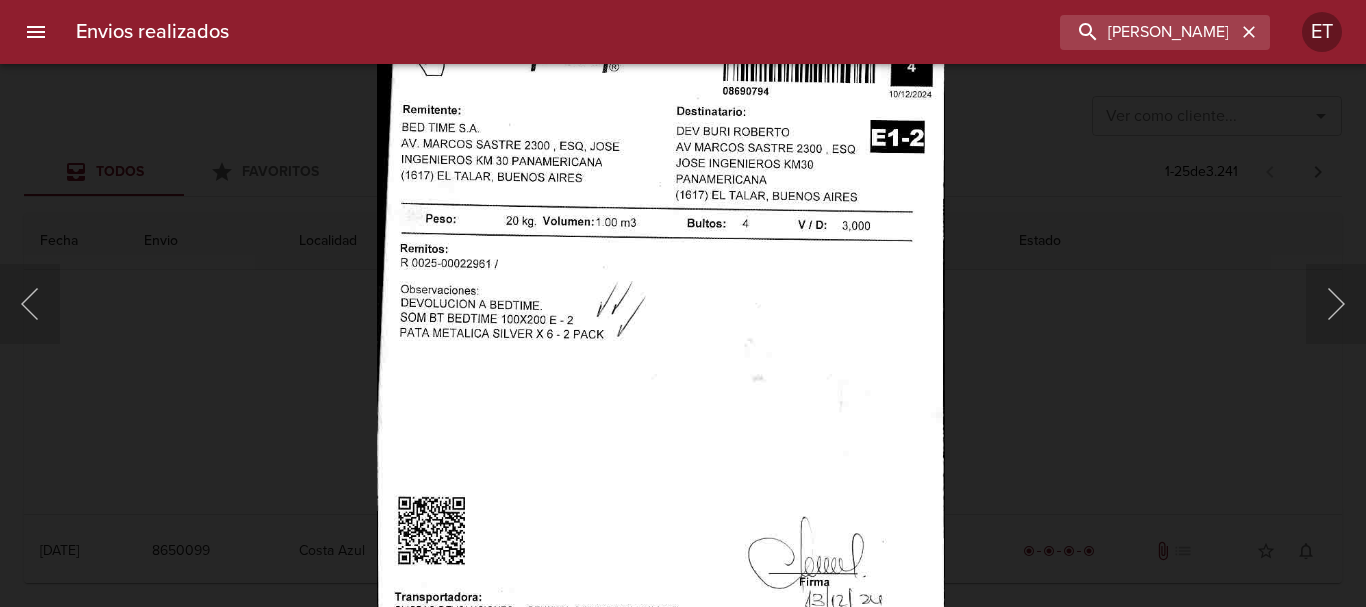 click at bounding box center (683, 303) 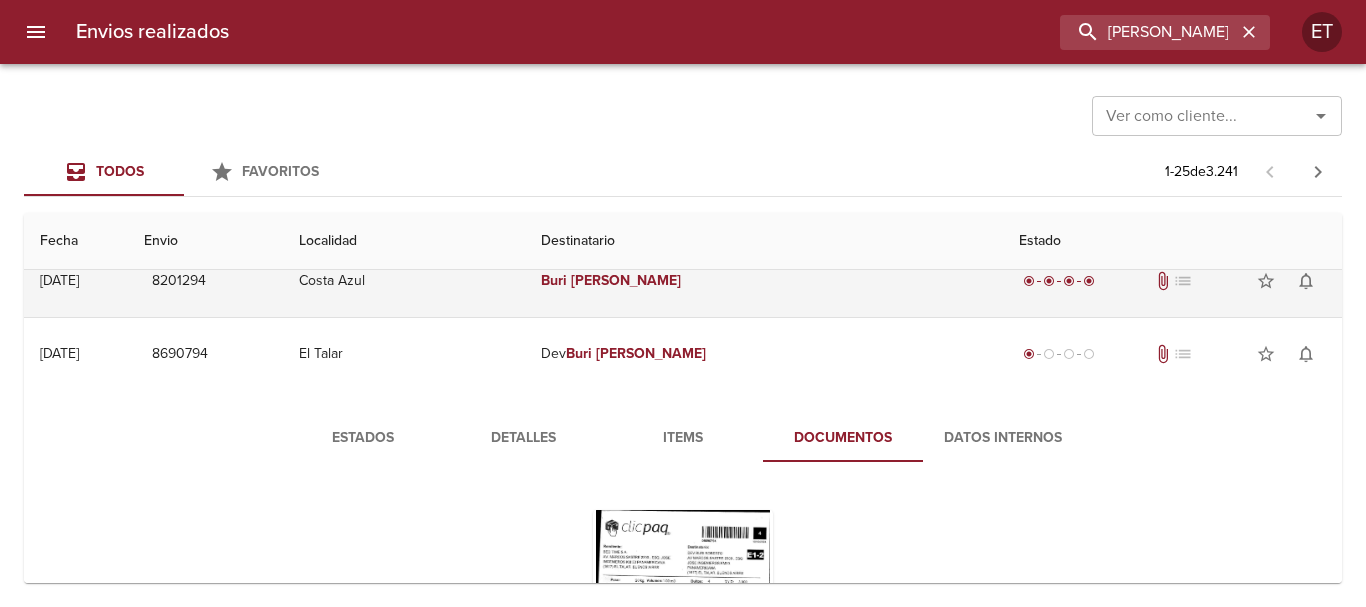 scroll, scrollTop: 0, scrollLeft: 0, axis: both 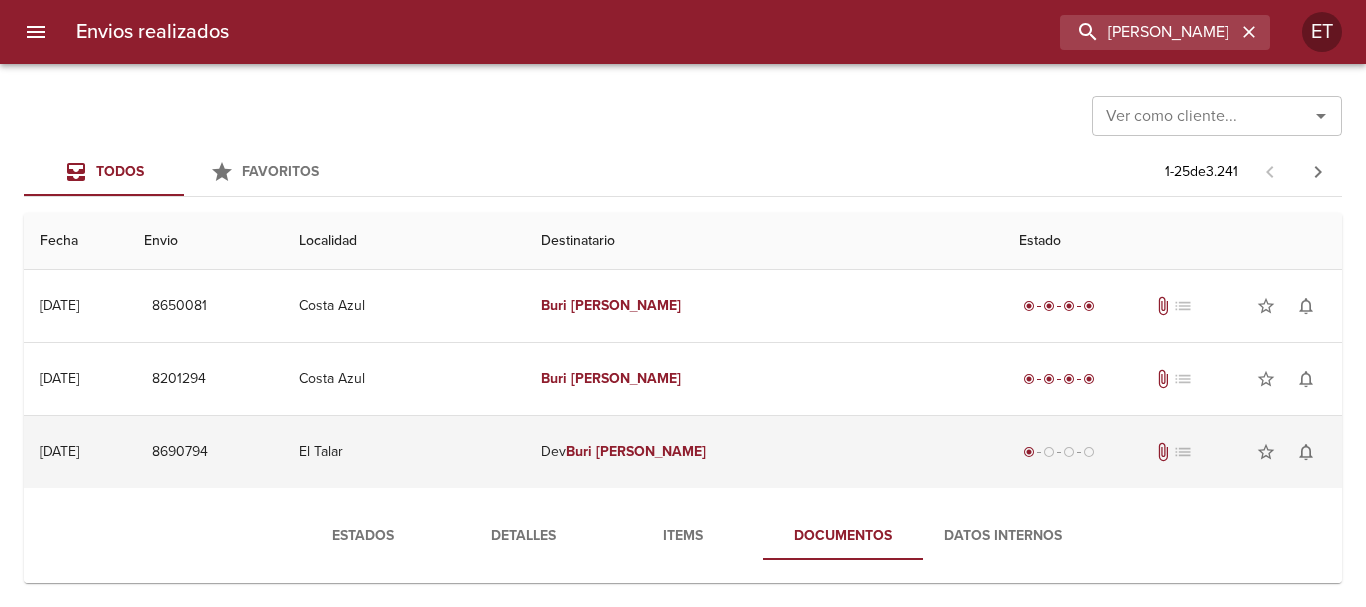 click on "Dev  Buri   Roberto" at bounding box center (764, 452) 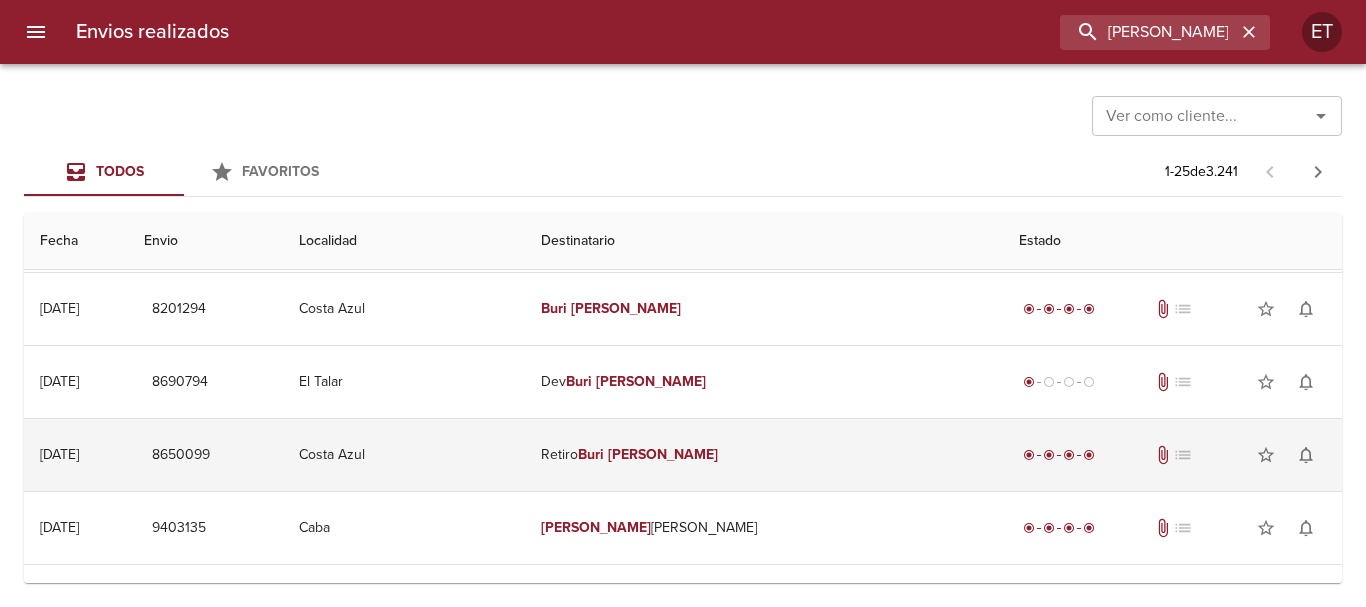 scroll, scrollTop: 100, scrollLeft: 0, axis: vertical 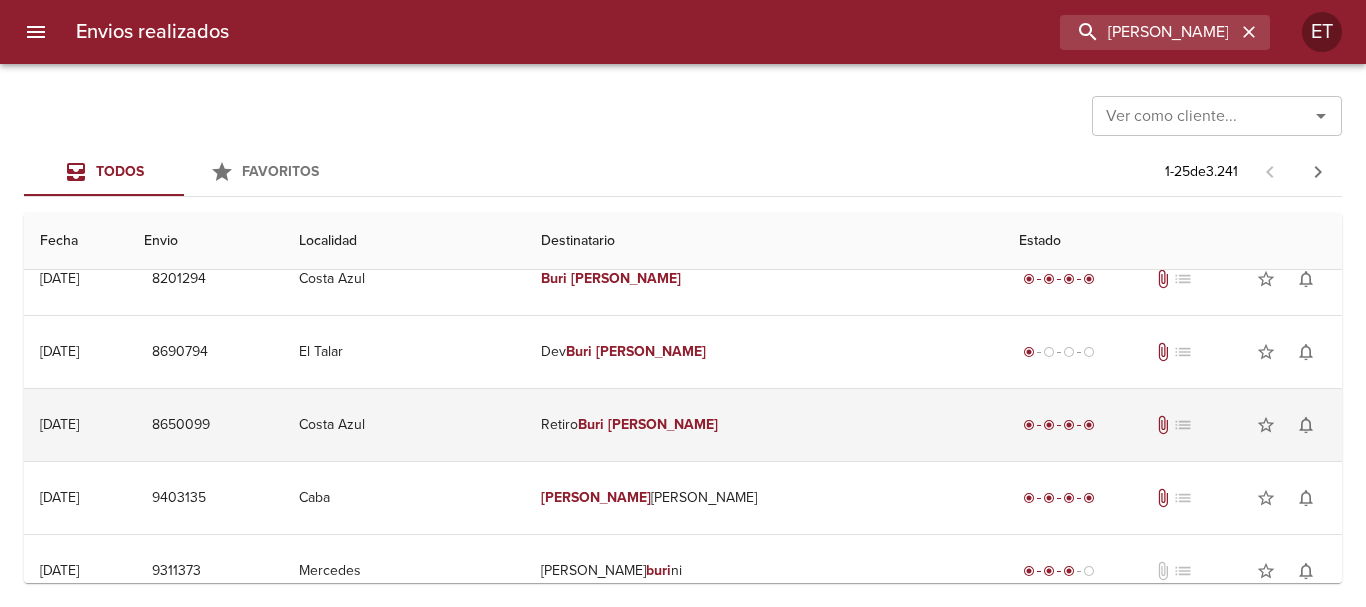click on "Retiro  Buri   Roberto" at bounding box center [764, 425] 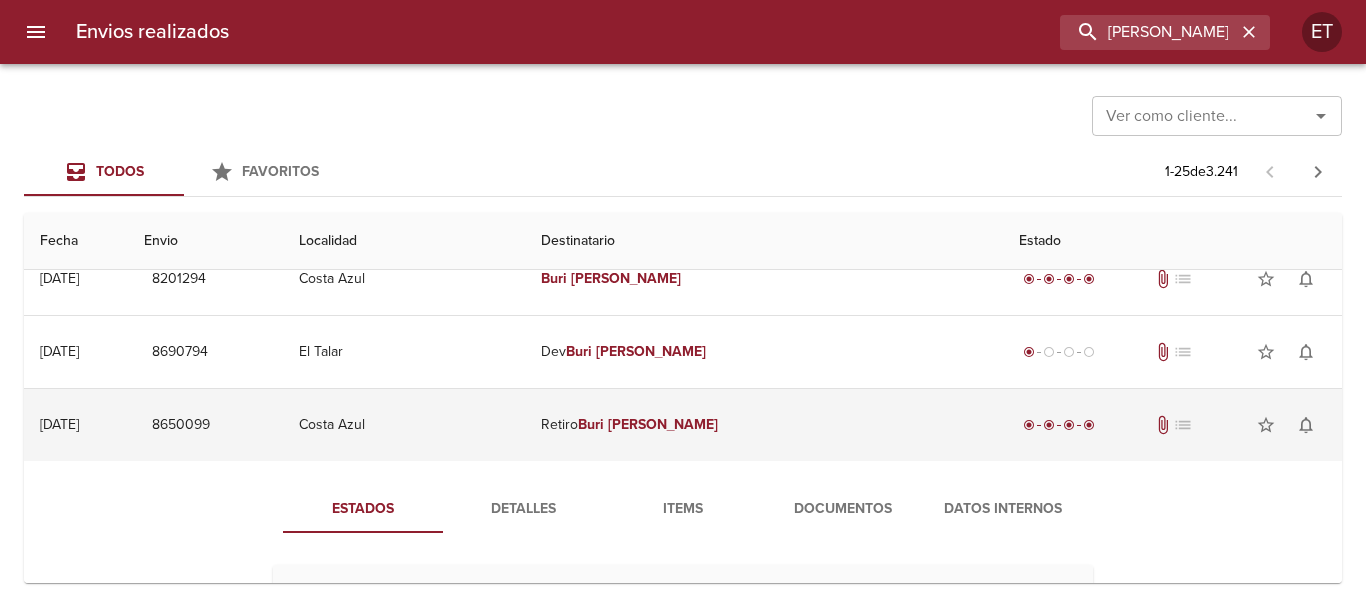 scroll, scrollTop: 200, scrollLeft: 0, axis: vertical 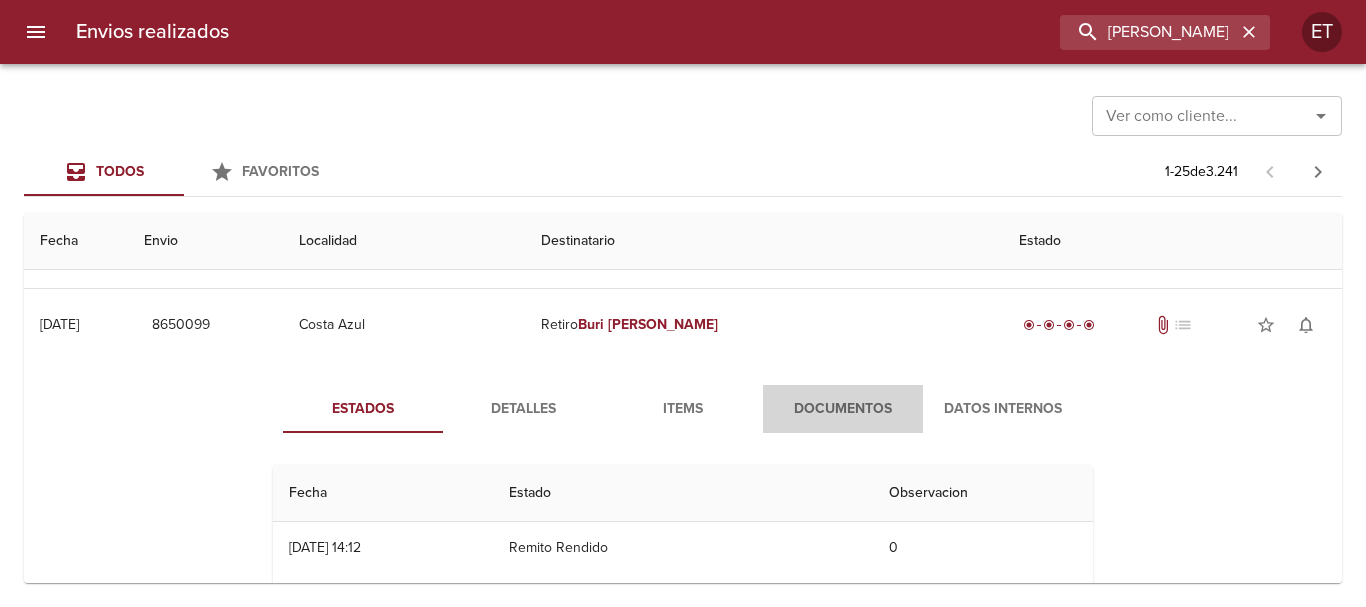 click on "Documentos" at bounding box center (843, 409) 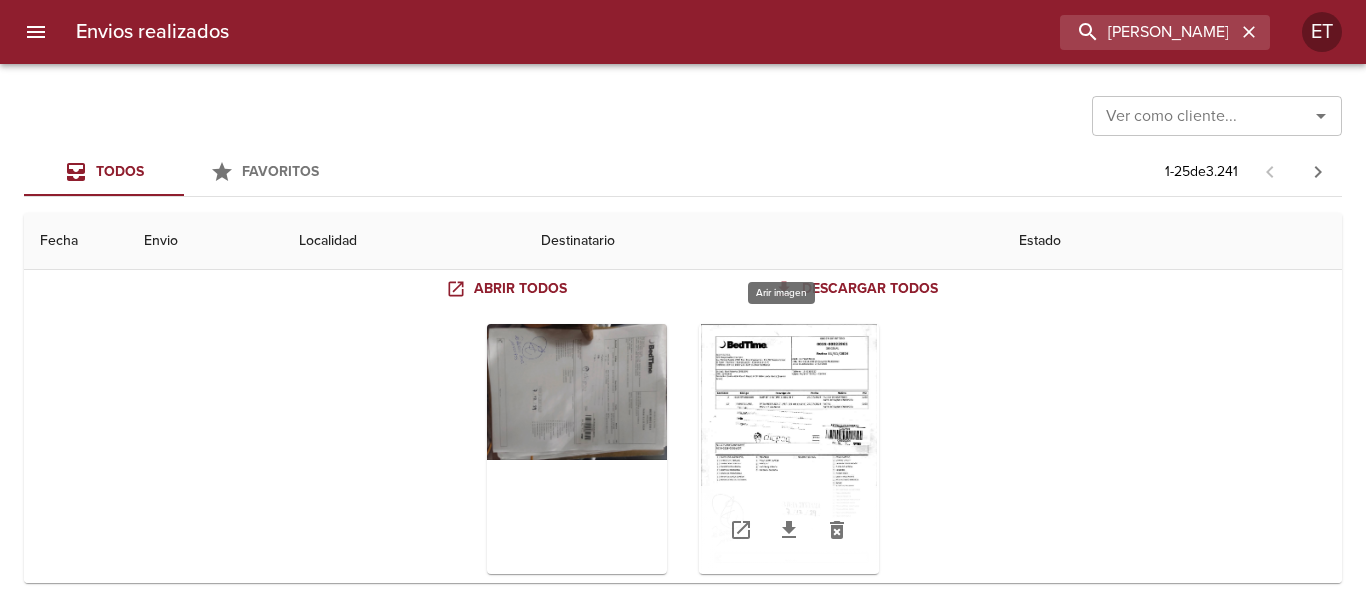 scroll, scrollTop: 400, scrollLeft: 0, axis: vertical 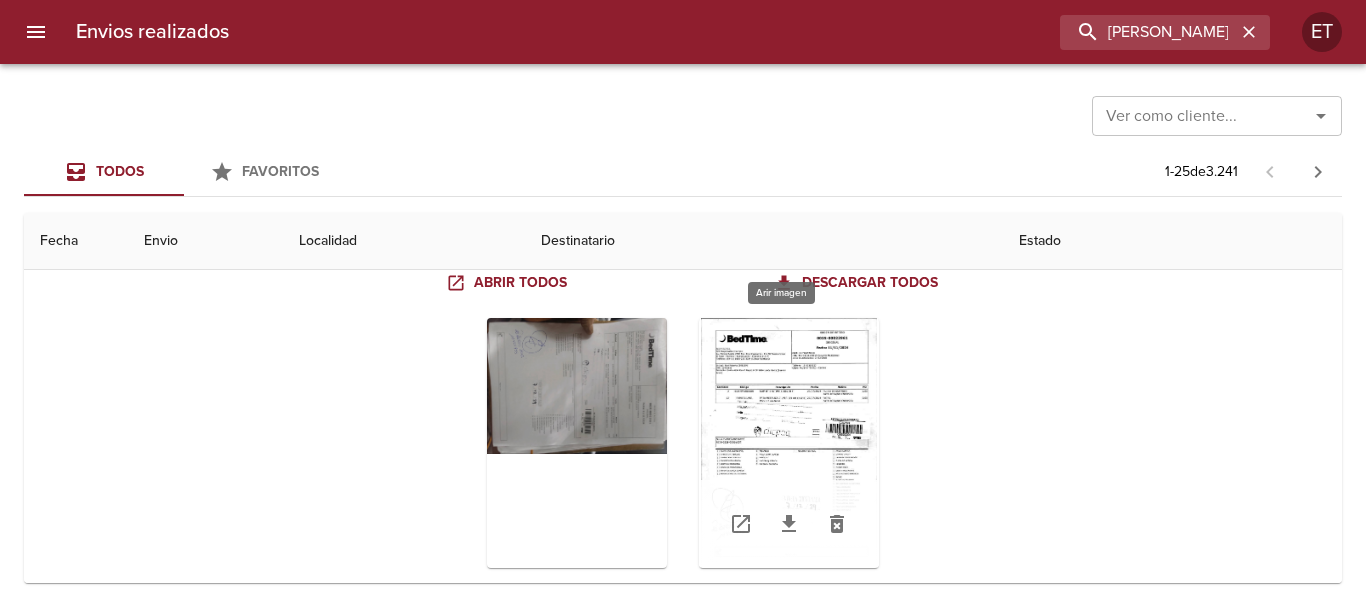 click at bounding box center [789, 443] 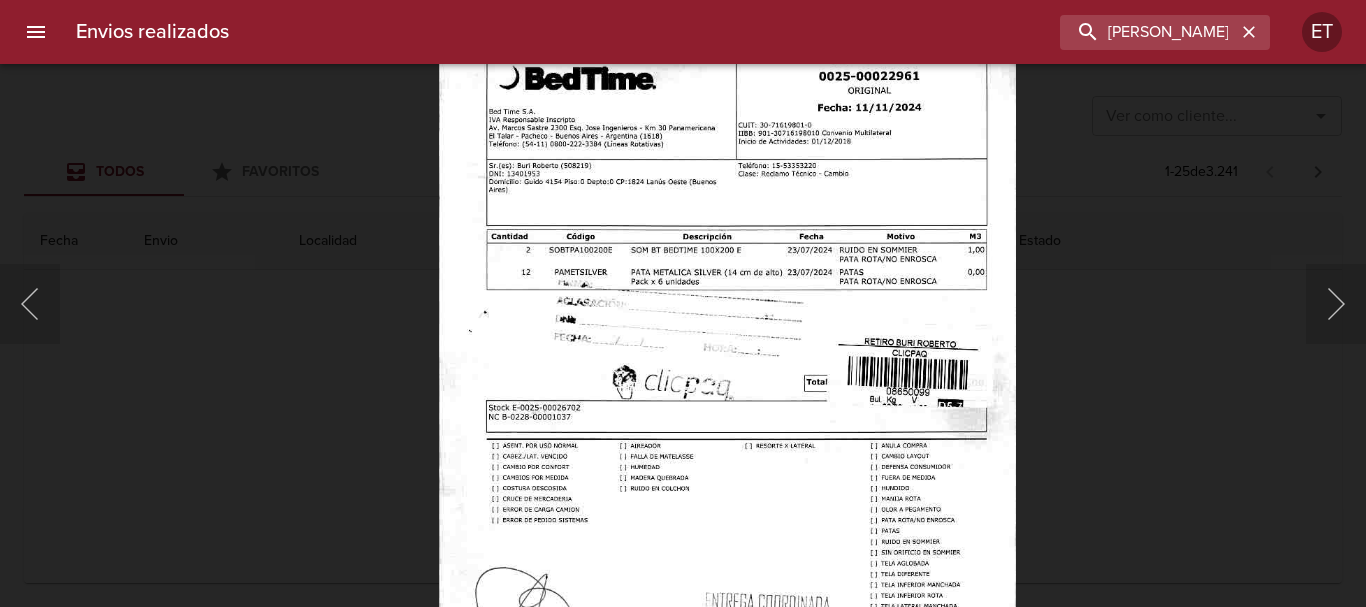 click at bounding box center [683, 303] 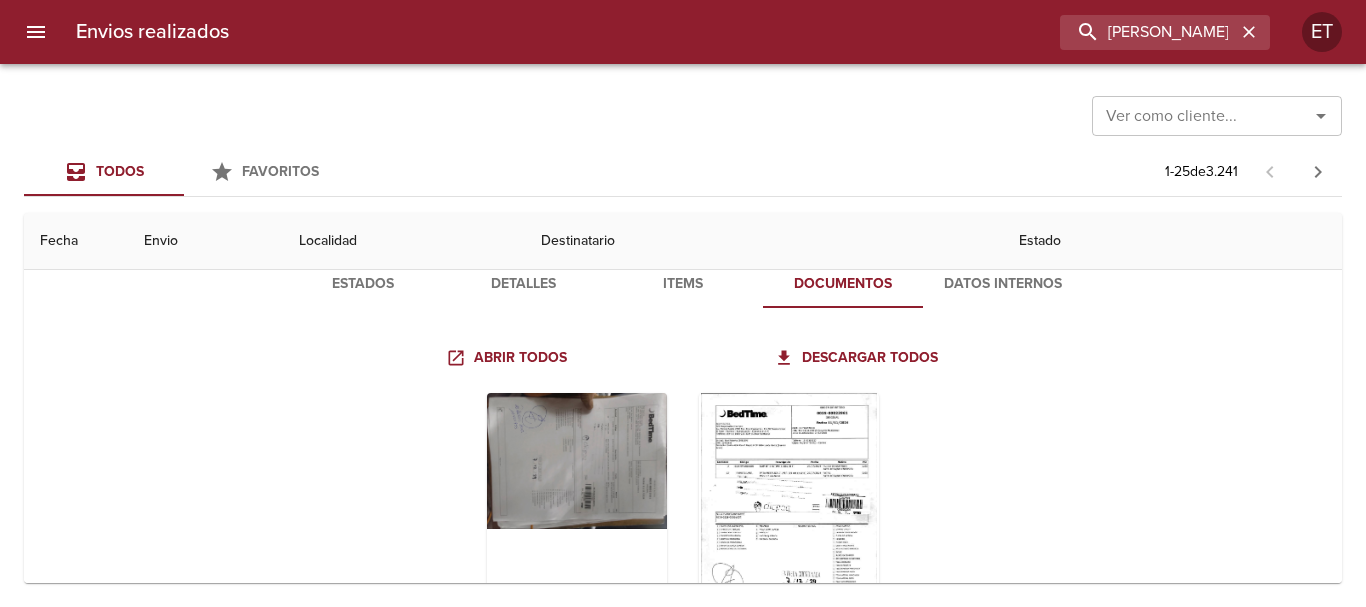 scroll, scrollTop: 200, scrollLeft: 0, axis: vertical 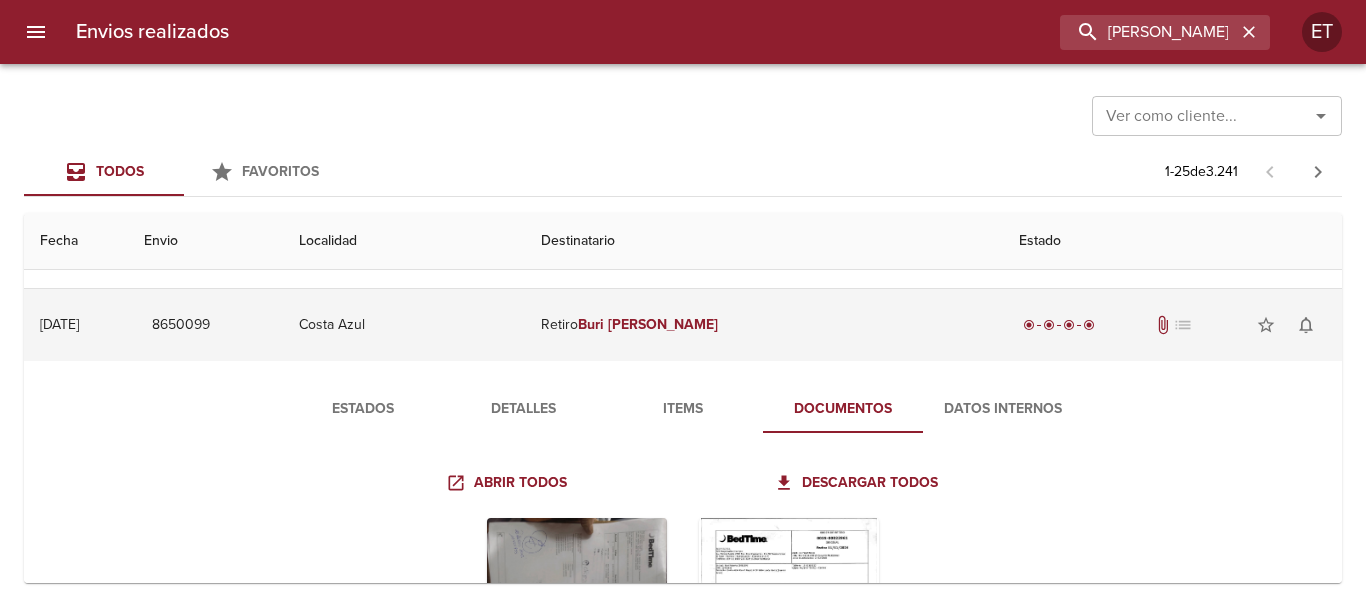 click on "Retiro  Buri   Roberto" at bounding box center [764, 325] 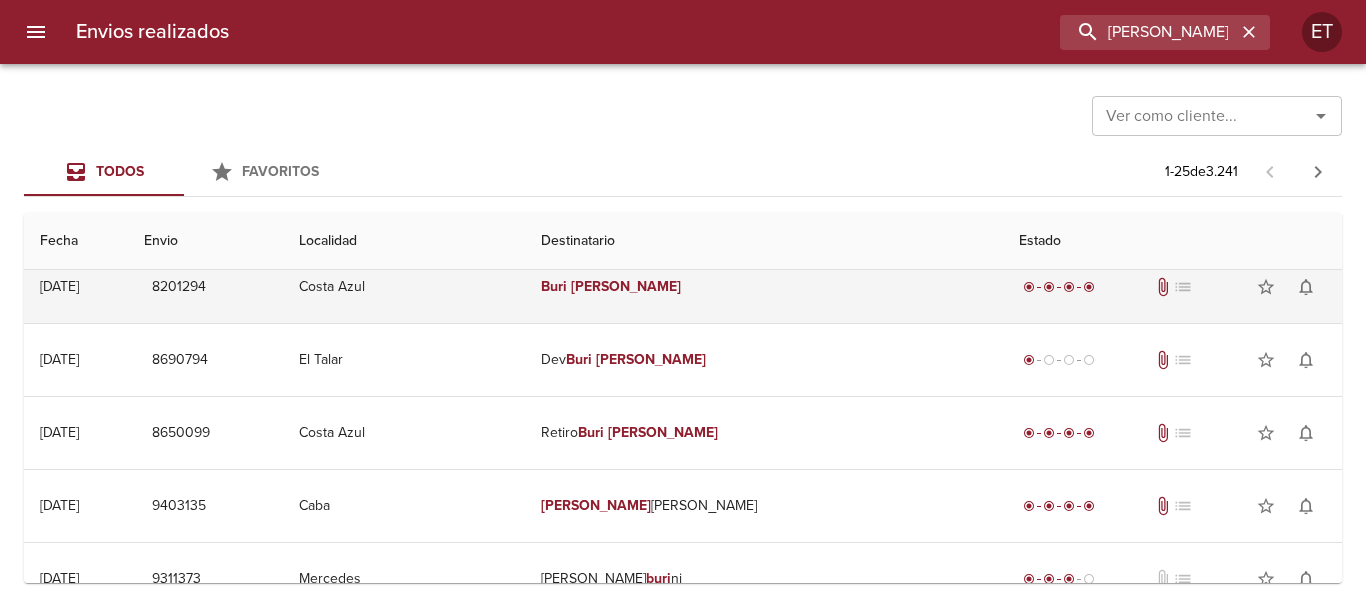 scroll, scrollTop: 0, scrollLeft: 0, axis: both 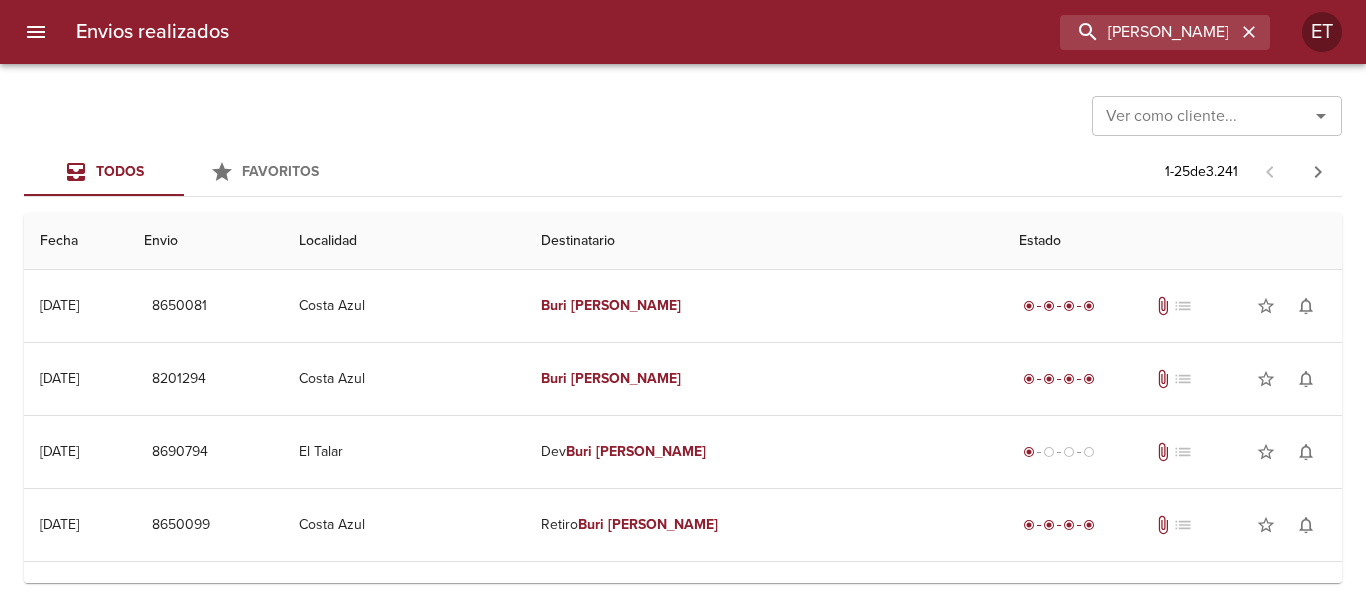 drag, startPoint x: 735, startPoint y: 461, endPoint x: 593, endPoint y: 95, distance: 392.5812 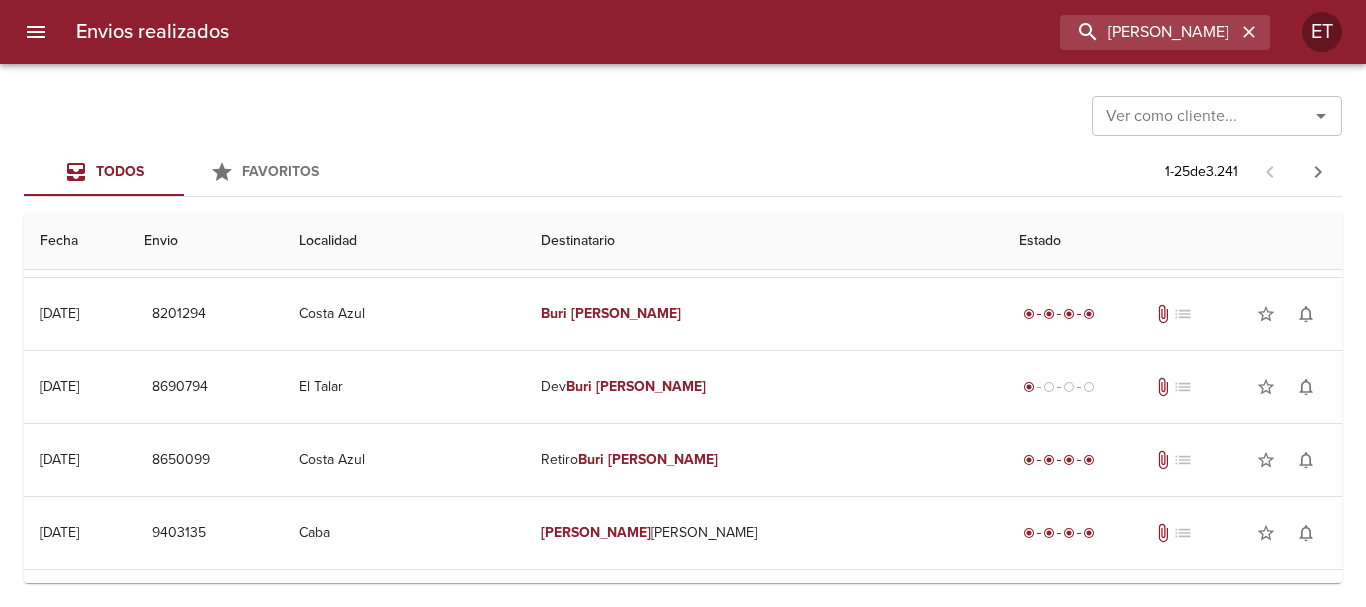 scroll, scrollTop: 100, scrollLeft: 0, axis: vertical 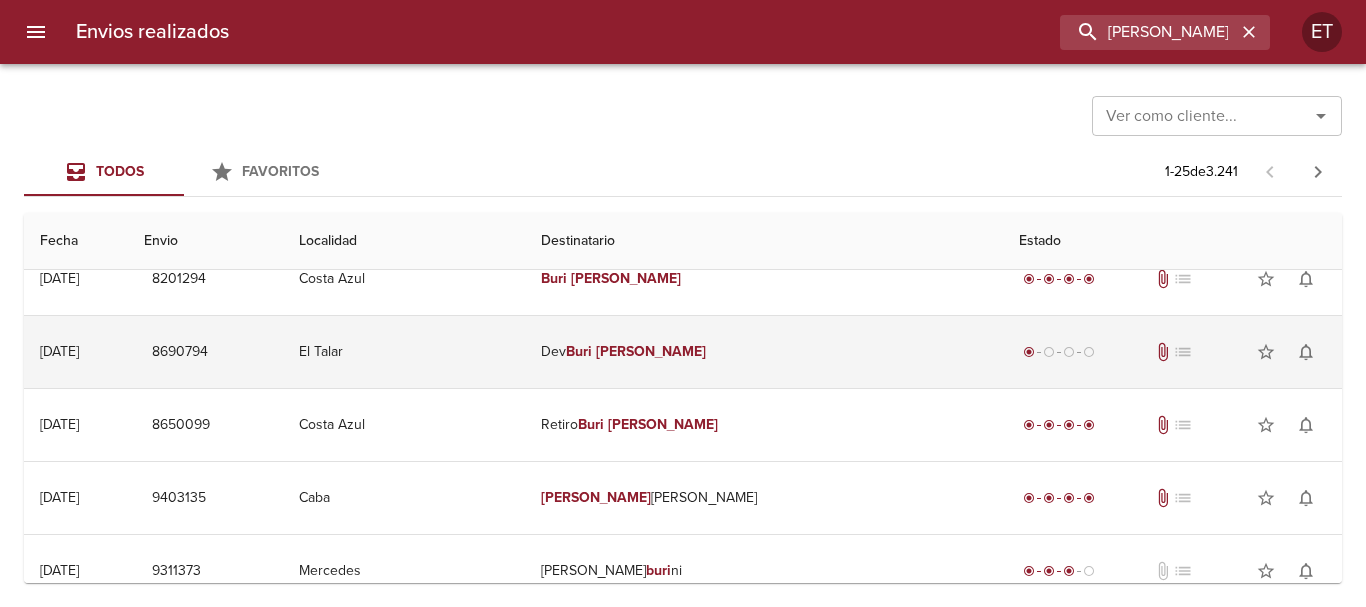 click on "Roberto" at bounding box center [651, 351] 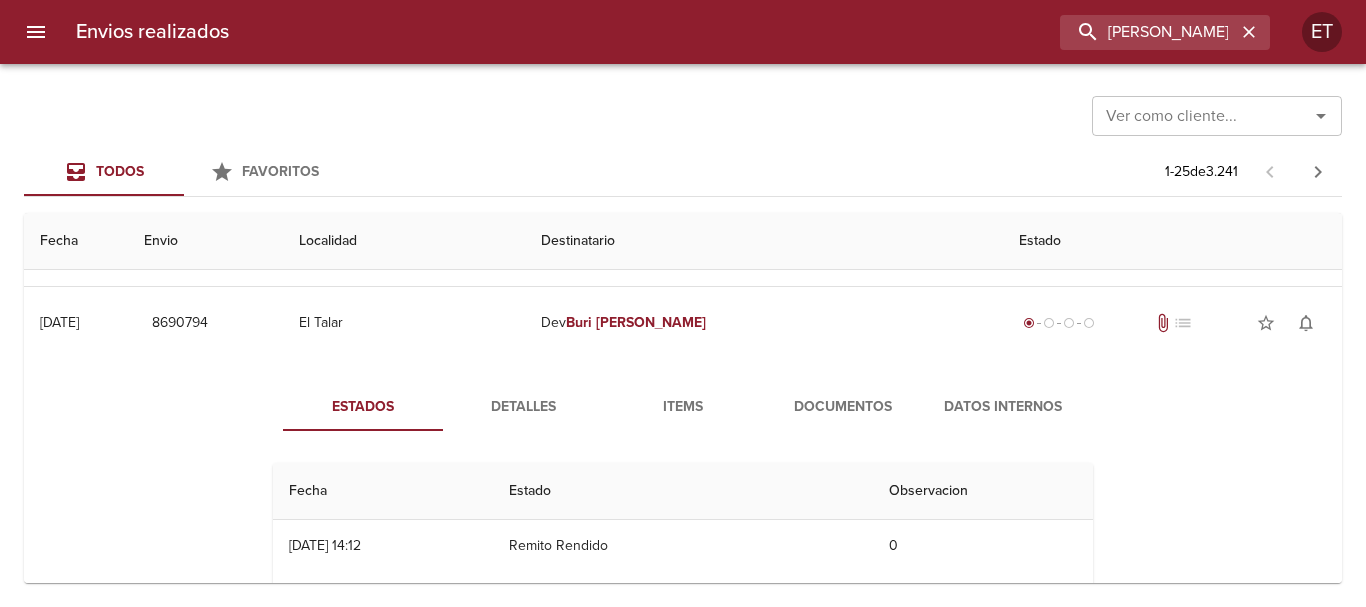 scroll, scrollTop: 100, scrollLeft: 0, axis: vertical 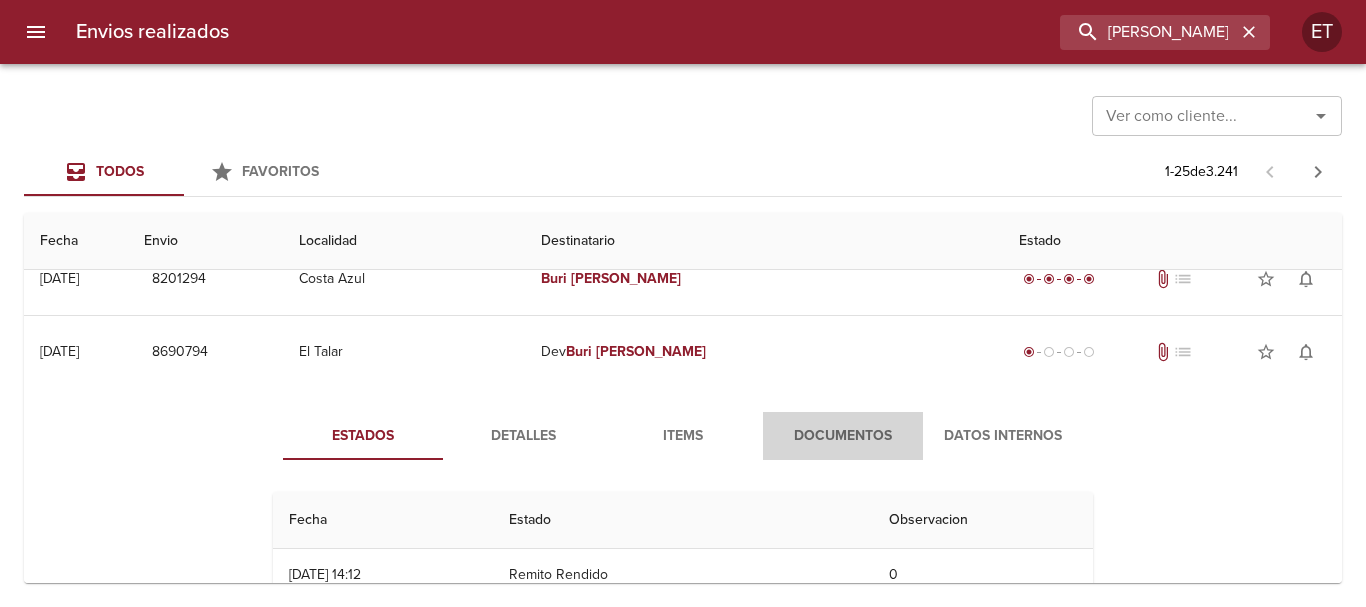 click on "Documentos" at bounding box center [843, 436] 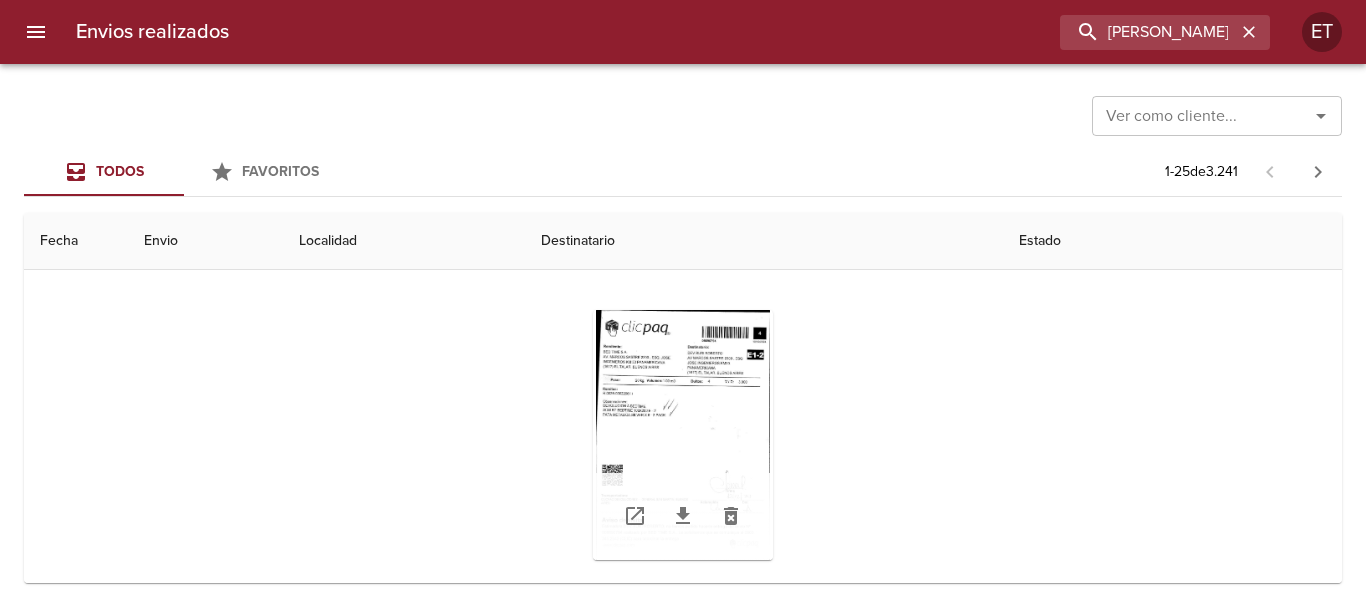 scroll, scrollTop: 300, scrollLeft: 0, axis: vertical 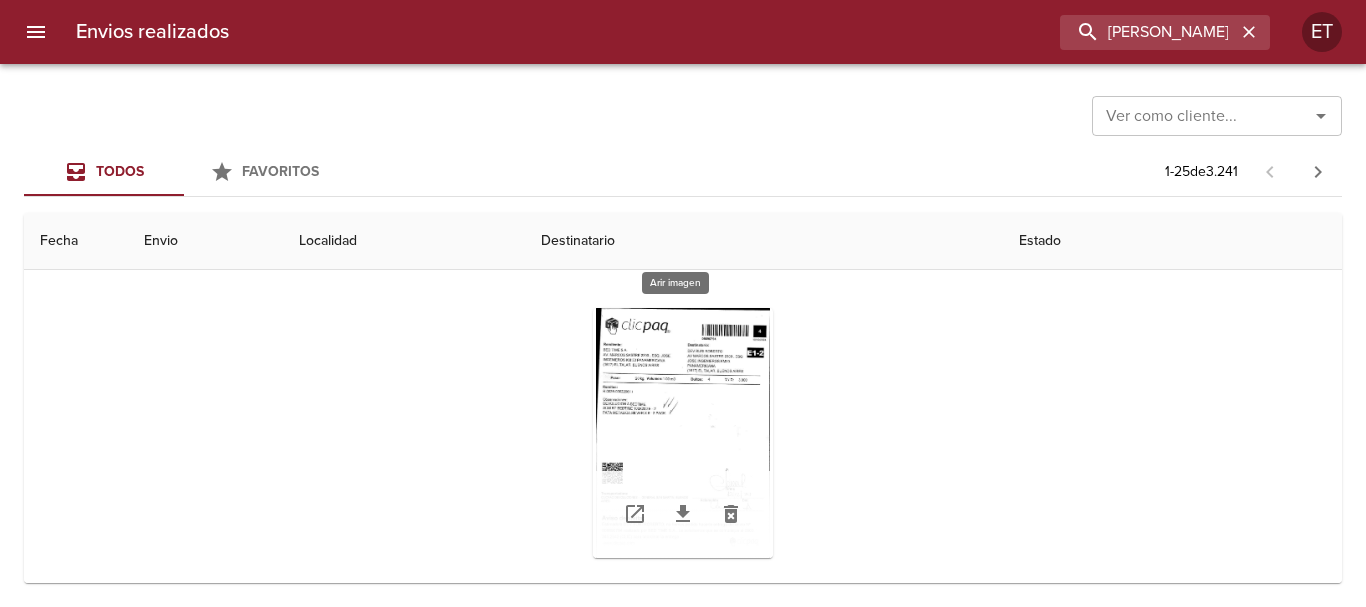click at bounding box center [683, 433] 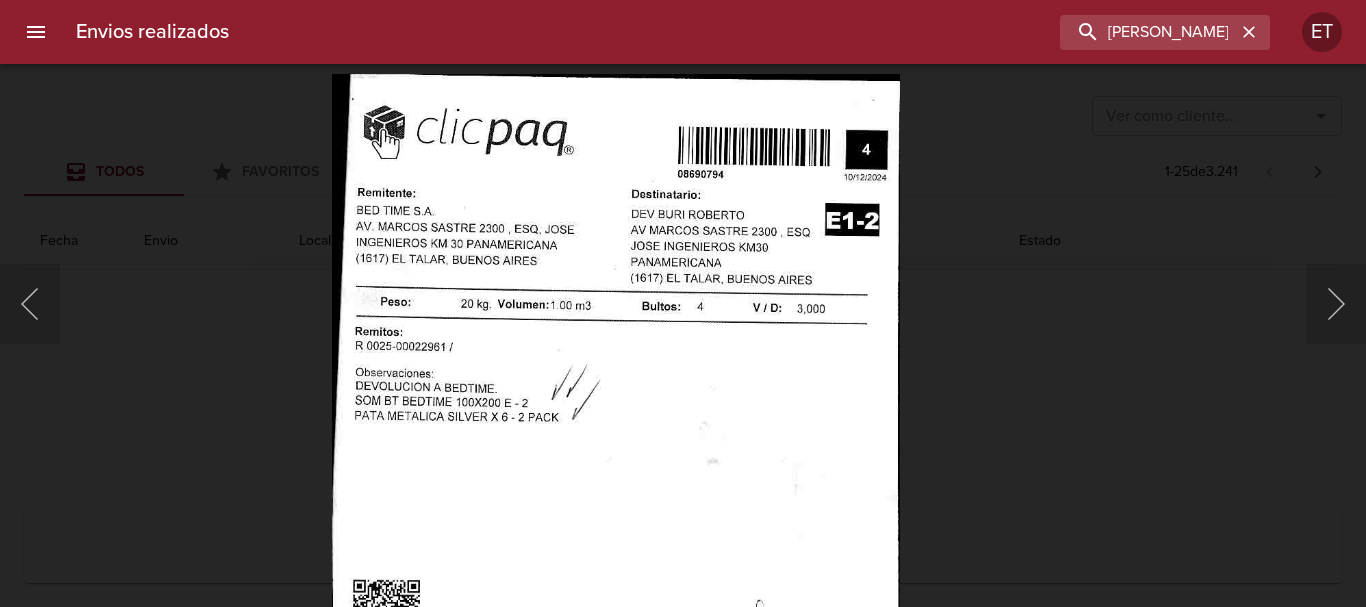 click at bounding box center (616, 482) 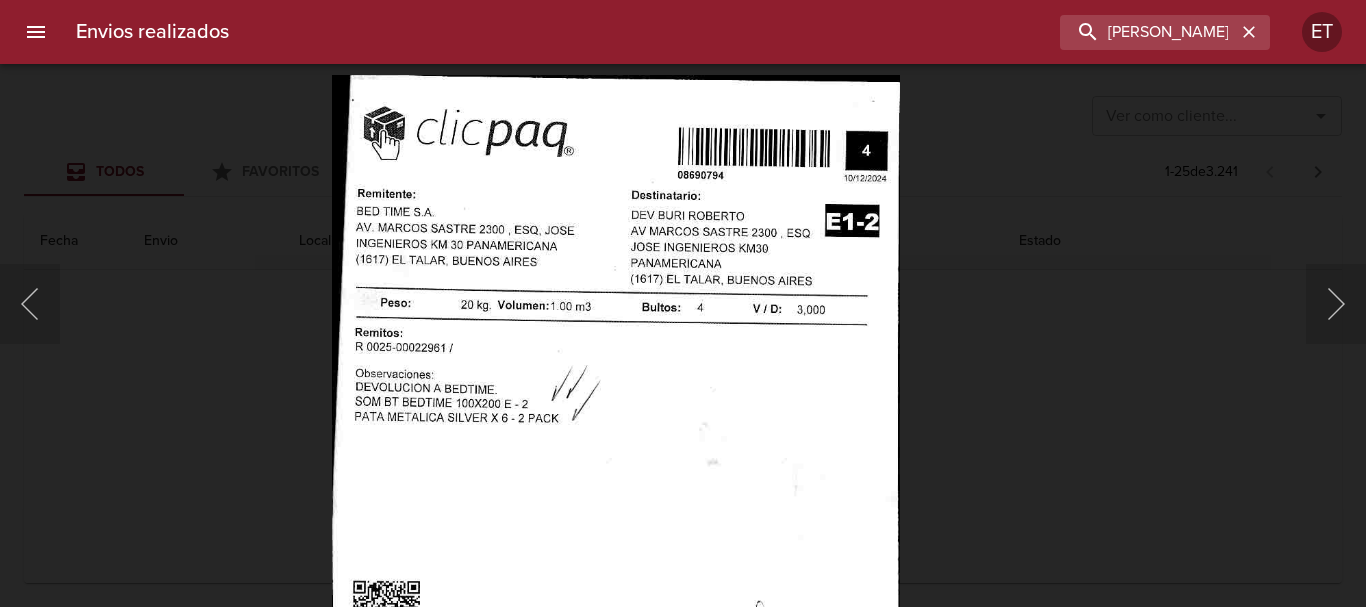 click at bounding box center [683, 303] 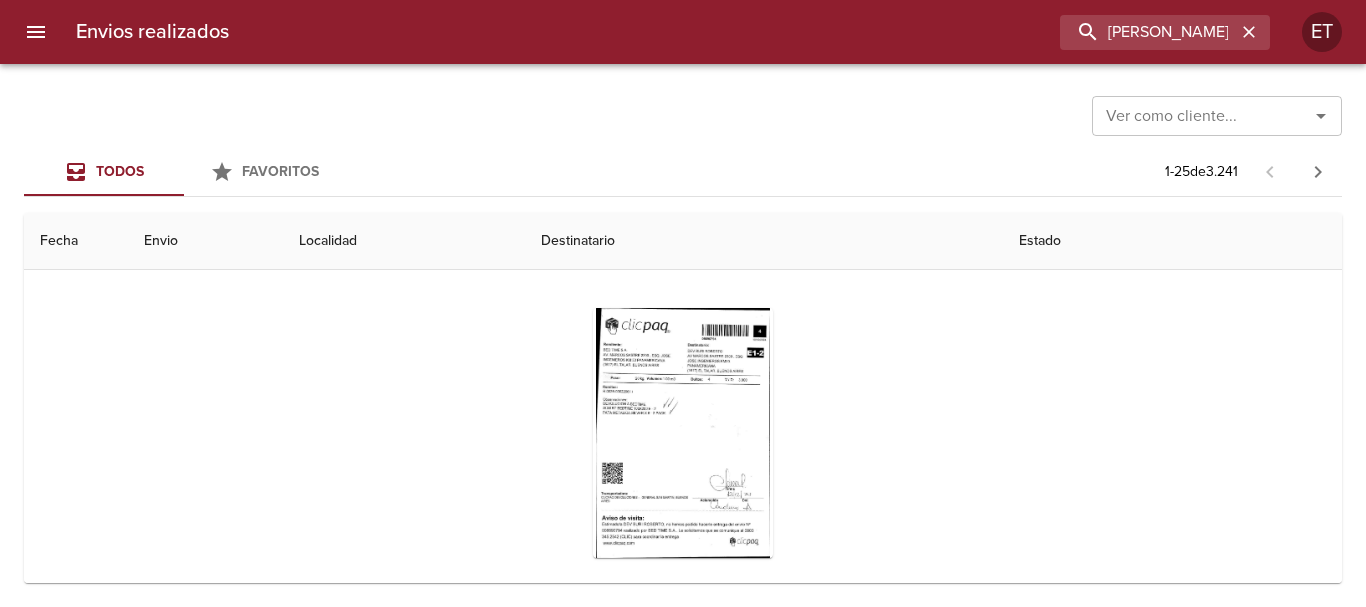 scroll, scrollTop: 0, scrollLeft: 0, axis: both 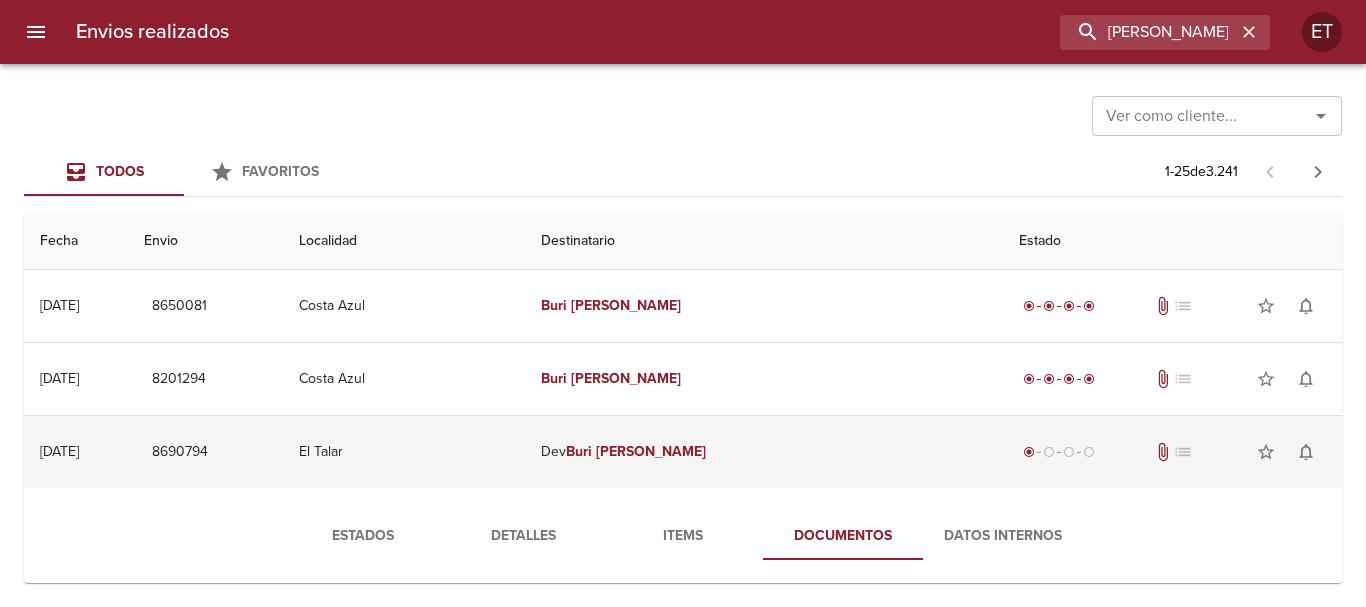 click on "Dev  Buri   Roberto" at bounding box center [764, 452] 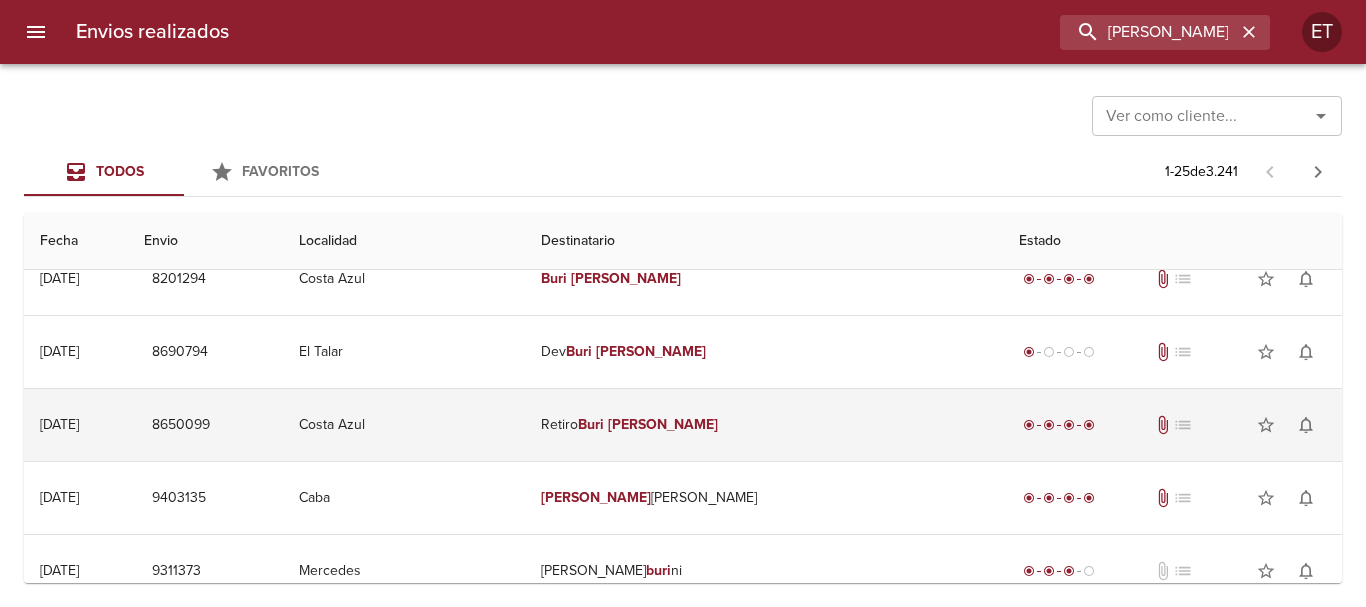 click on "Retiro  Buri   Roberto" at bounding box center [764, 425] 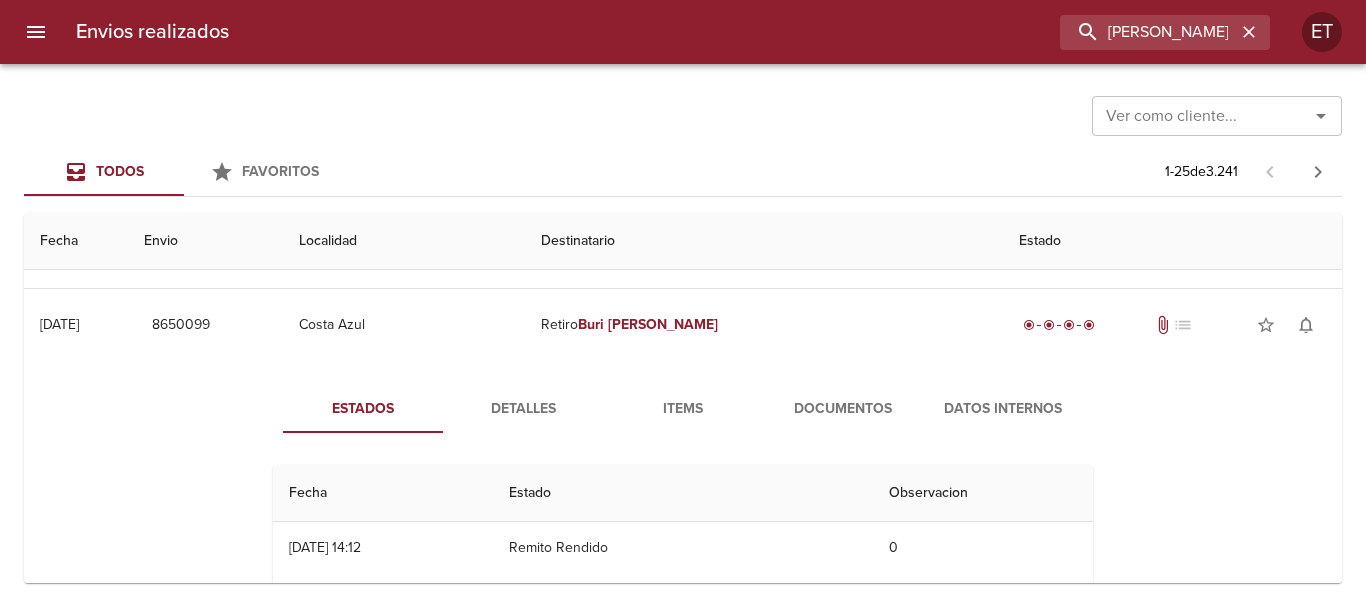click on "Estados Detalles Items Documentos Datos Internos Fecha Estado Observacion 08/01 08/01/2025 14:12 Remito Rendido 0 07/12 07/12/2024 16:13 Entregado Hurlingham 07/12 07/12/2024 07:24 Cot Generado 667394154 07/12 07/12/2024 06:52 En Distribucion Hurlingham 06/12 06/12/2024 12:46 Asignado A Recorrido H.r. 19060 06/12 06/12/2024 11:19 Envio Coordinado 29/11 29/11/2024 11:34 Envio Coordinado 29/11 29/11/2024 11:29 En Proceso De Despacho" at bounding box center [683, 617] 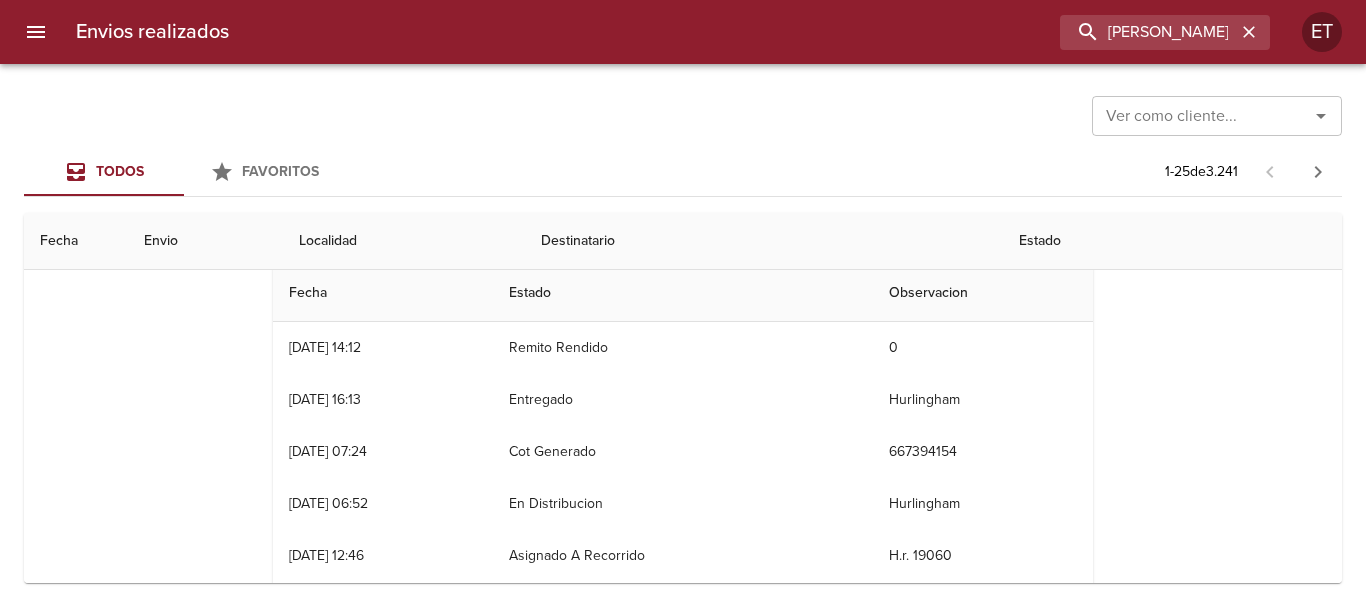 scroll, scrollTop: 300, scrollLeft: 0, axis: vertical 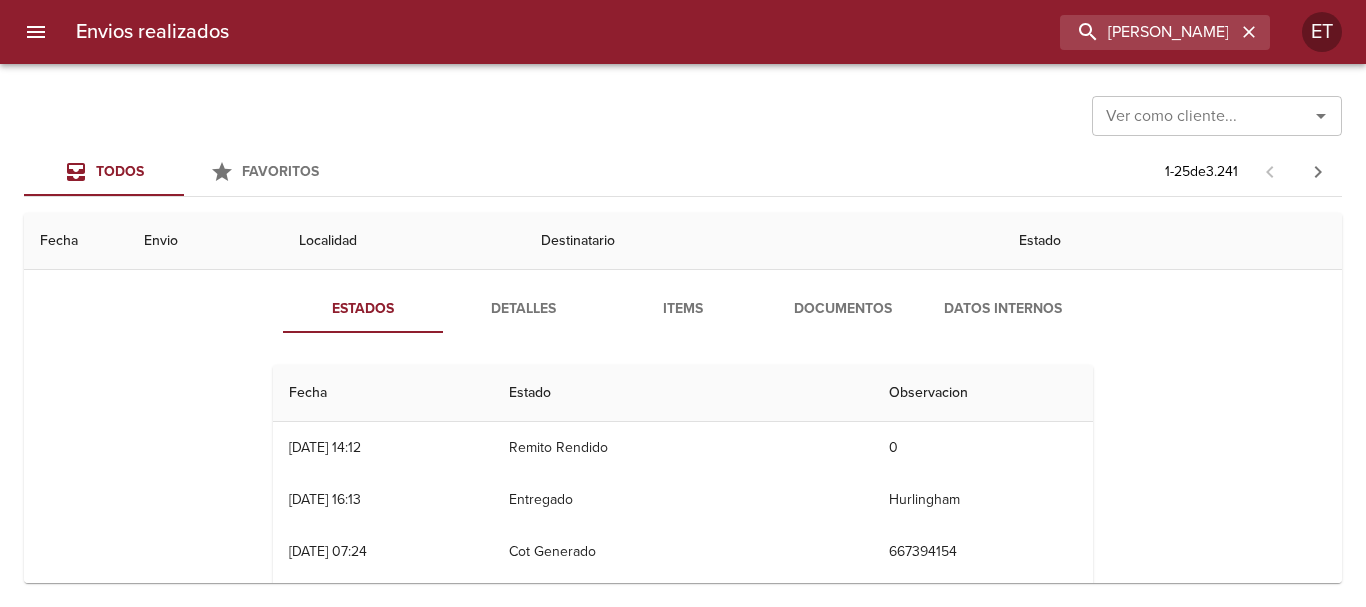 click on "Estados Detalles Items Documentos Datos Internos Fecha Estado Observacion 08/01 08/01/2025 14:12 Remito Rendido 0 07/12 07/12/2024 16:13 Entregado Hurlingham 07/12 07/12/2024 07:24 Cot Generado 667394154 07/12 07/12/2024 06:52 En Distribucion Hurlingham 06/12 06/12/2024 12:46 Asignado A Recorrido H.r. 19060 06/12 06/12/2024 11:19 Envio Coordinado 29/11 29/11/2024 11:34 Envio Coordinado 29/11 29/11/2024 11:29 En Proceso De Despacho" at bounding box center [683, 517] 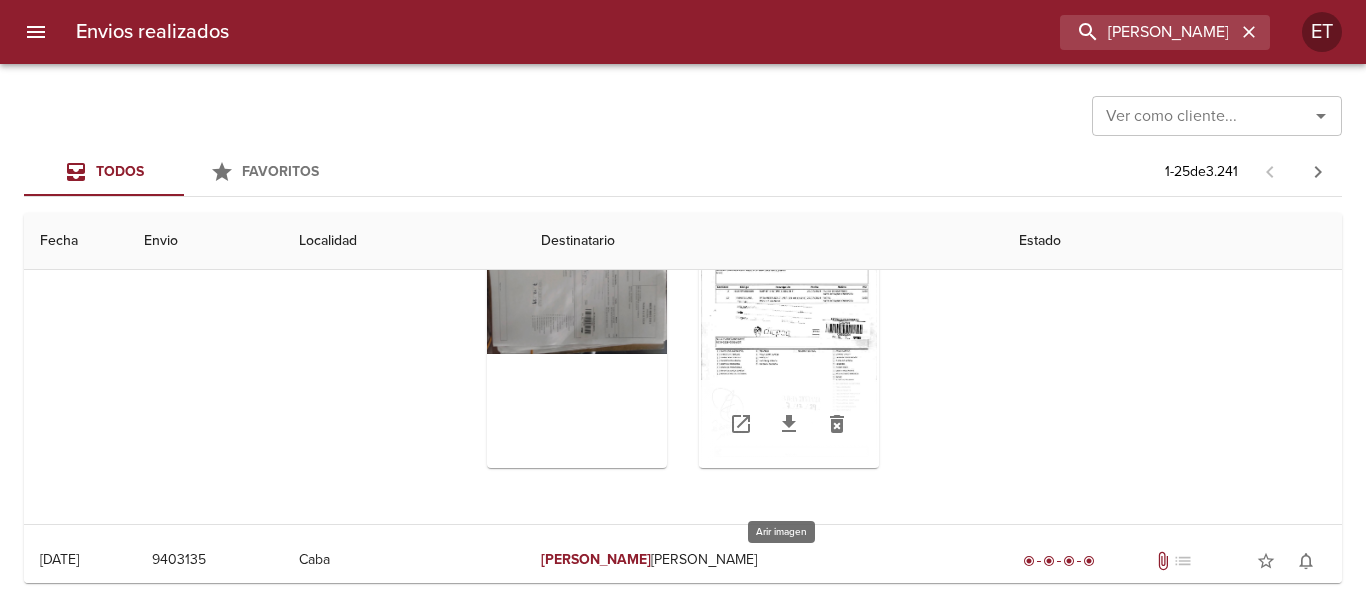 scroll, scrollTop: 400, scrollLeft: 0, axis: vertical 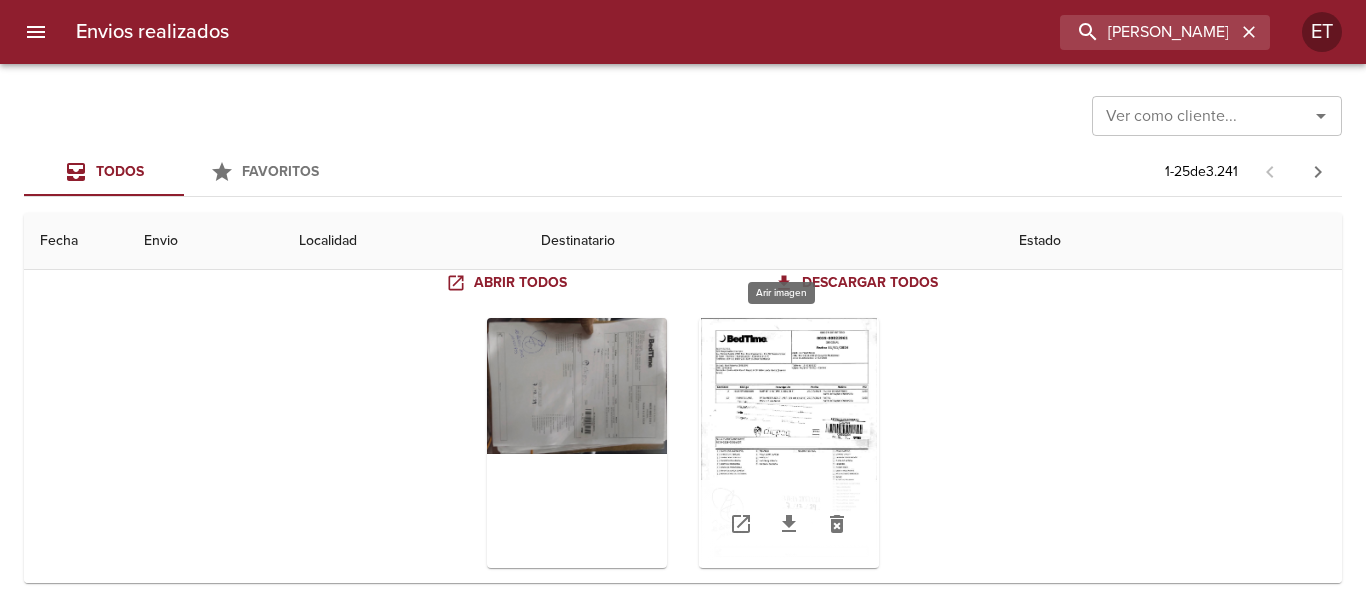 click at bounding box center (789, 443) 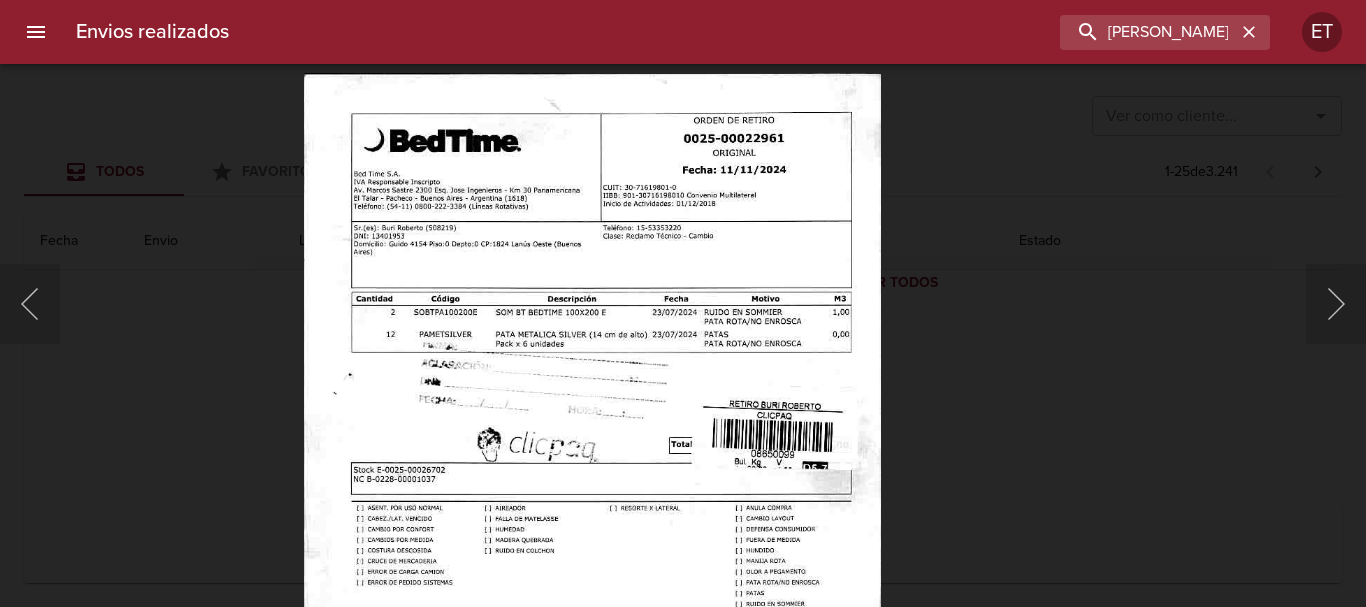 click at bounding box center [592, 481] 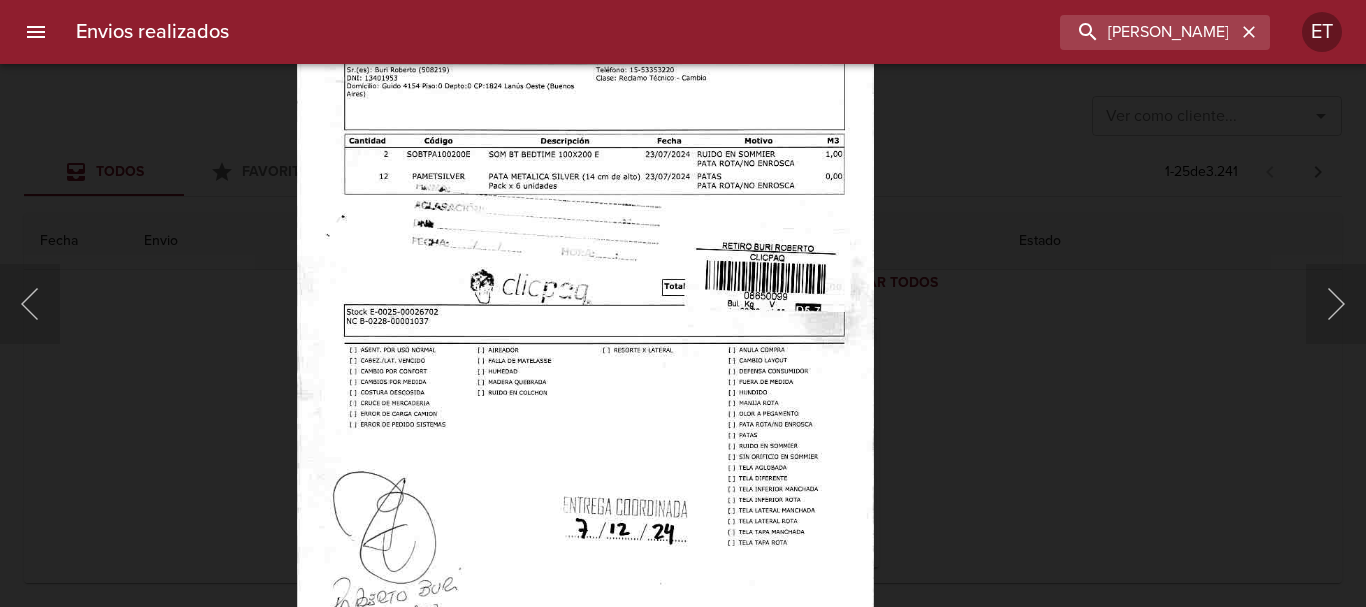 click at bounding box center (585, 323) 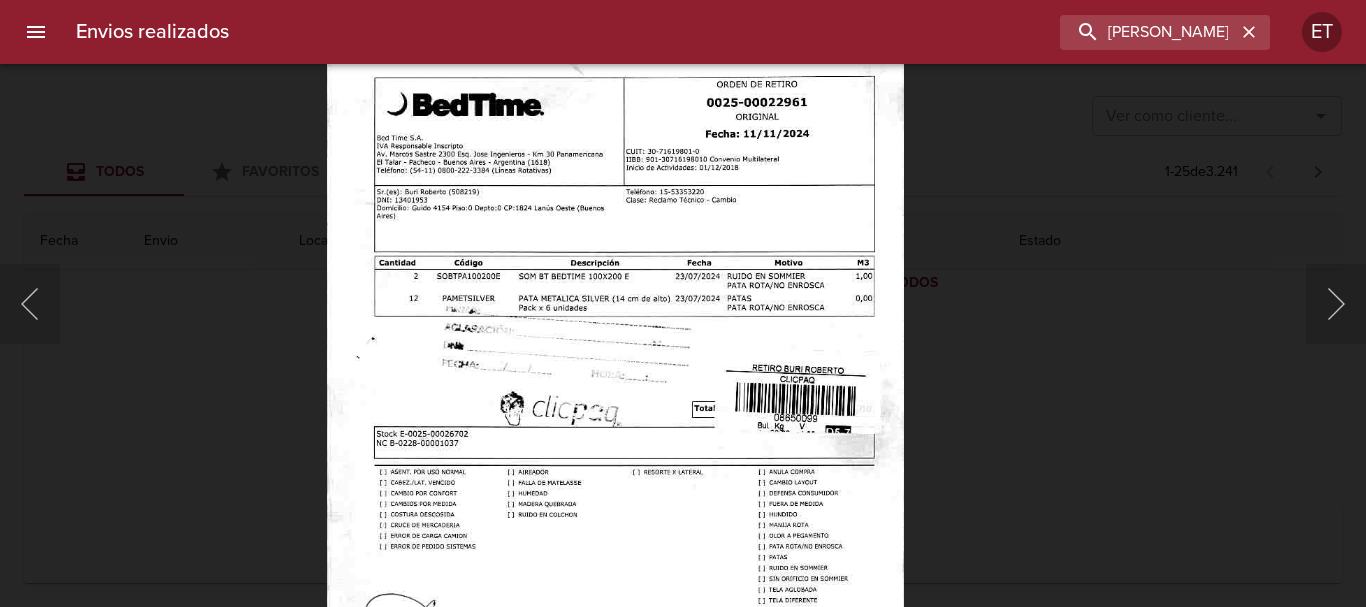 click at bounding box center [615, 445] 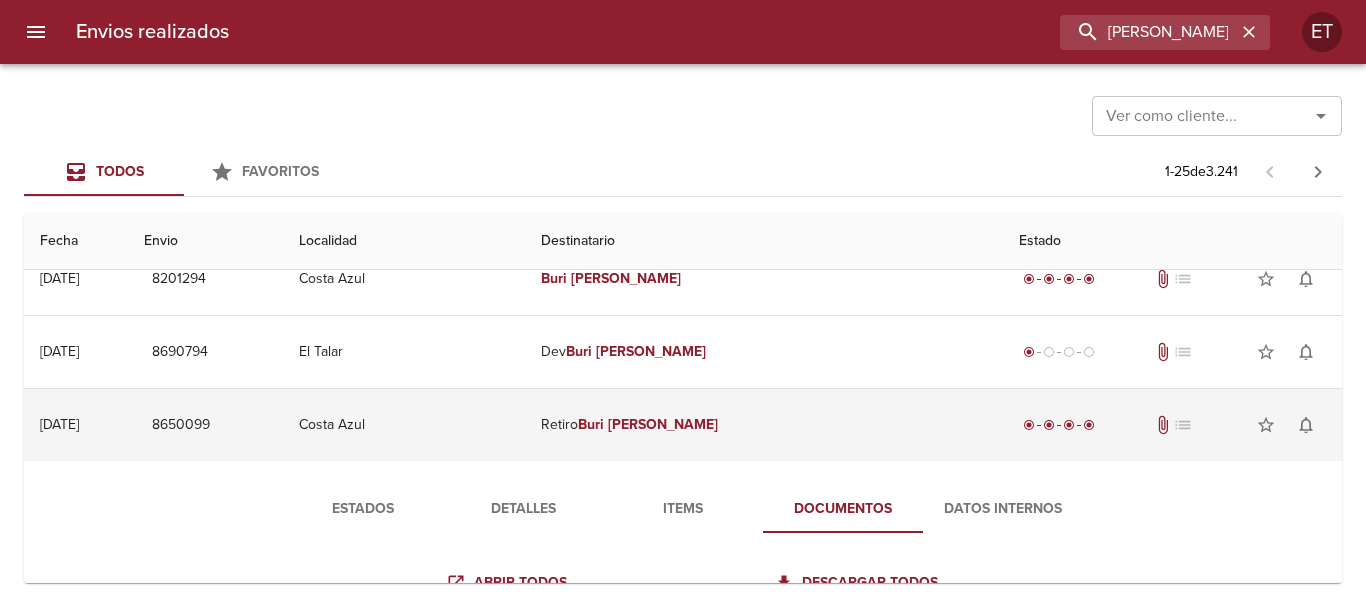 click on "Retiro  Buri   Roberto" at bounding box center [764, 425] 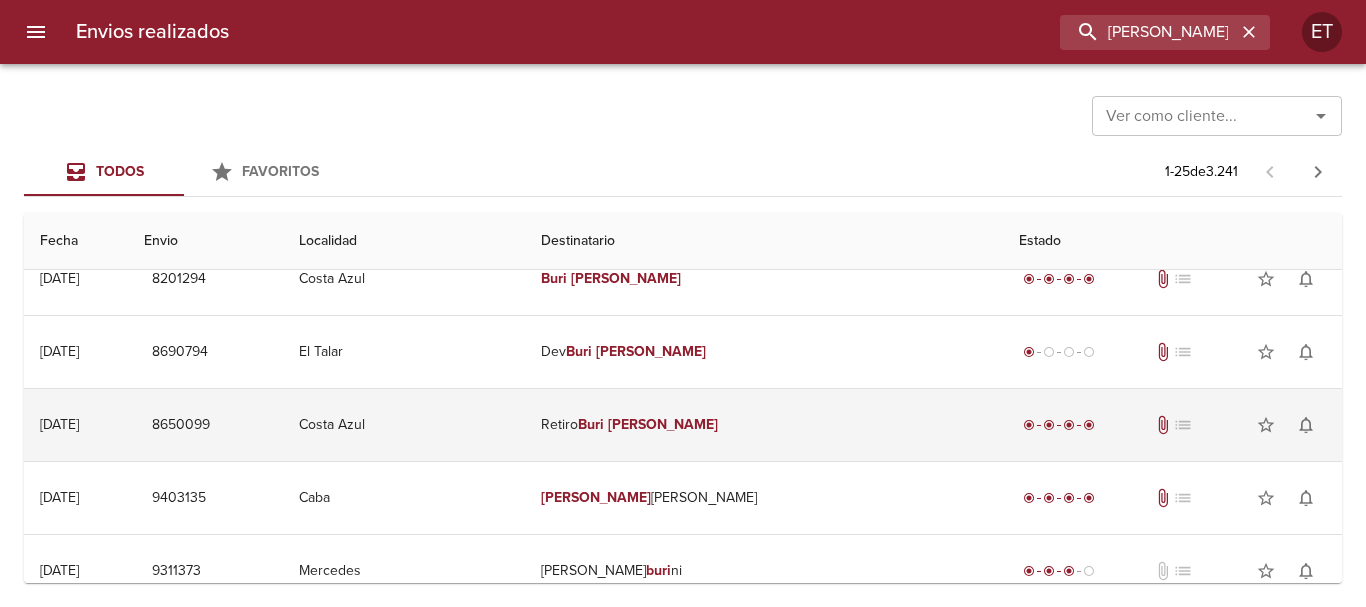 scroll, scrollTop: 0, scrollLeft: 0, axis: both 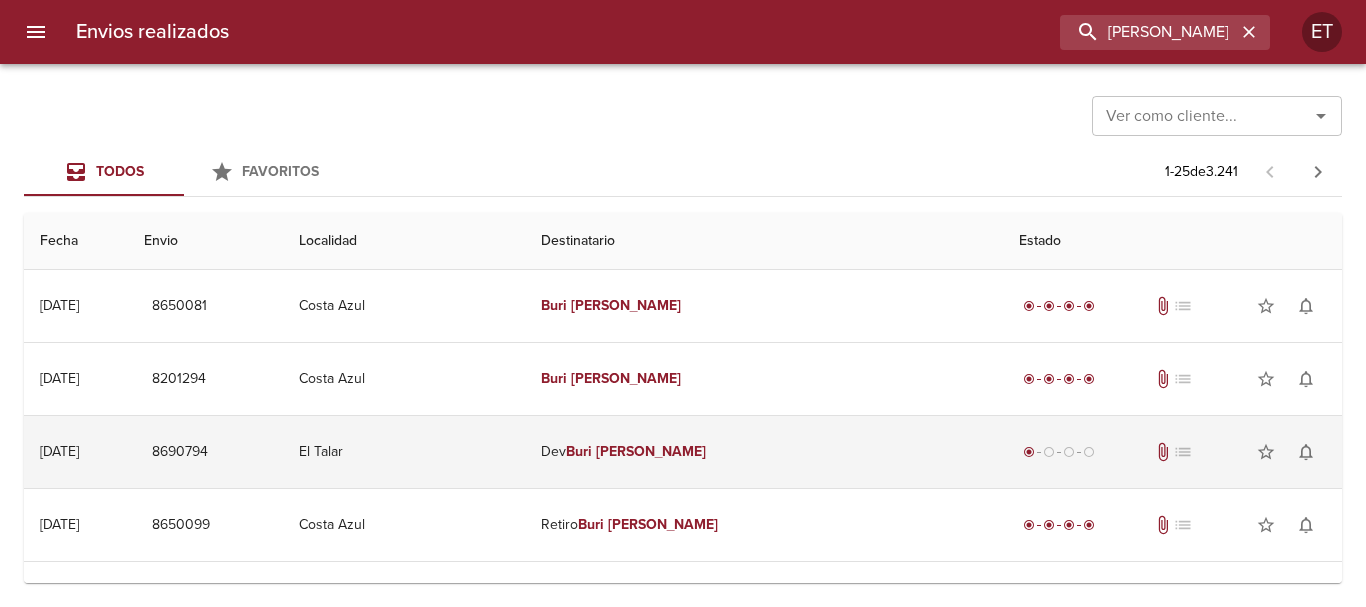 click on "Dev  Buri   Roberto" at bounding box center (764, 452) 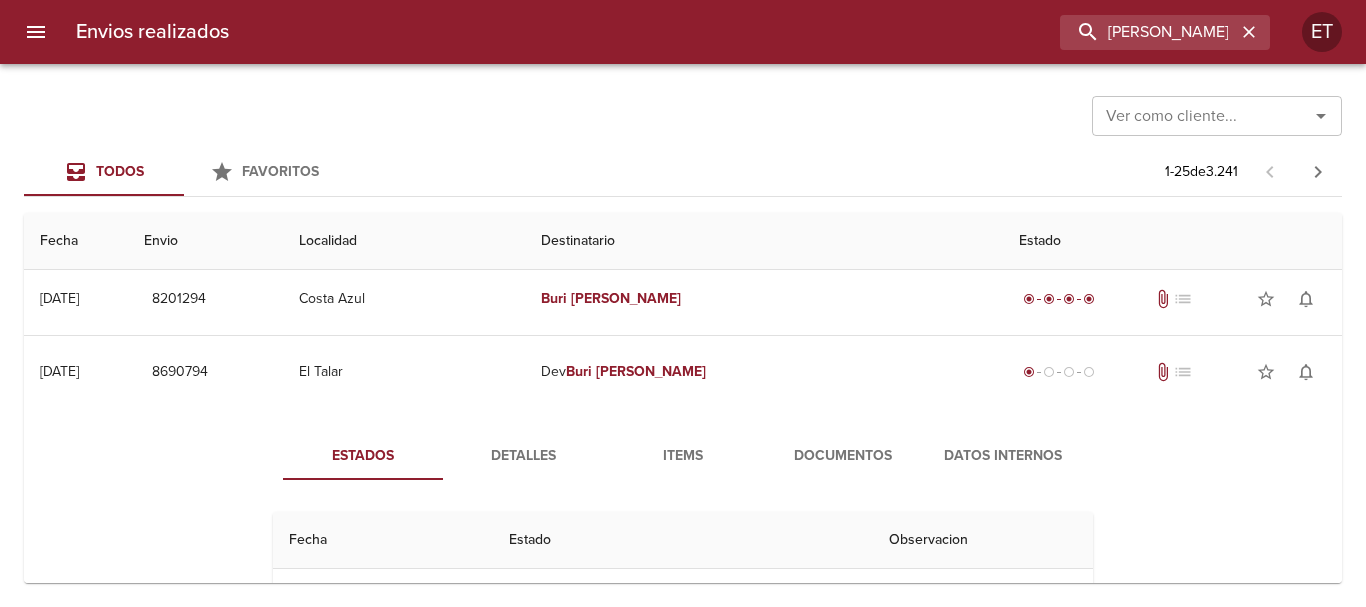 scroll, scrollTop: 100, scrollLeft: 0, axis: vertical 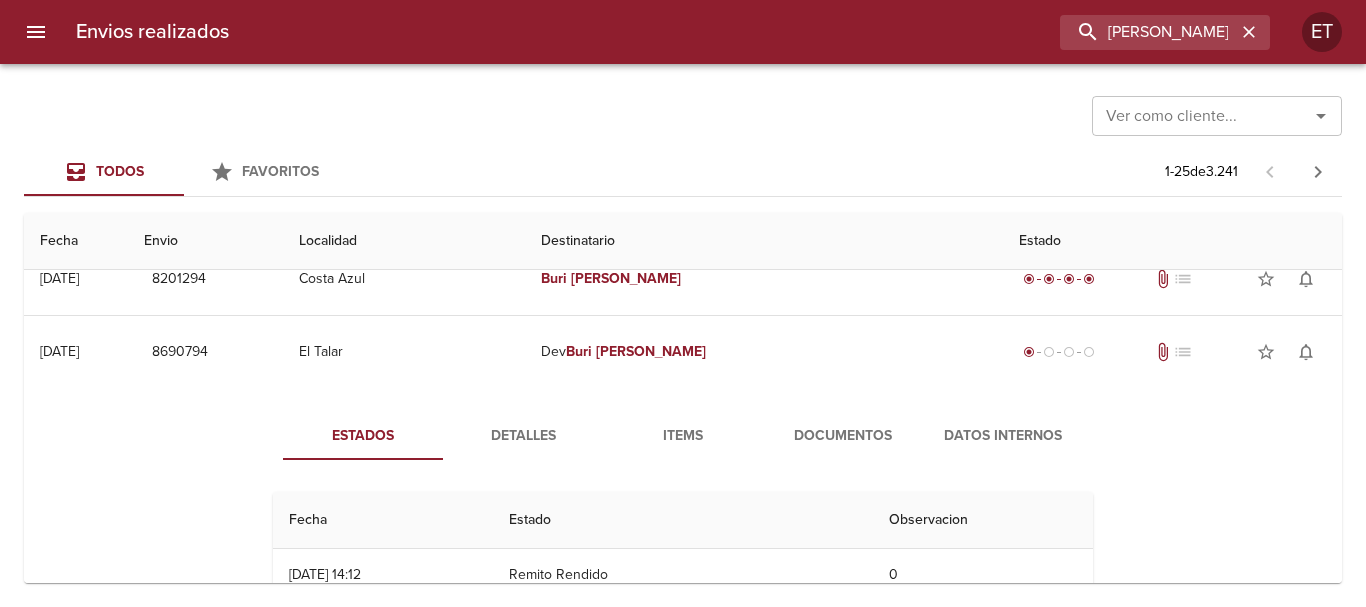 drag, startPoint x: 814, startPoint y: 397, endPoint x: 839, endPoint y: 438, distance: 48.02083 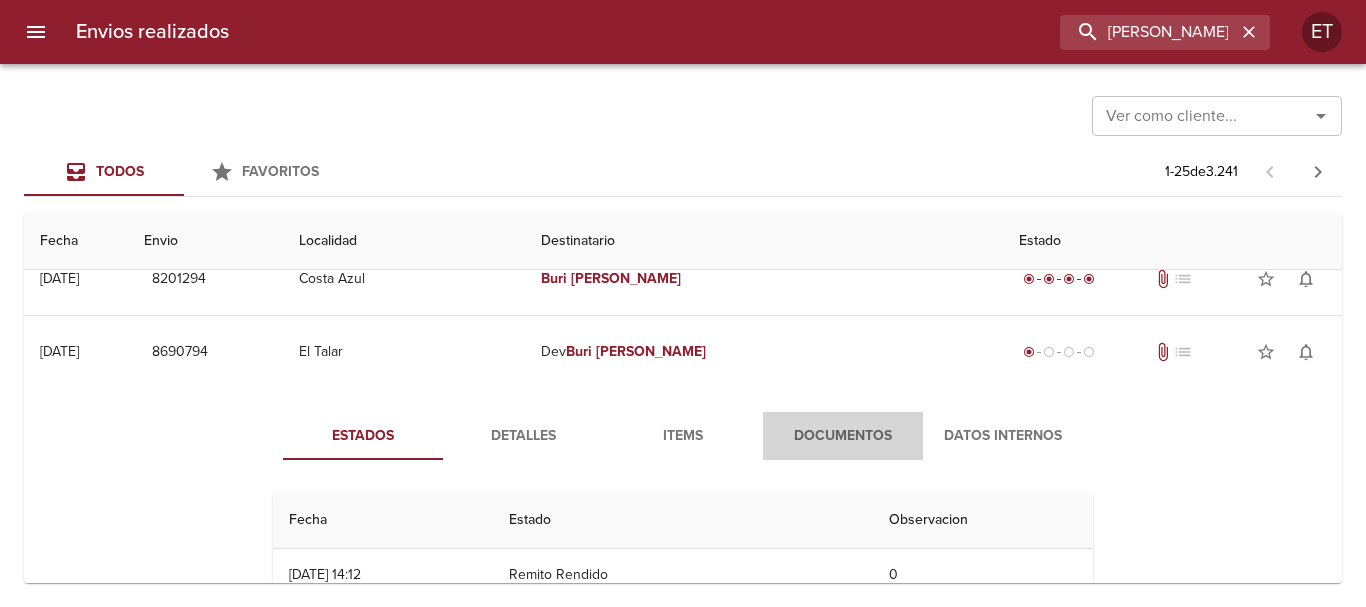 click on "Documentos" at bounding box center (843, 436) 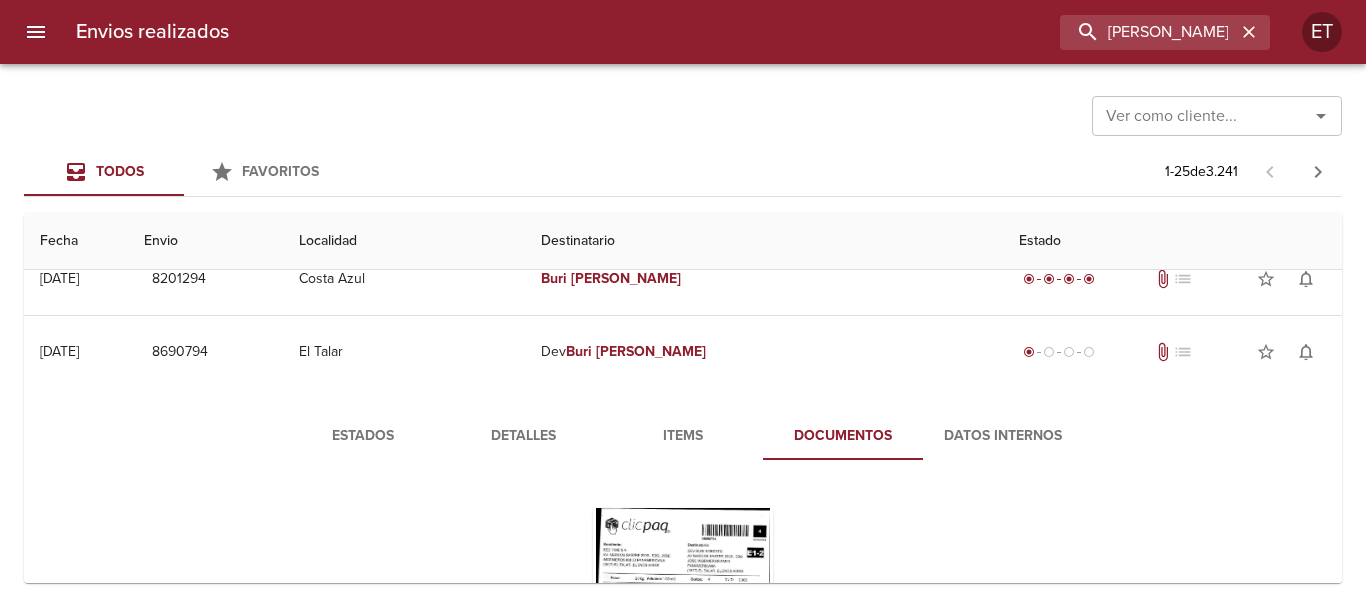 scroll, scrollTop: 200, scrollLeft: 0, axis: vertical 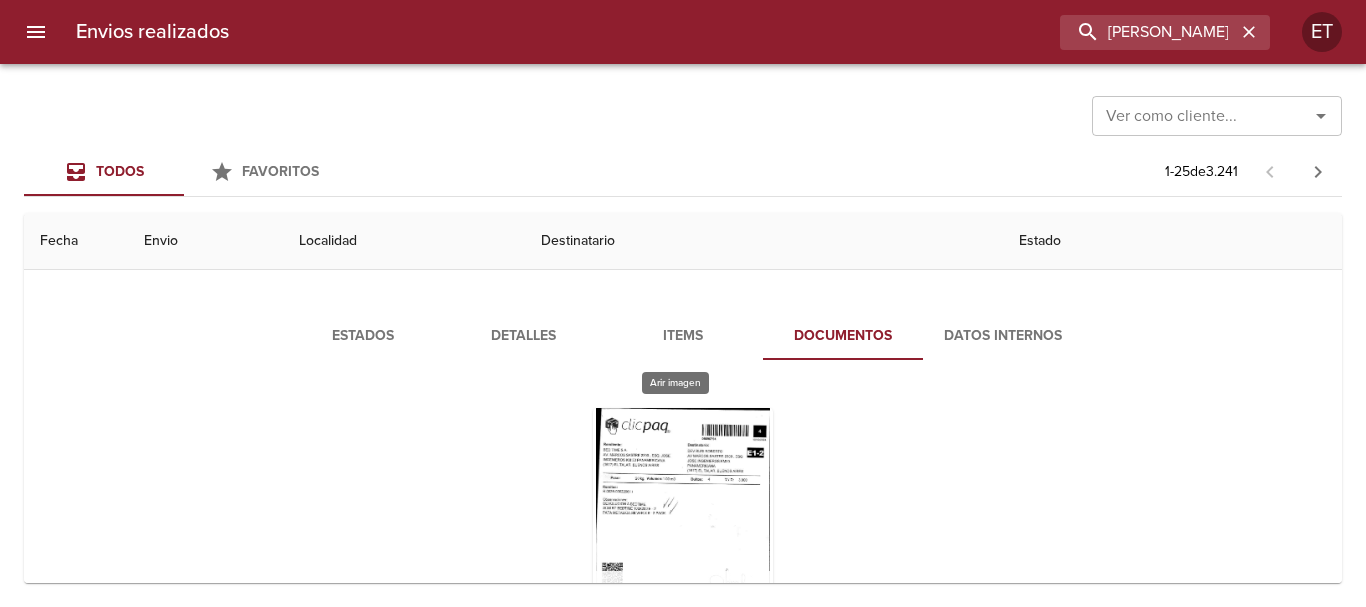 click at bounding box center [683, 533] 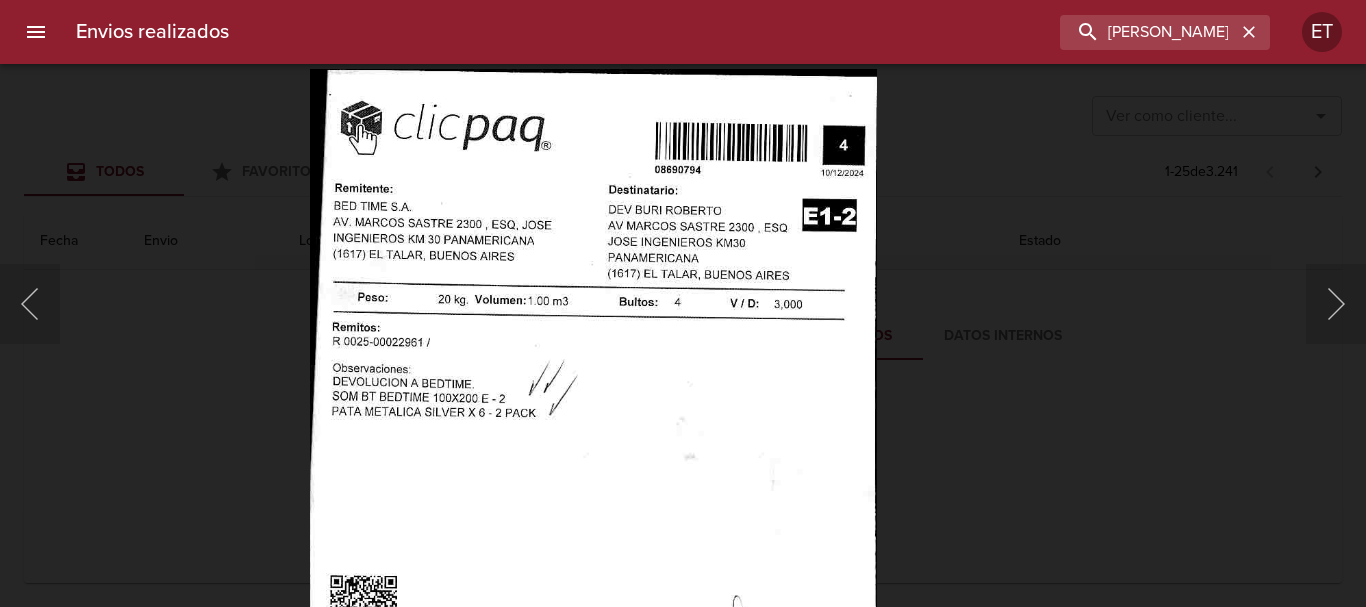 click at bounding box center (593, 478) 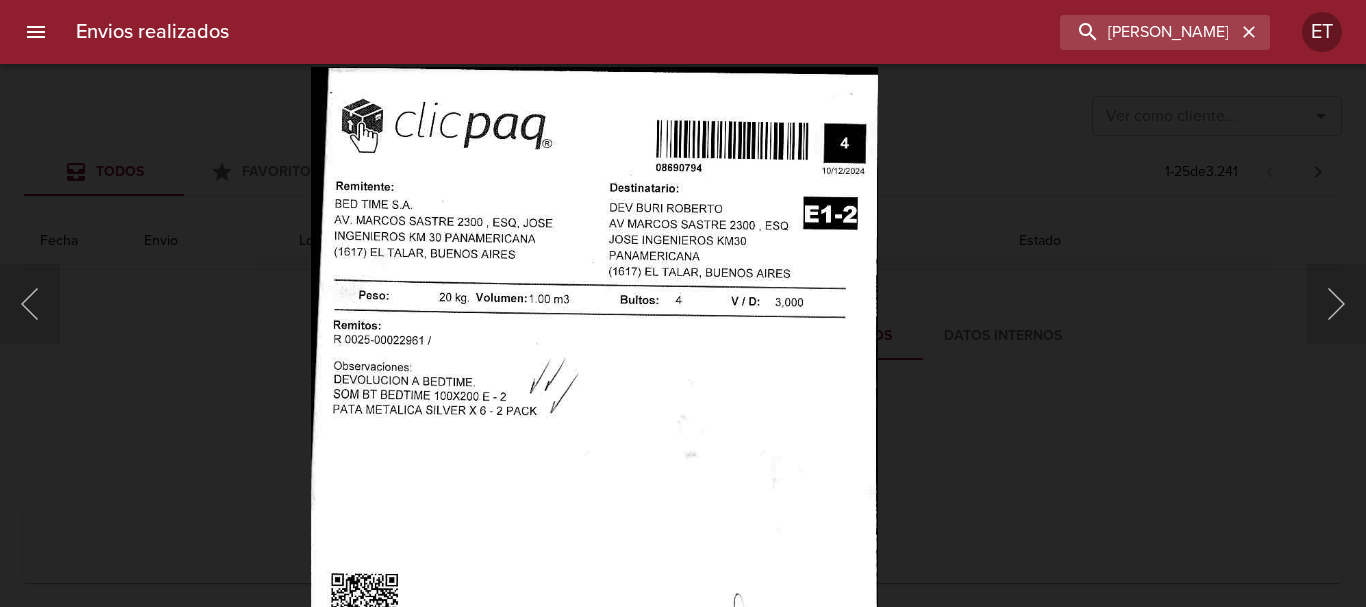 drag, startPoint x: 1040, startPoint y: 370, endPoint x: 1031, endPoint y: 375, distance: 10.29563 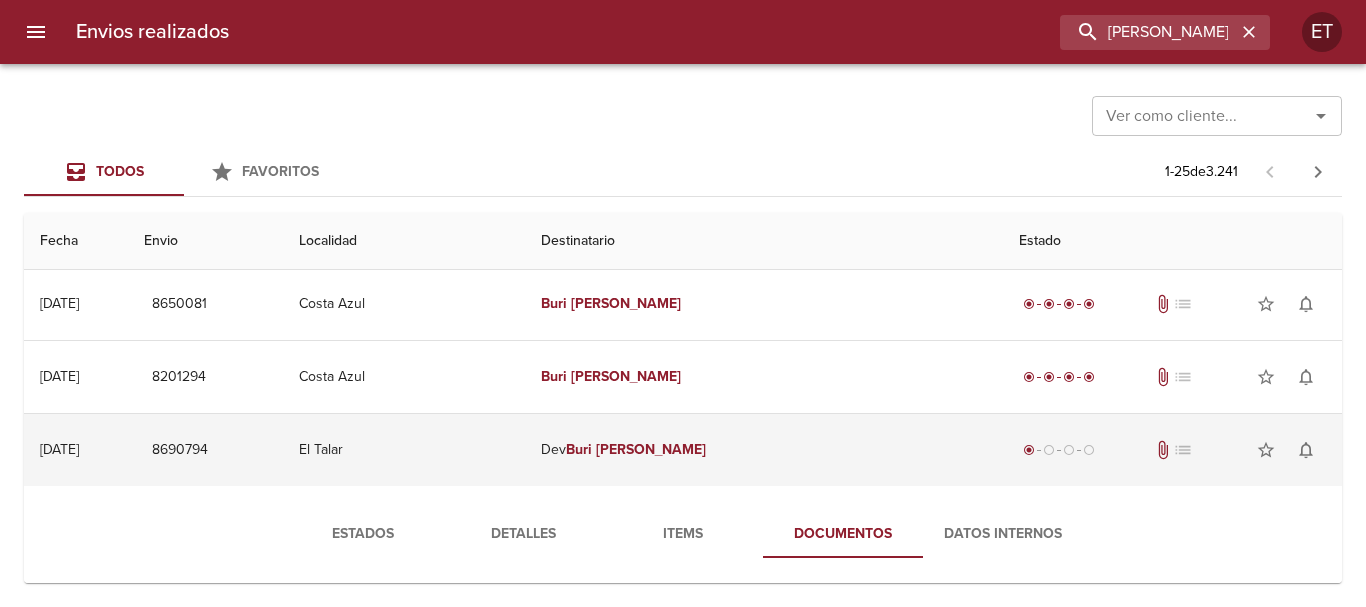 scroll, scrollTop: 0, scrollLeft: 0, axis: both 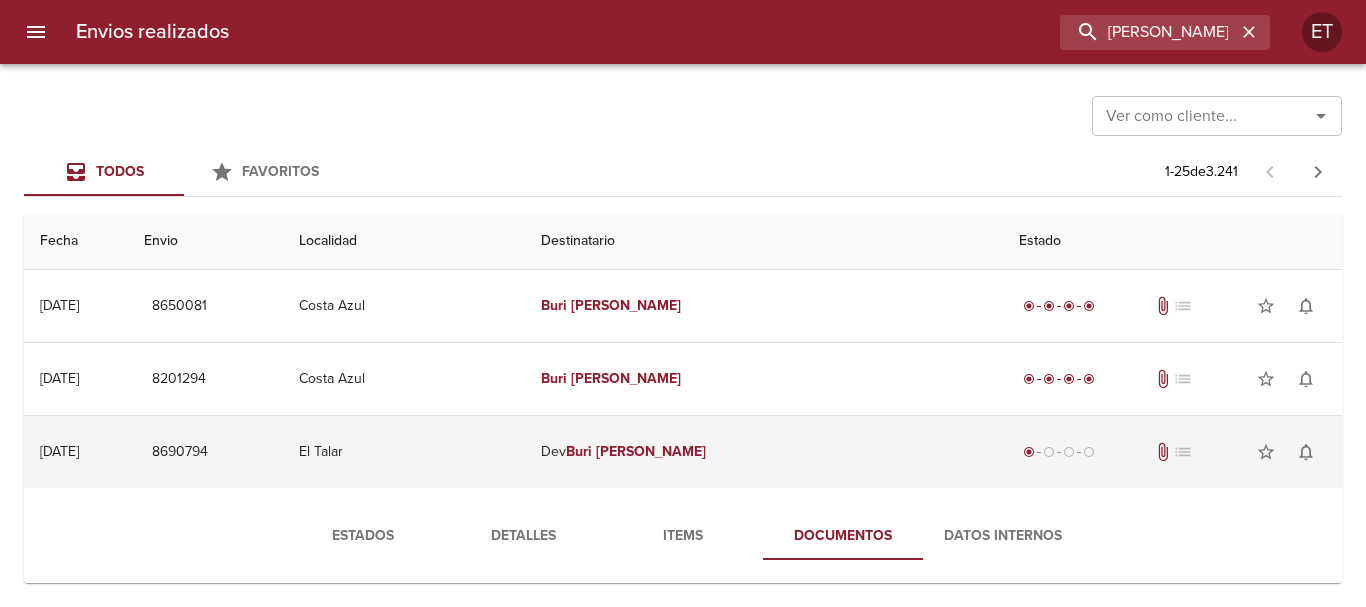 click on "Dev  Buri   Roberto" at bounding box center (764, 452) 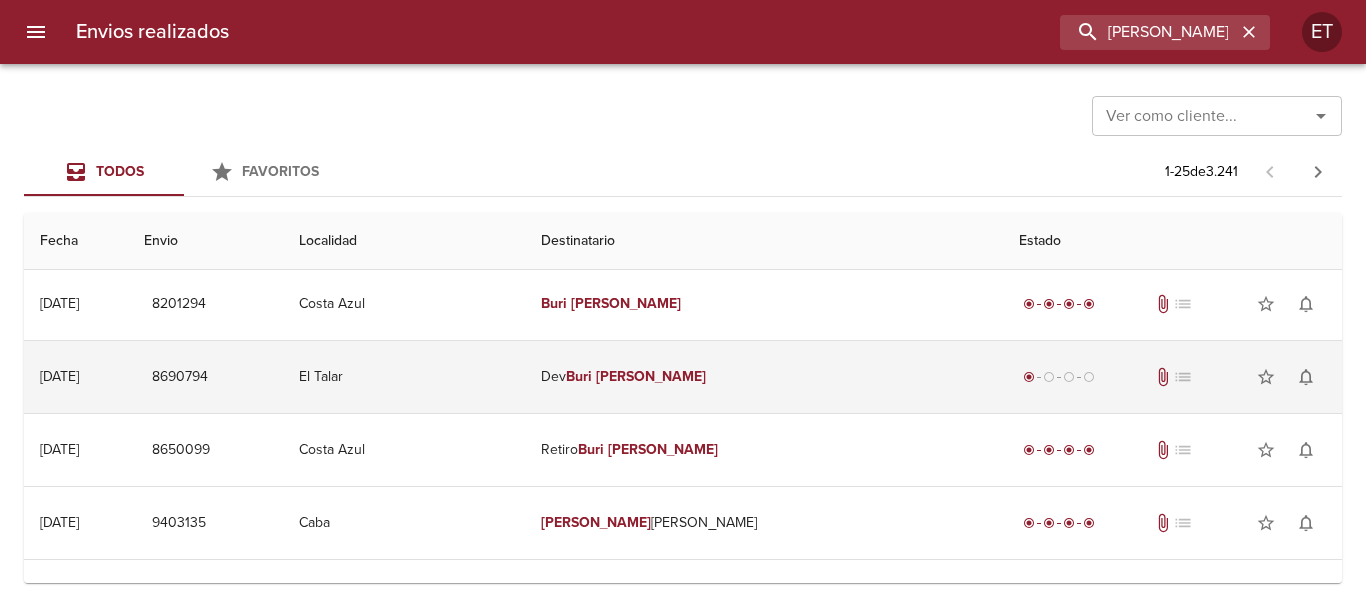 scroll, scrollTop: 0, scrollLeft: 0, axis: both 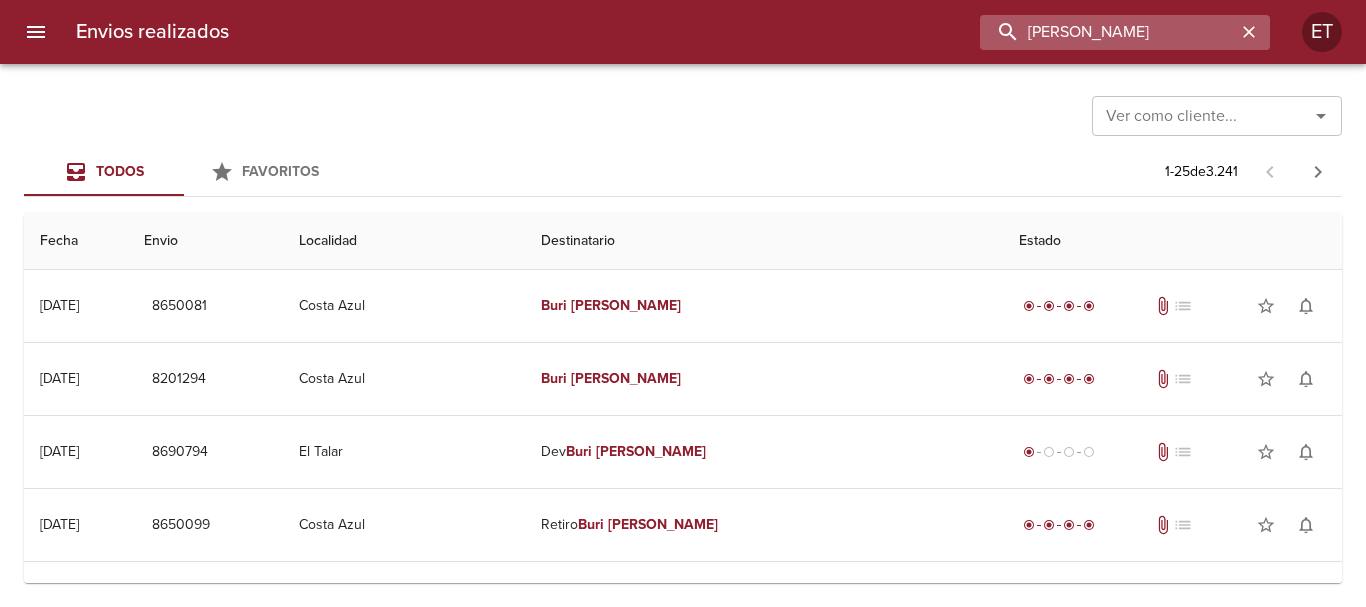 click on "buri roberto" at bounding box center [1108, 32] 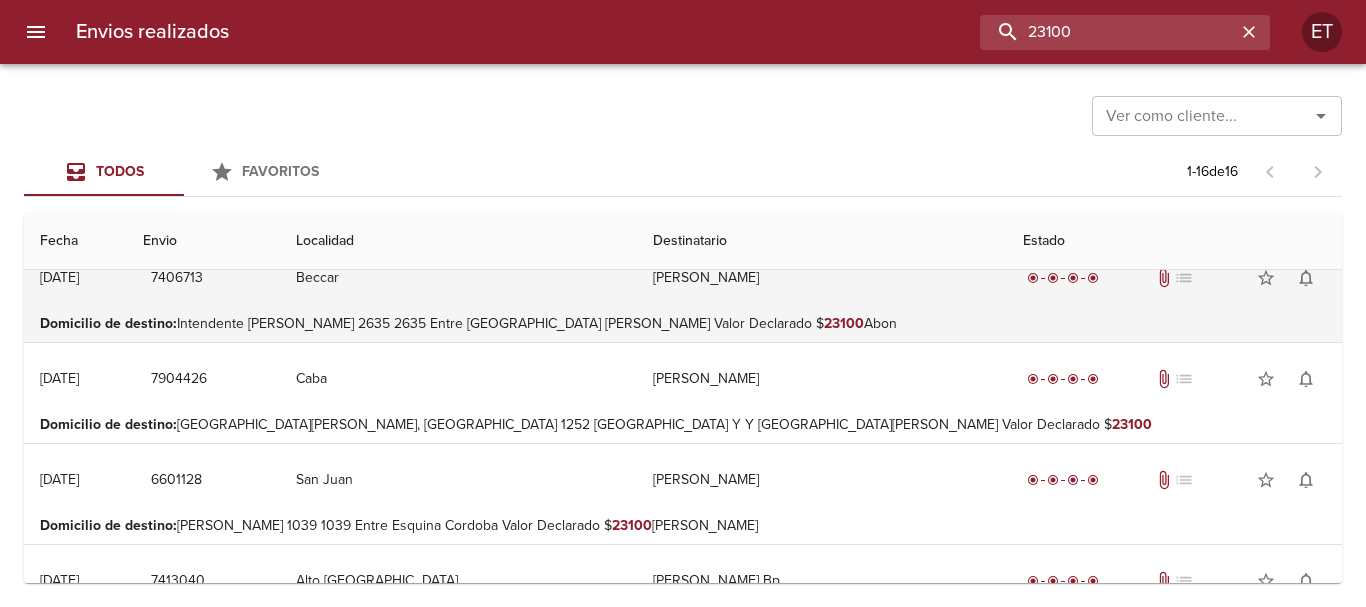 scroll, scrollTop: 0, scrollLeft: 0, axis: both 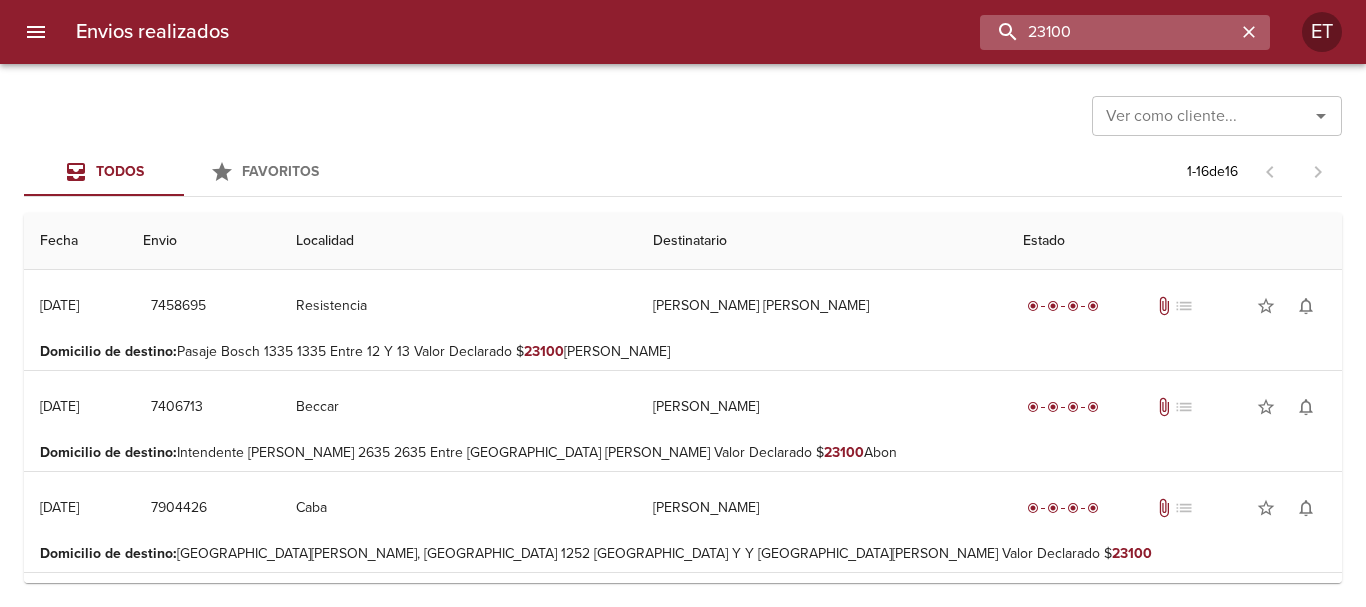 click on "23100" at bounding box center [1108, 32] 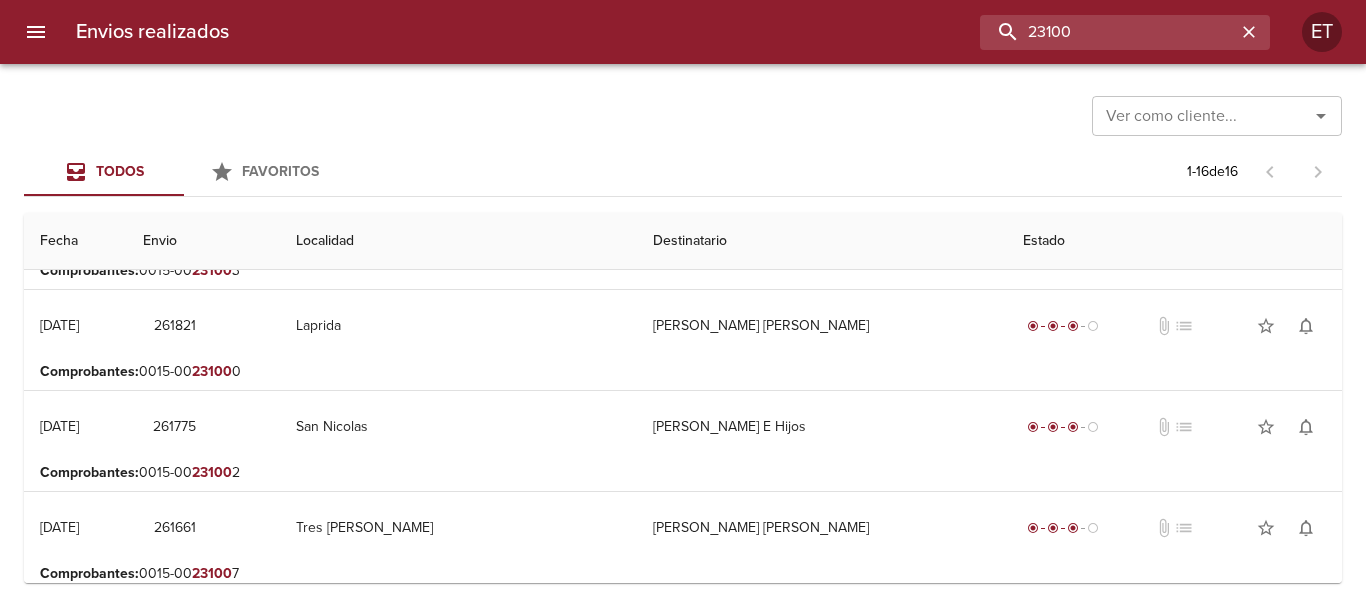 scroll, scrollTop: 800, scrollLeft: 0, axis: vertical 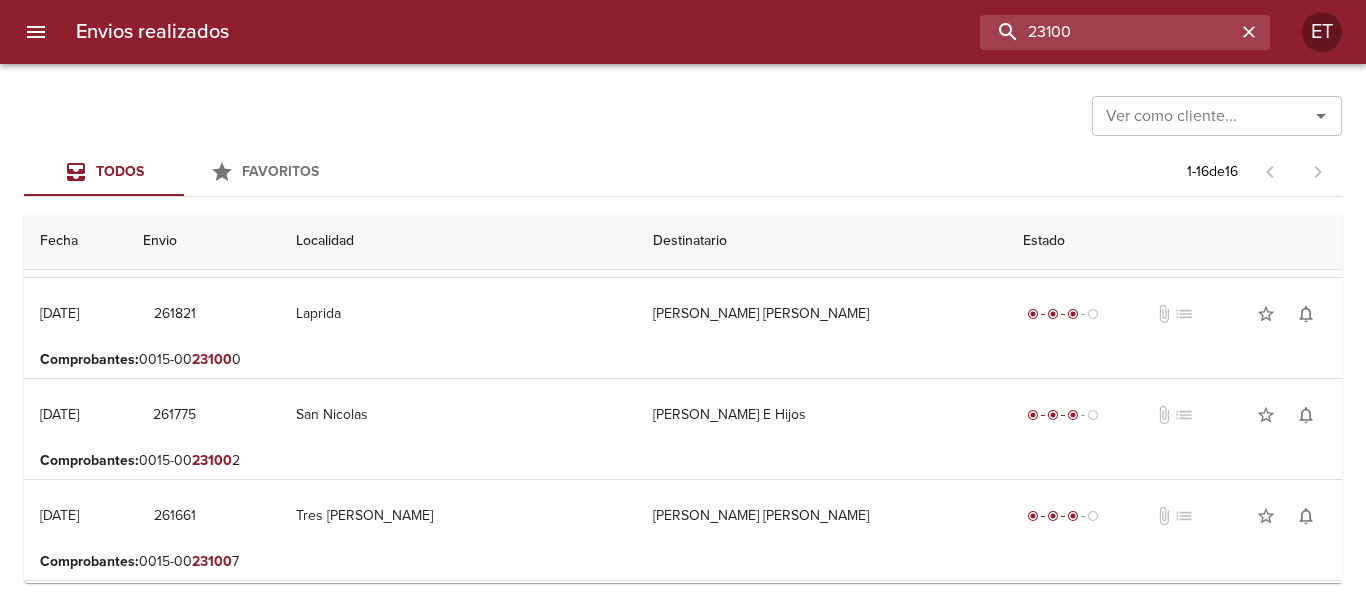 drag, startPoint x: 1099, startPoint y: 38, endPoint x: 754, endPoint y: 25, distance: 345.24484 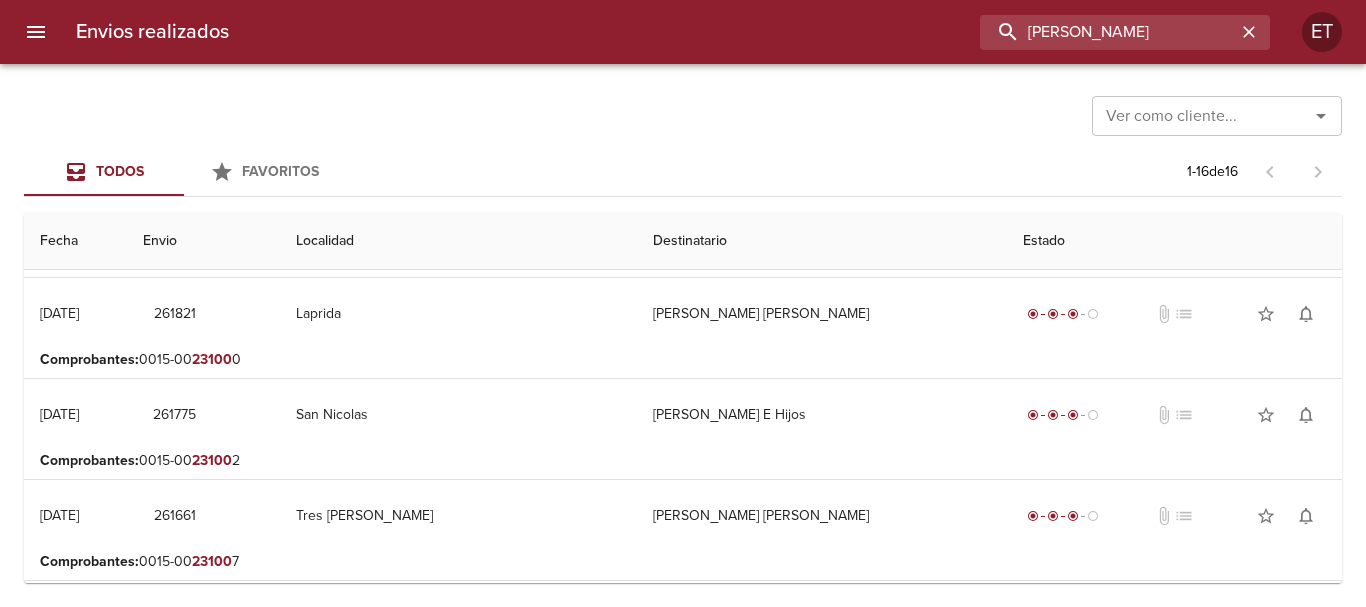 type on "BURI ROBERTO" 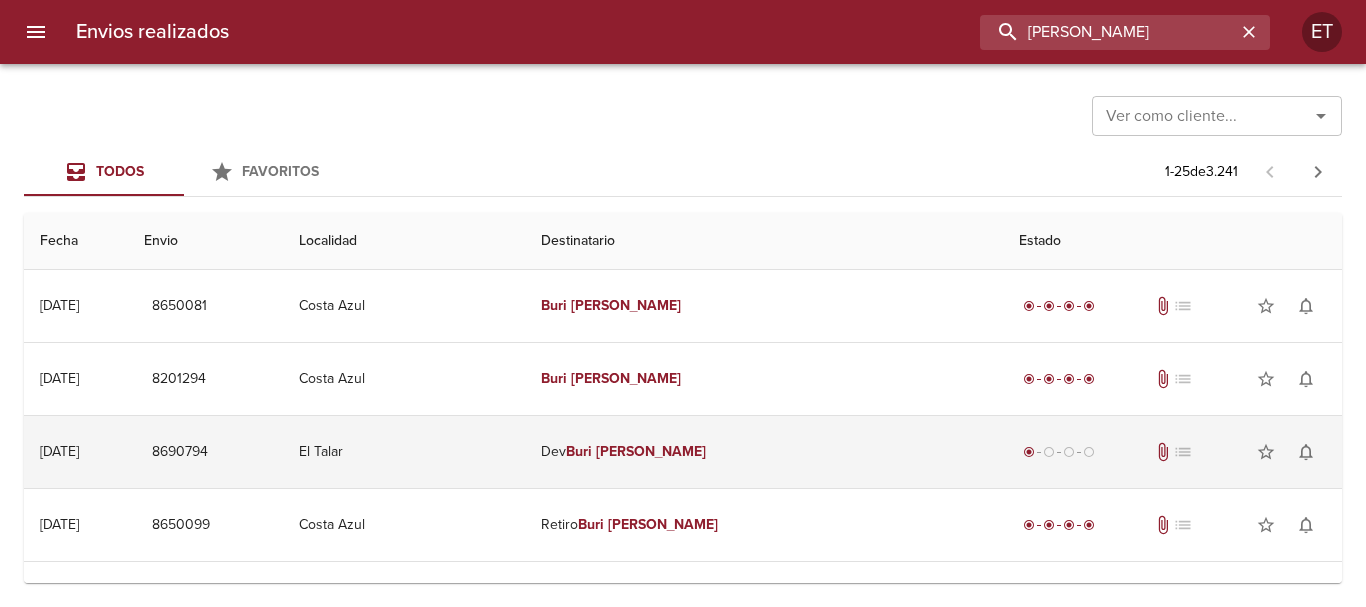 scroll, scrollTop: 100, scrollLeft: 0, axis: vertical 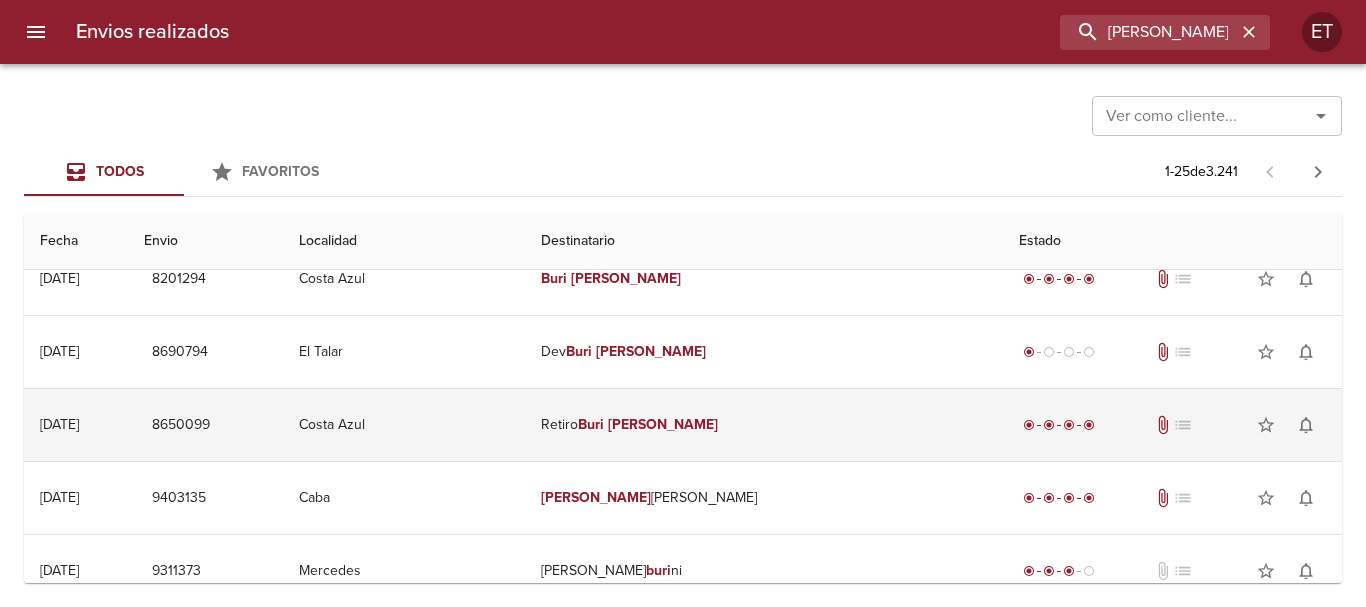 click on "Roberto" at bounding box center [663, 424] 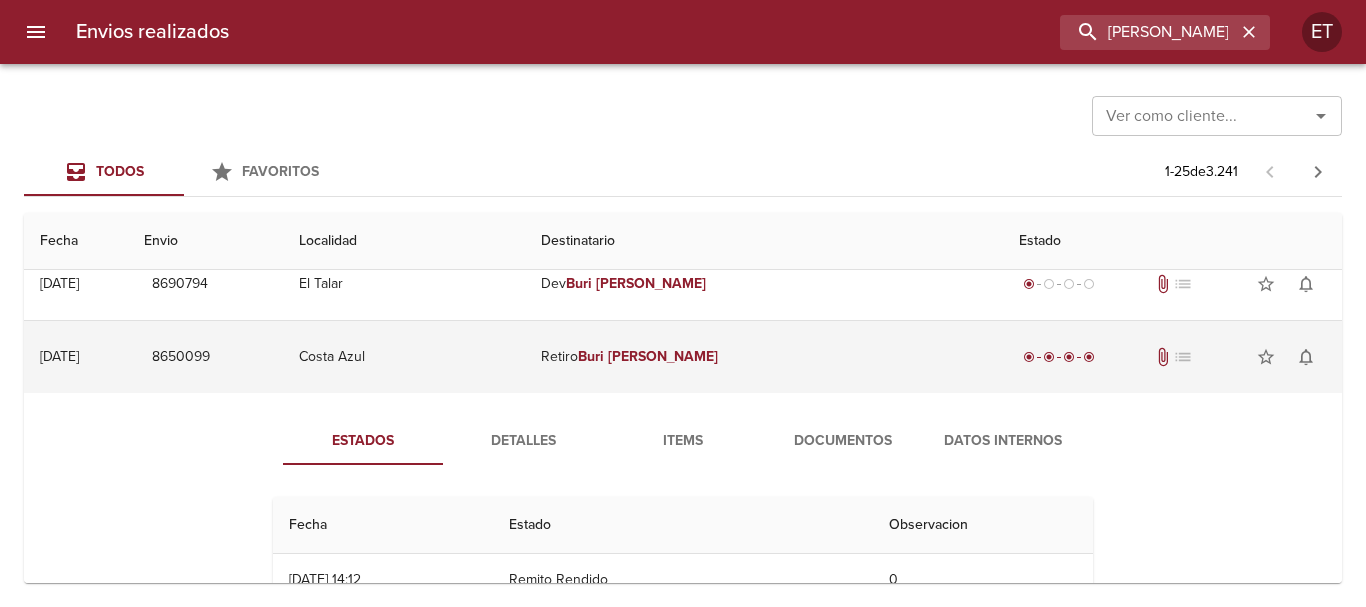 scroll, scrollTop: 200, scrollLeft: 0, axis: vertical 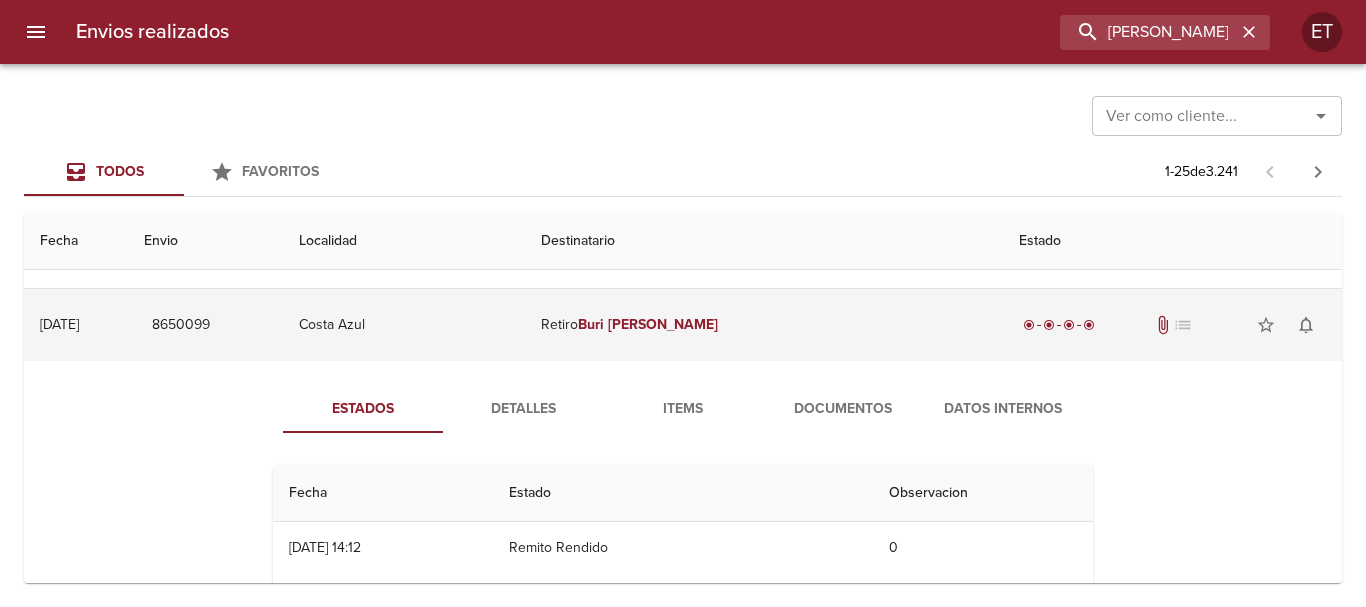 click on "Retiro  Buri   Roberto" at bounding box center (764, 325) 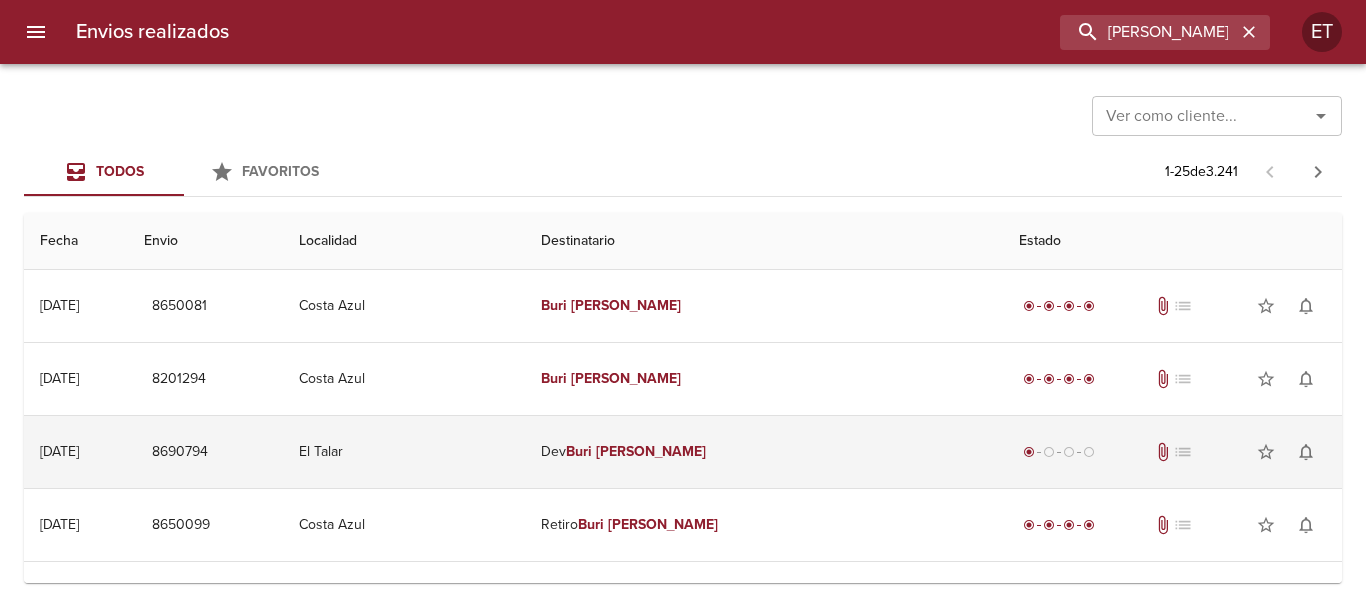 scroll, scrollTop: 100, scrollLeft: 0, axis: vertical 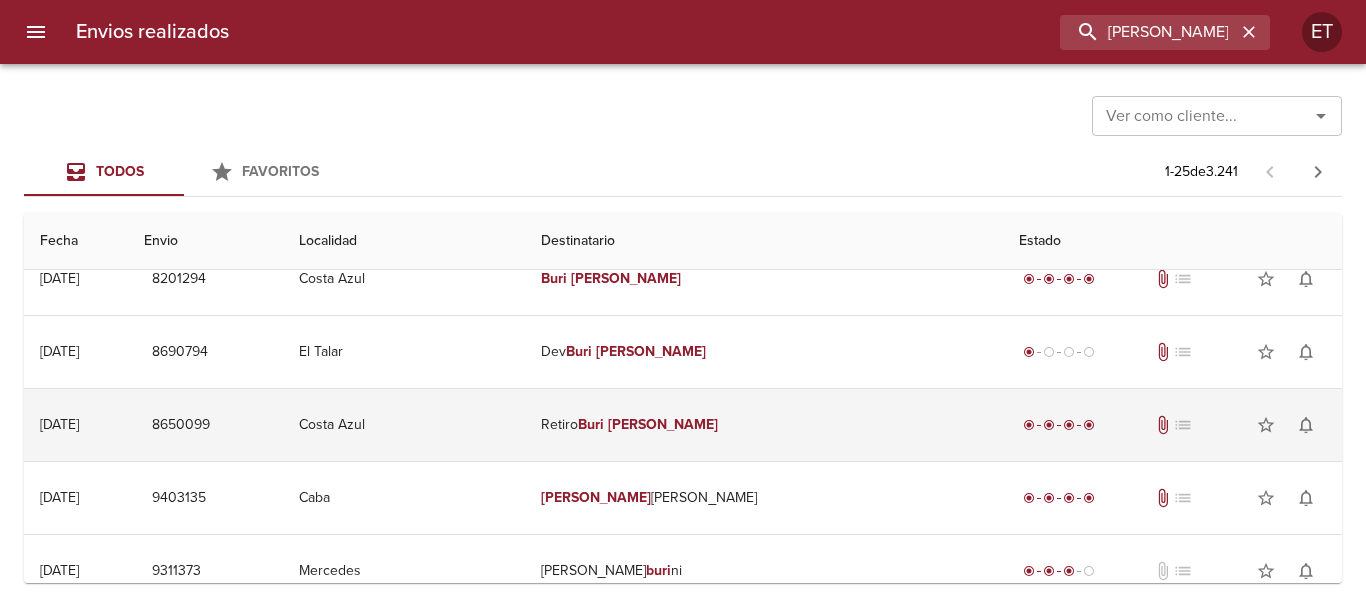 click on "Buri" at bounding box center (591, 424) 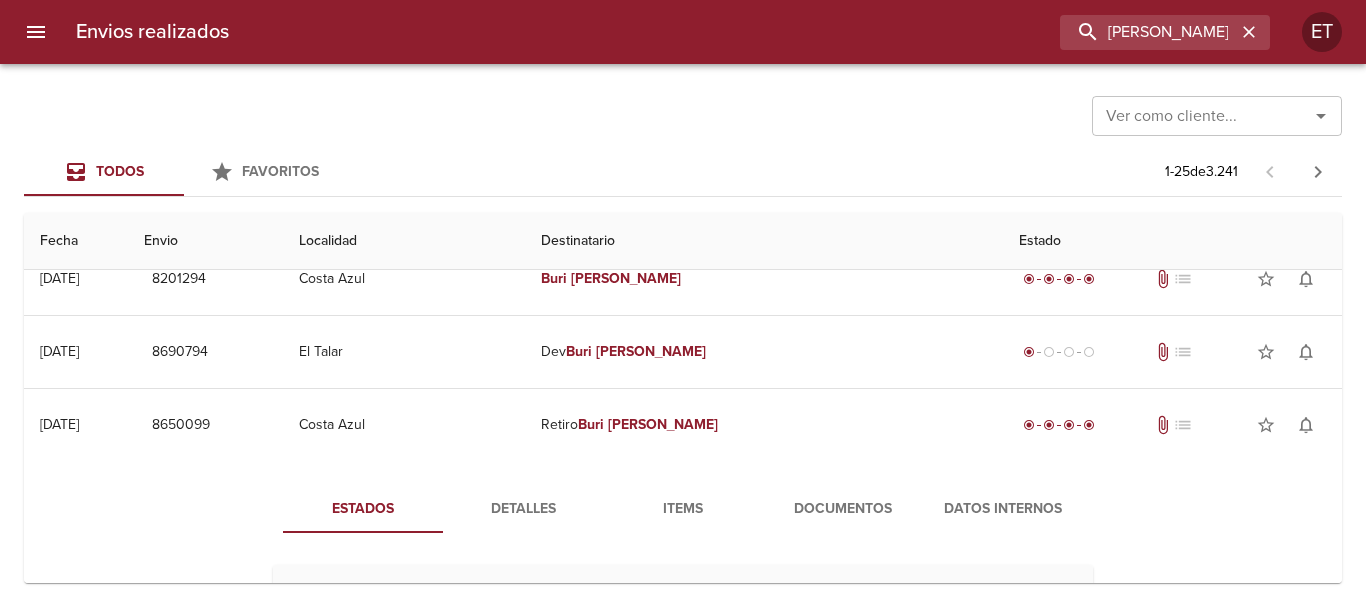 click on "Documentos" at bounding box center [843, 509] 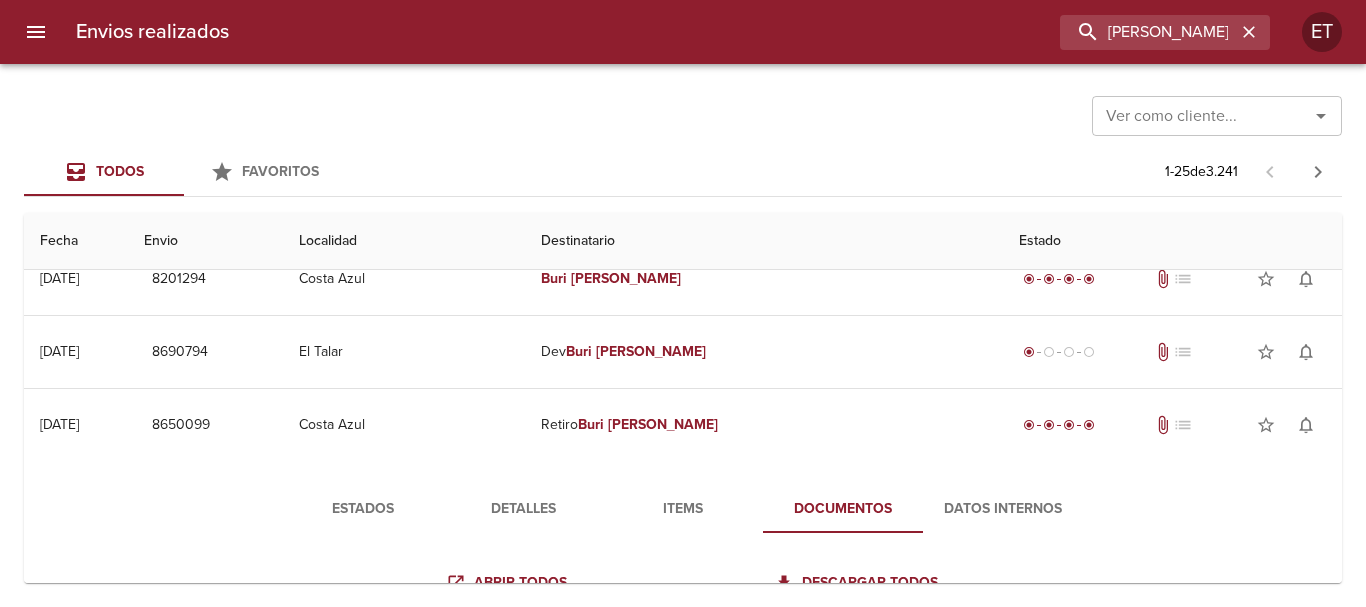 scroll, scrollTop: 400, scrollLeft: 0, axis: vertical 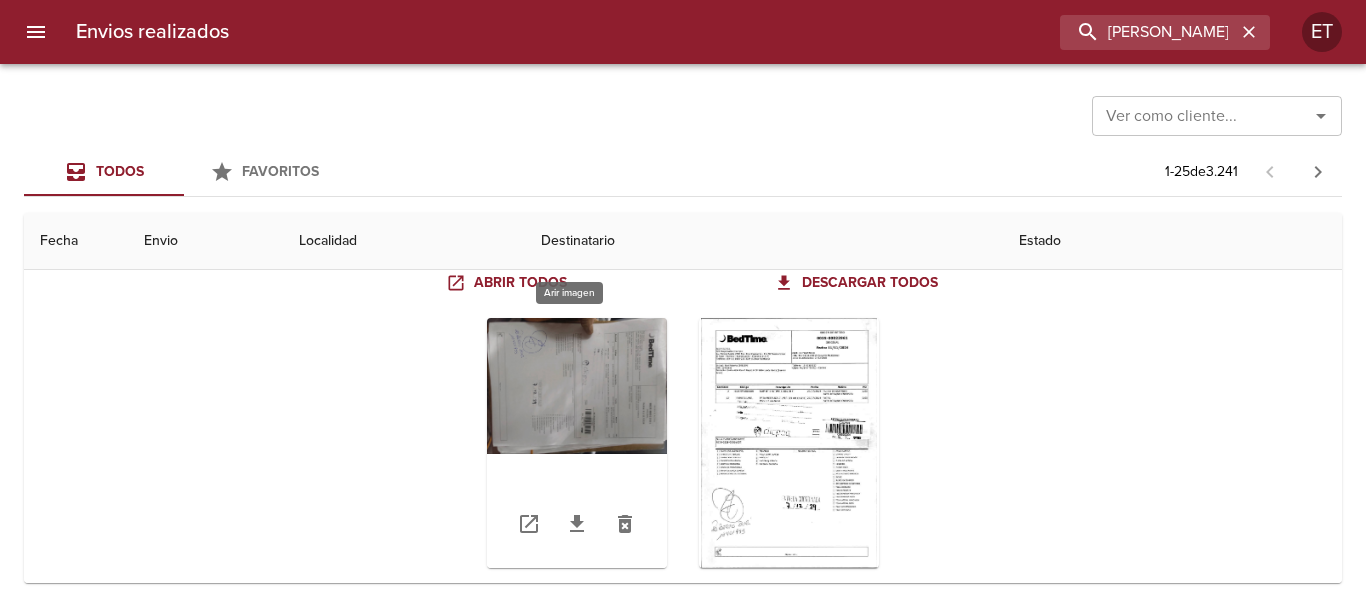 click at bounding box center [577, 443] 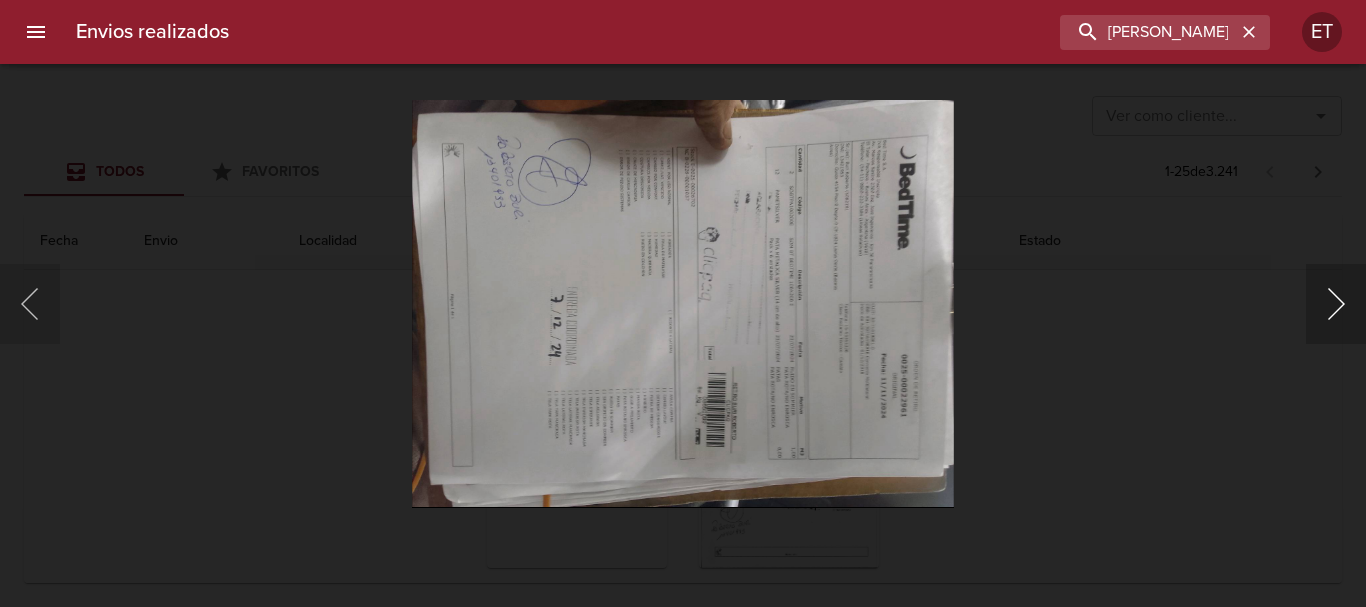 click at bounding box center (1336, 304) 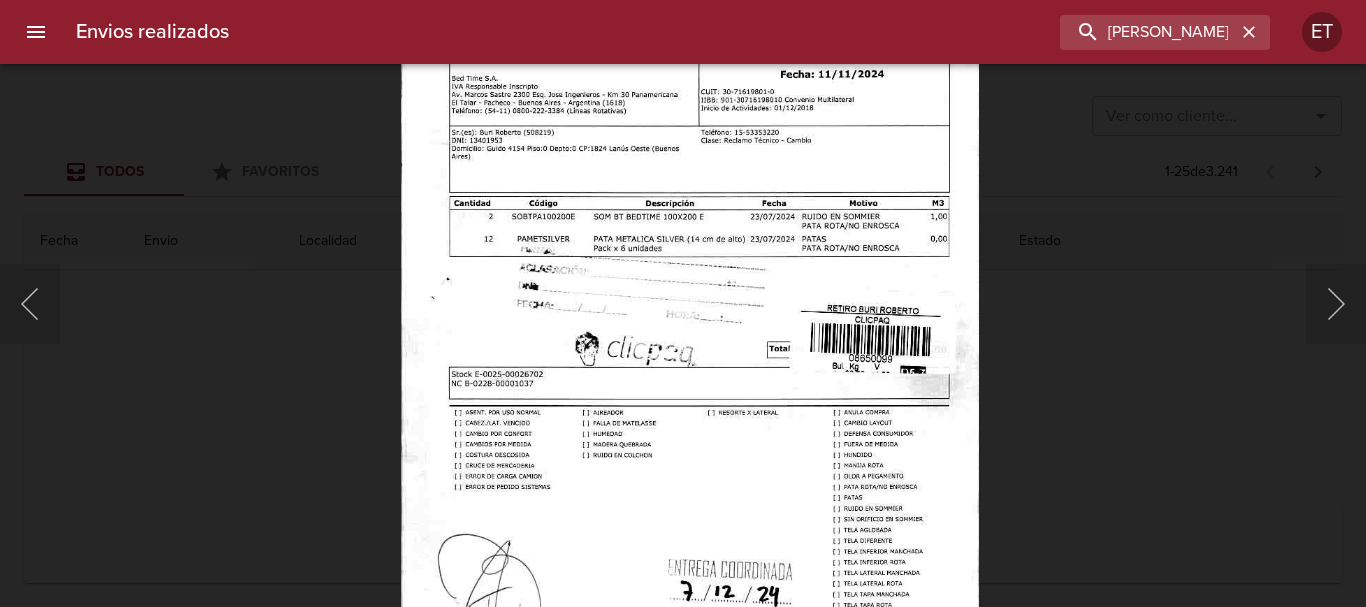 type 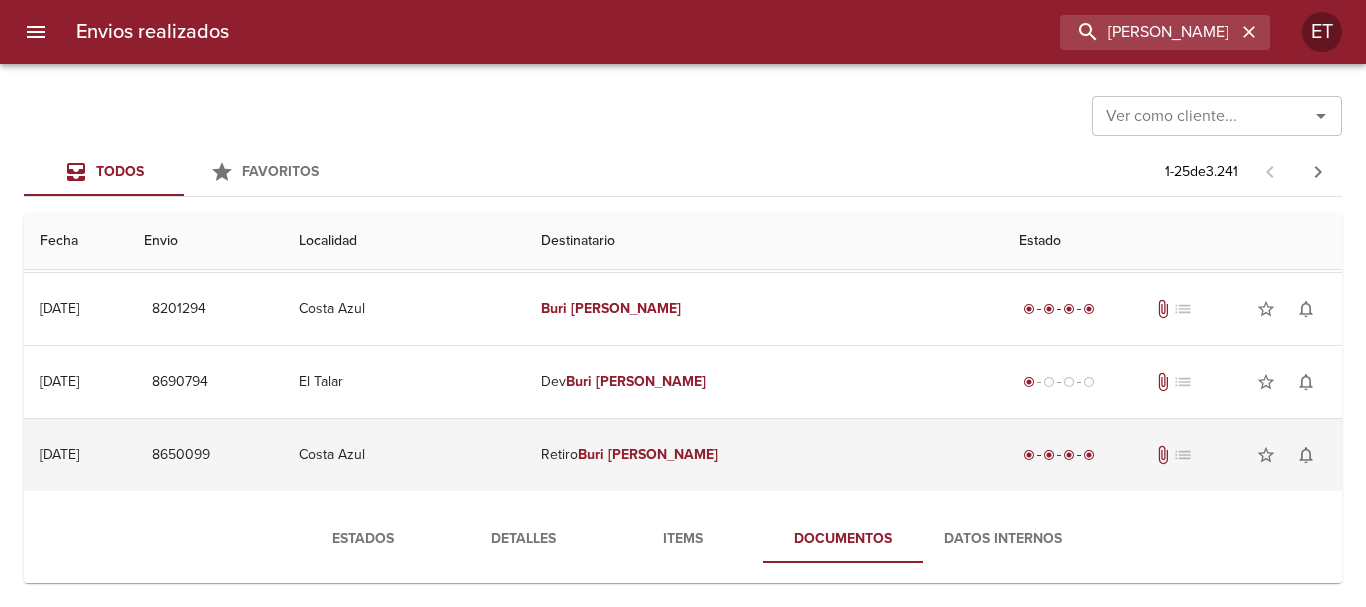 scroll, scrollTop: 100, scrollLeft: 0, axis: vertical 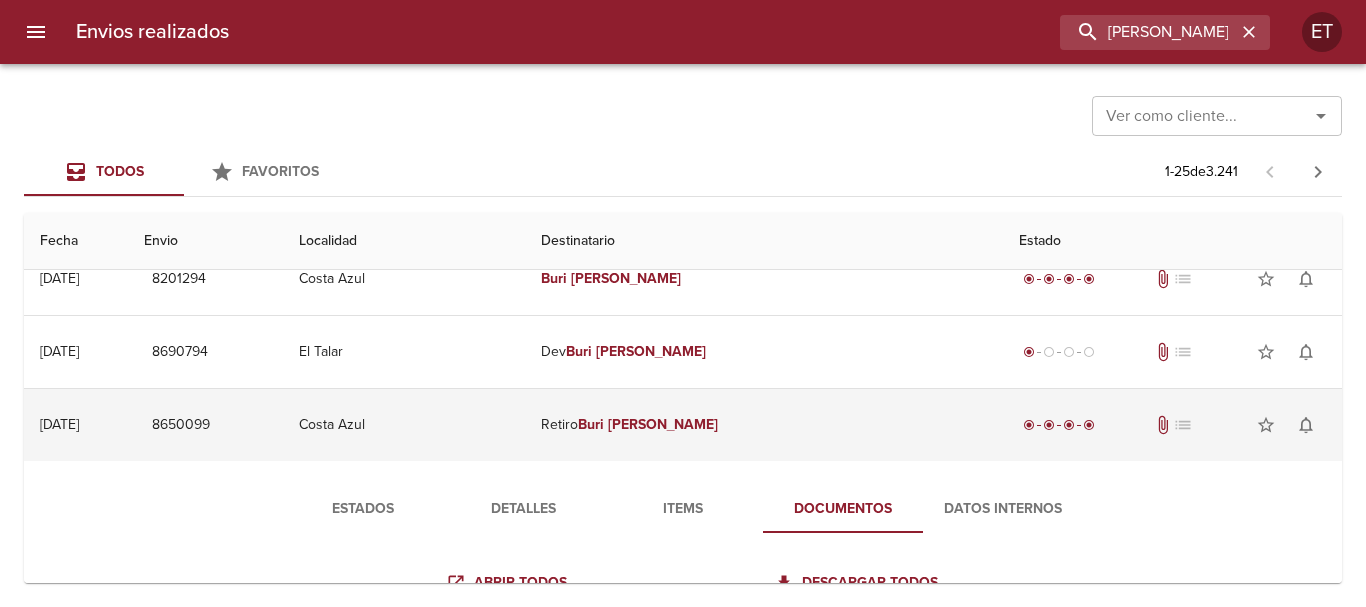 click on "Retiro  Buri   Roberto" at bounding box center [764, 425] 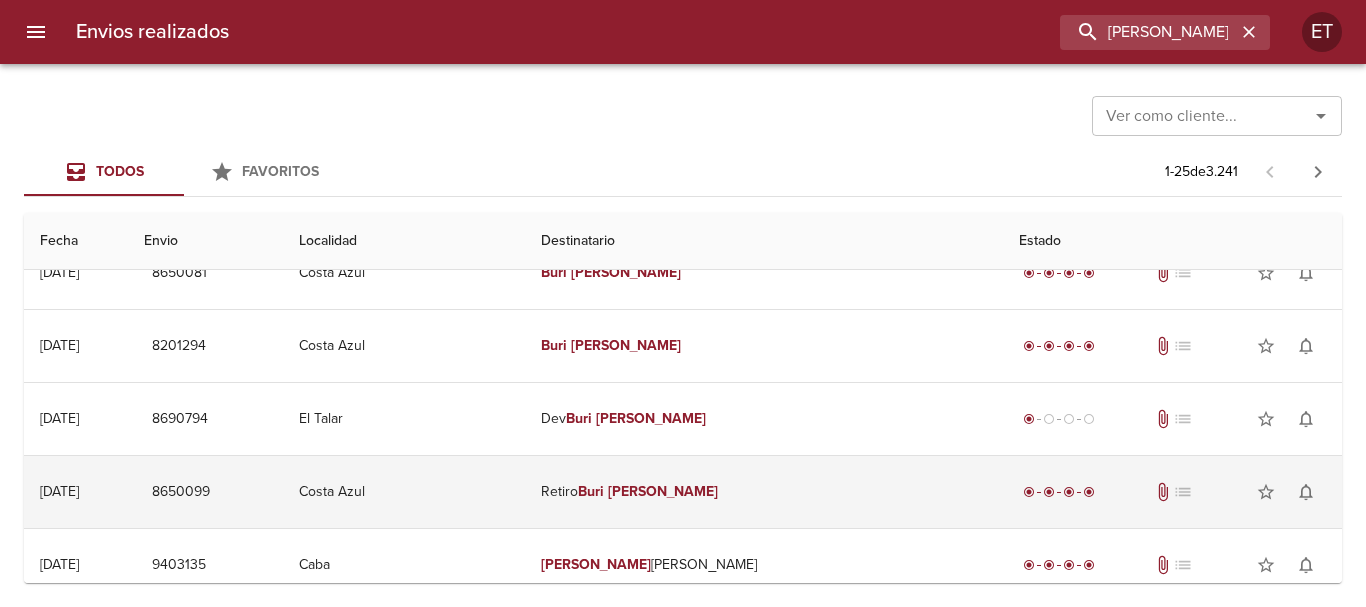 scroll, scrollTop: 0, scrollLeft: 0, axis: both 